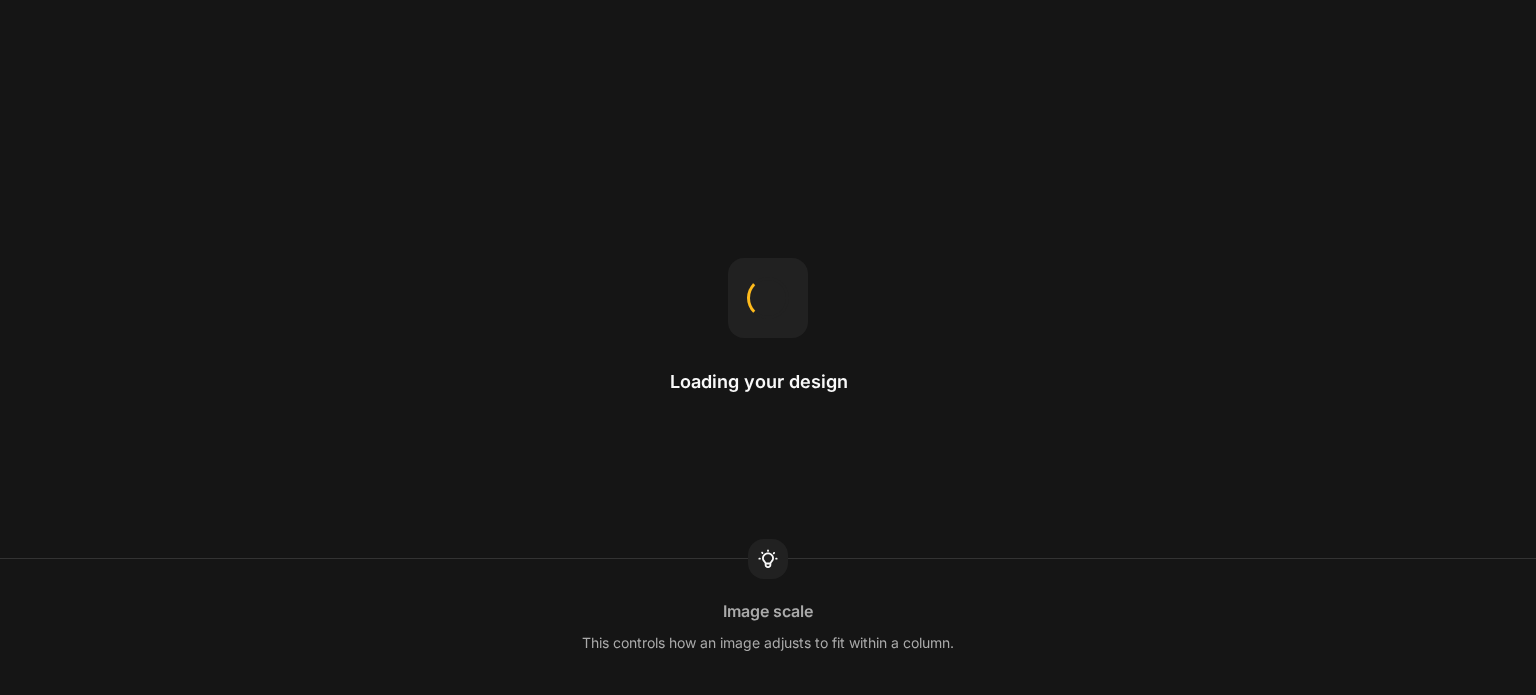 scroll, scrollTop: 0, scrollLeft: 0, axis: both 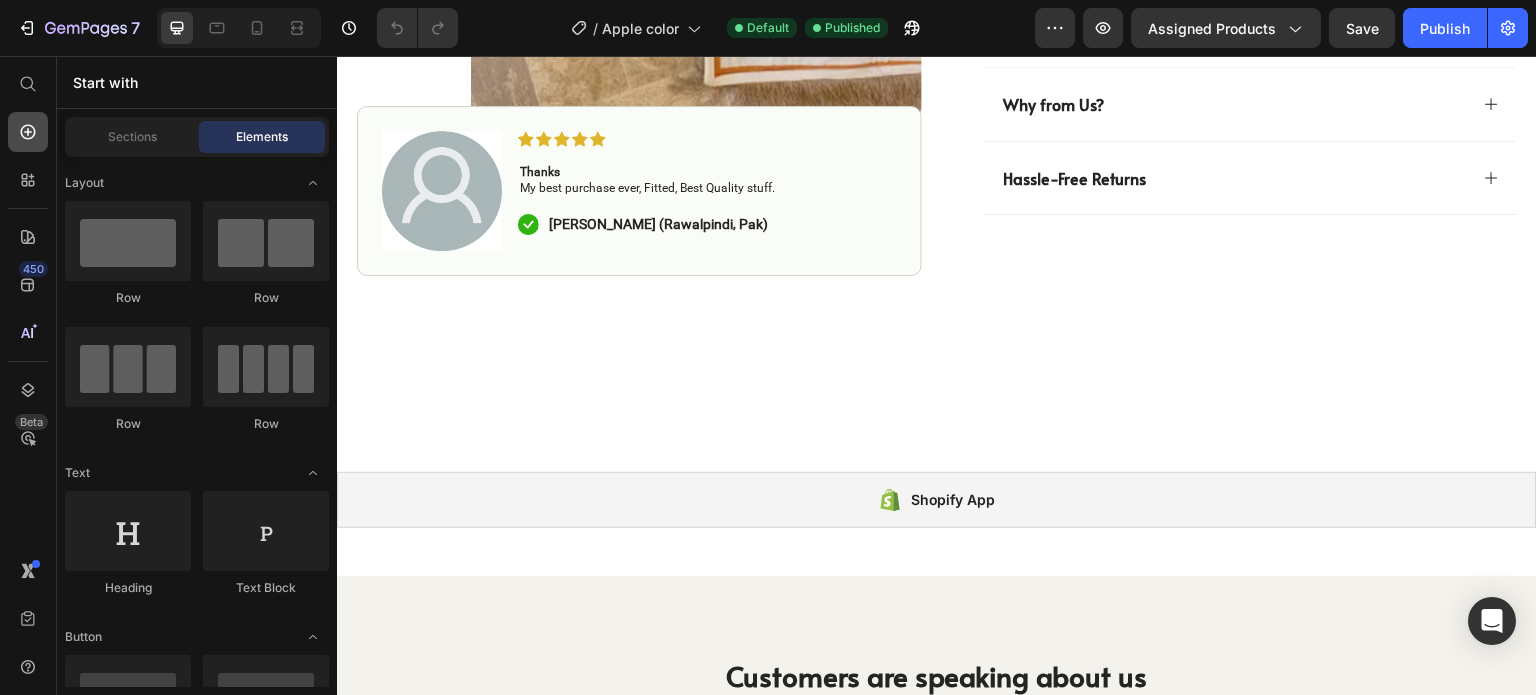 click 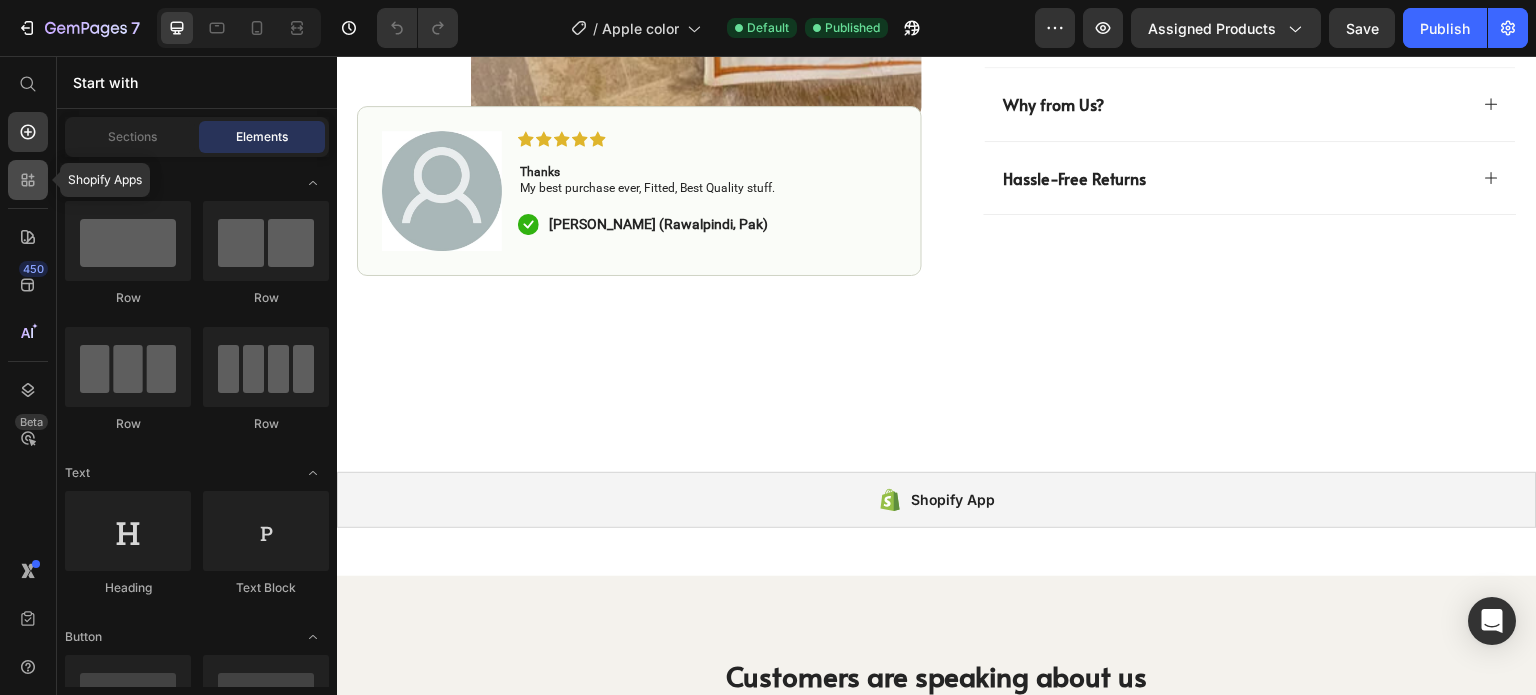 click 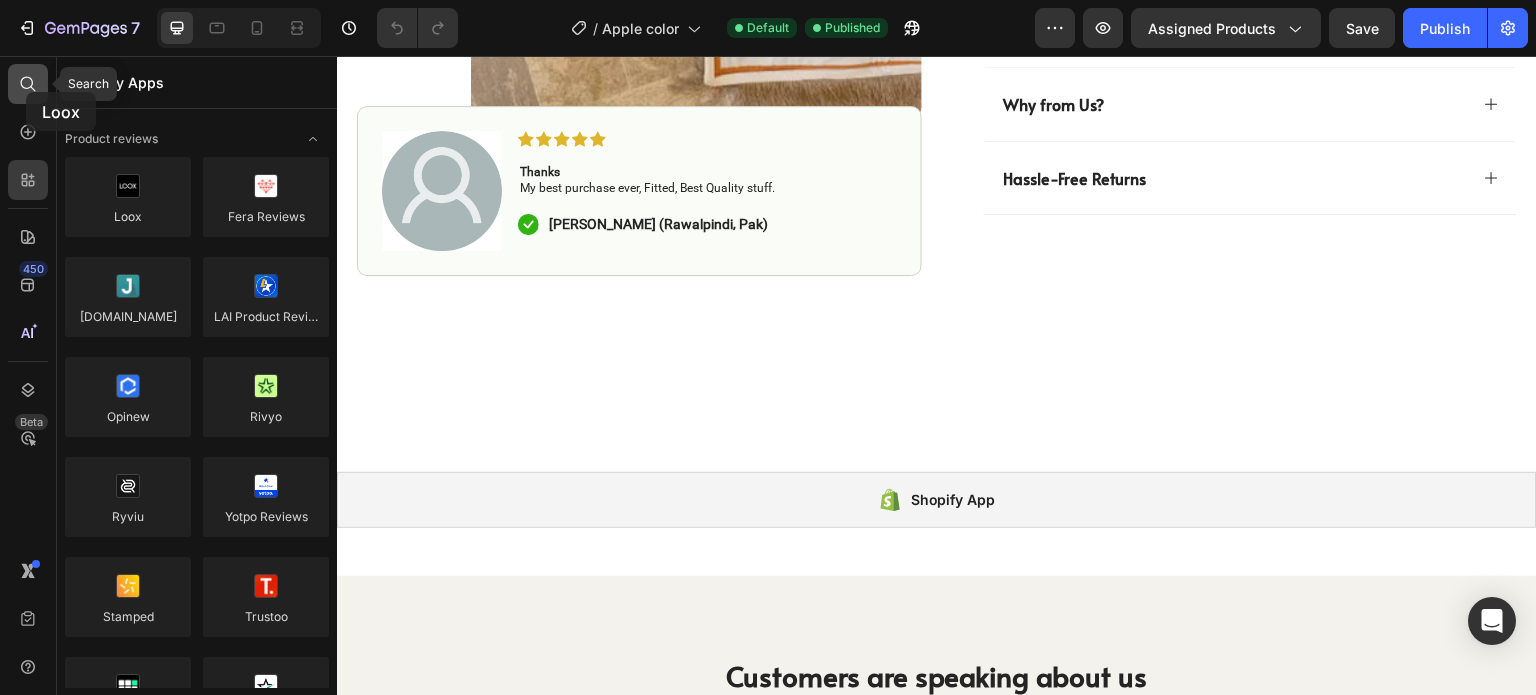 click on "Search 450 Beta Shopify Apps Hero Section Product Detail Brands Trusted Badges Guarantee Product Breakdown How to use Testimonials Compare Bundle FAQs Social Proof Brand Story Product List Collection Blog List Contact Sticky Add to Cart Custom Footer Browse Library 450 Product reviews
Loox
Fera Reviews
[DOMAIN_NAME]
LAI Product Reviews
Opinew
Rivyo
[GEOGRAPHIC_DATA]
Yotpo Reviews
Stamped
Trustoo
Instafeed
ReviewXpo" at bounding box center (168, 375) 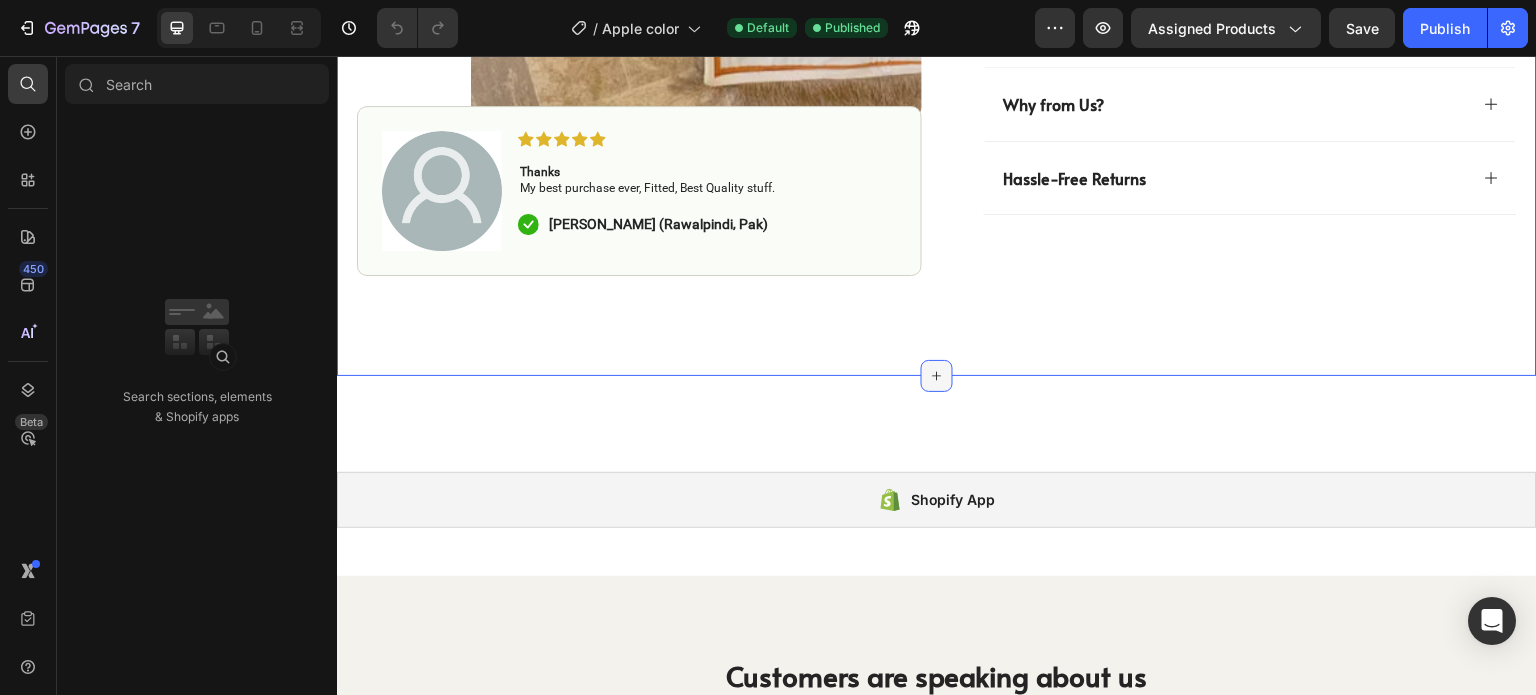 click at bounding box center [937, 376] 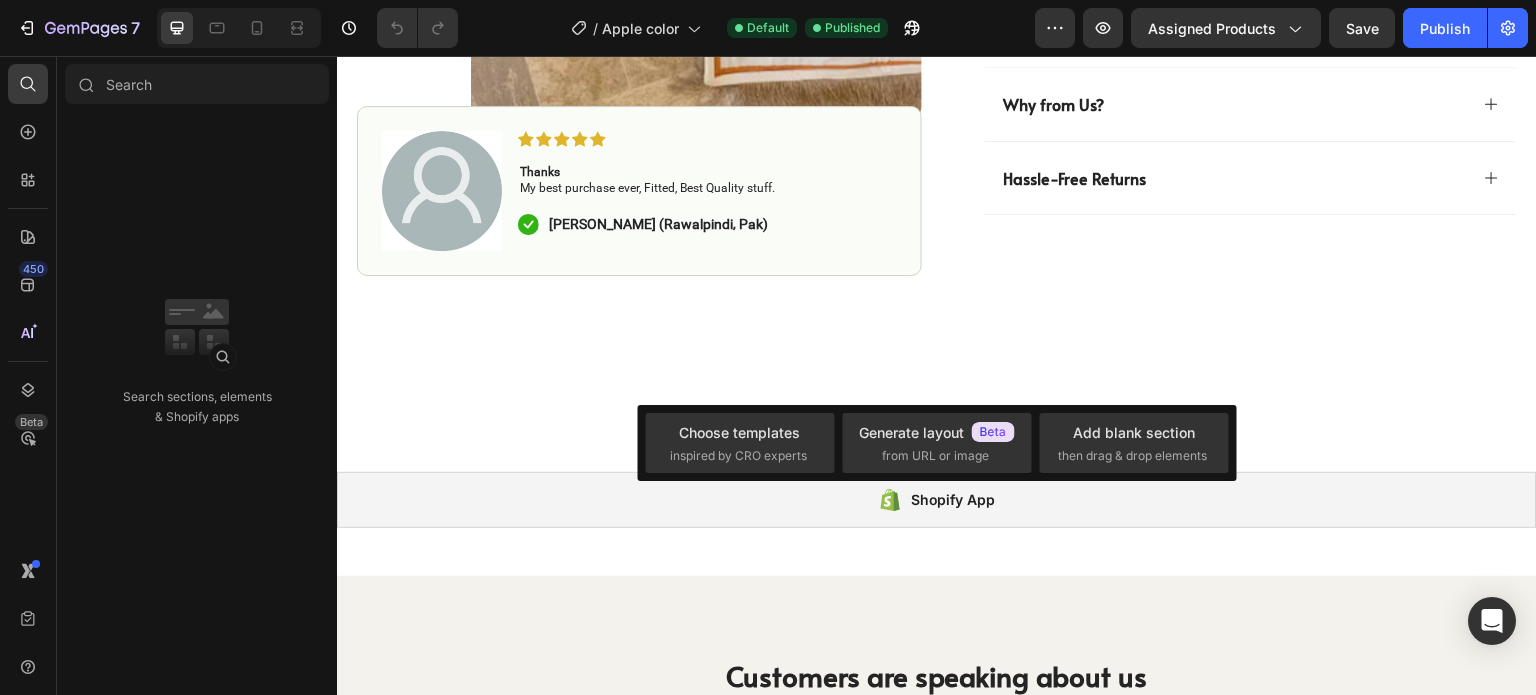 click on "Choose templates" at bounding box center [739, 432] 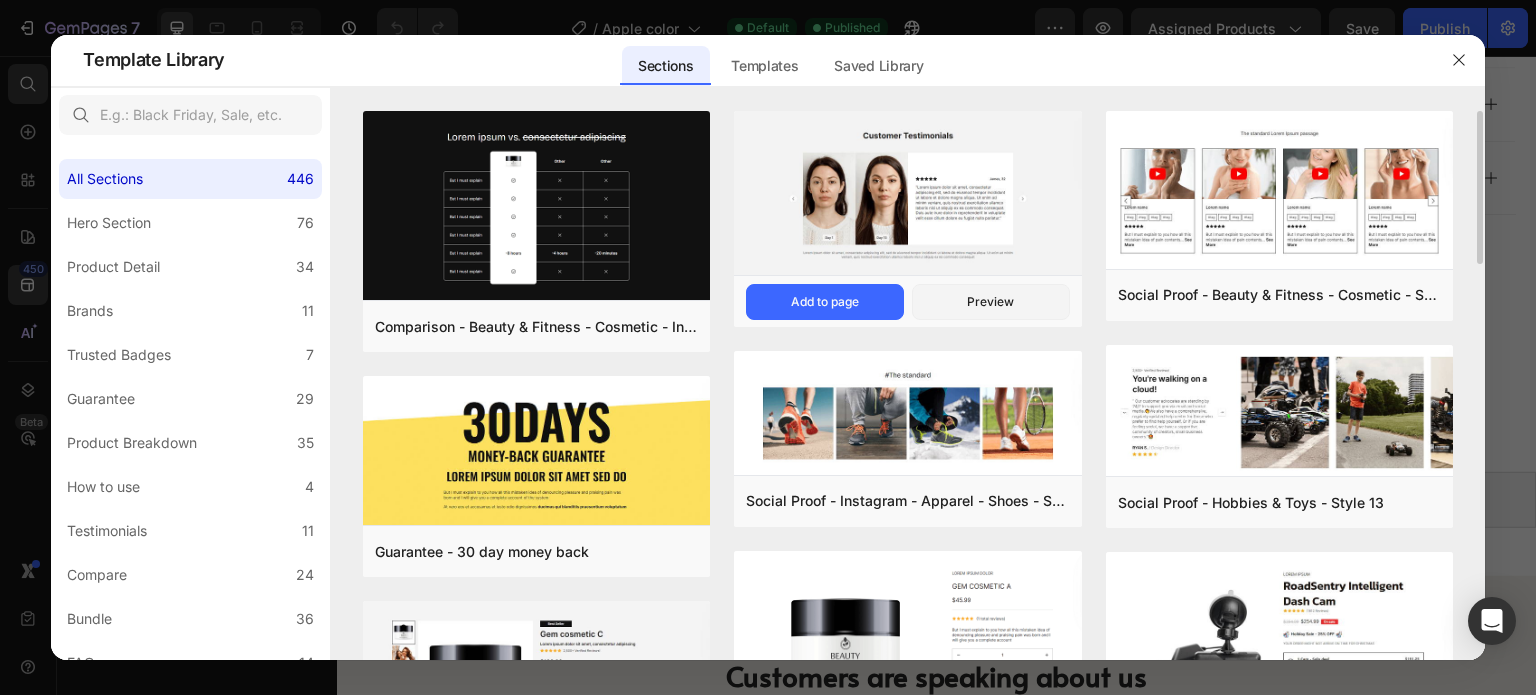 scroll, scrollTop: 219, scrollLeft: 0, axis: vertical 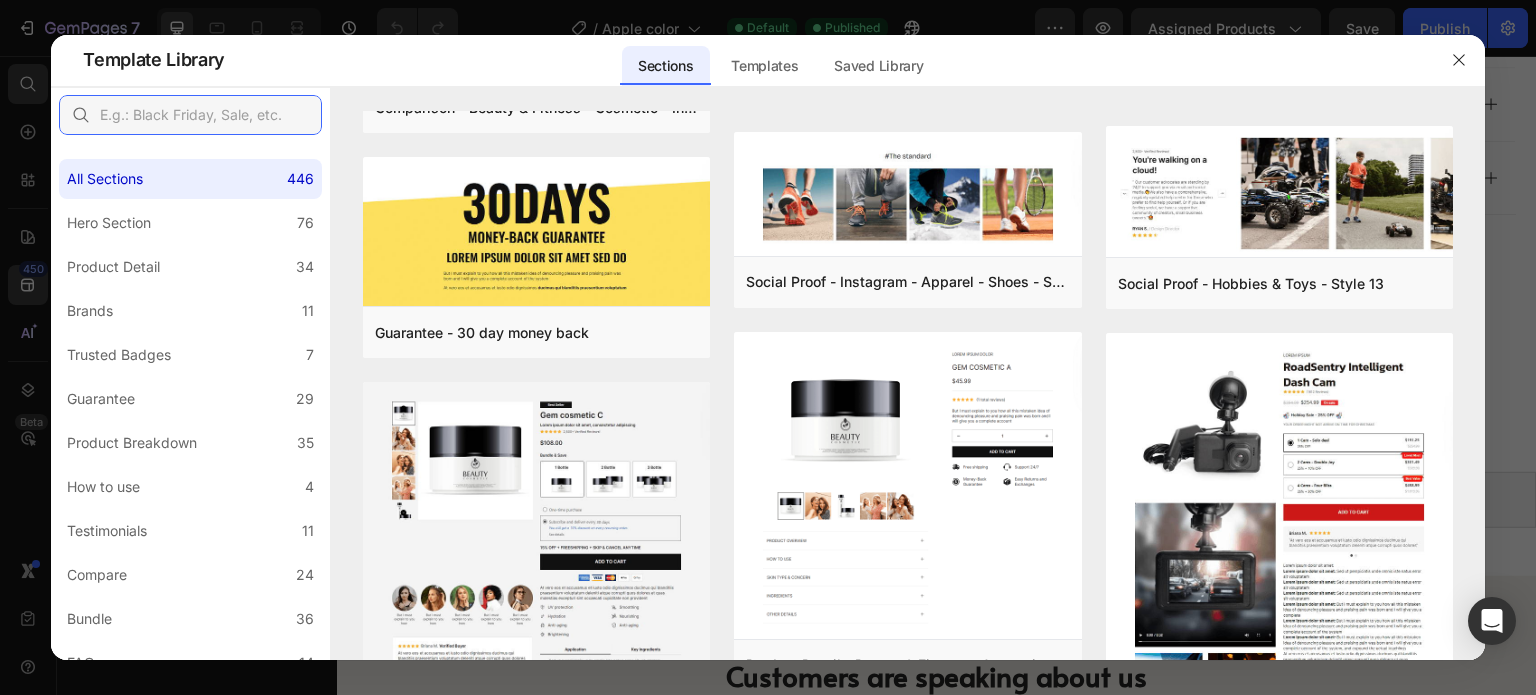 click at bounding box center (190, 115) 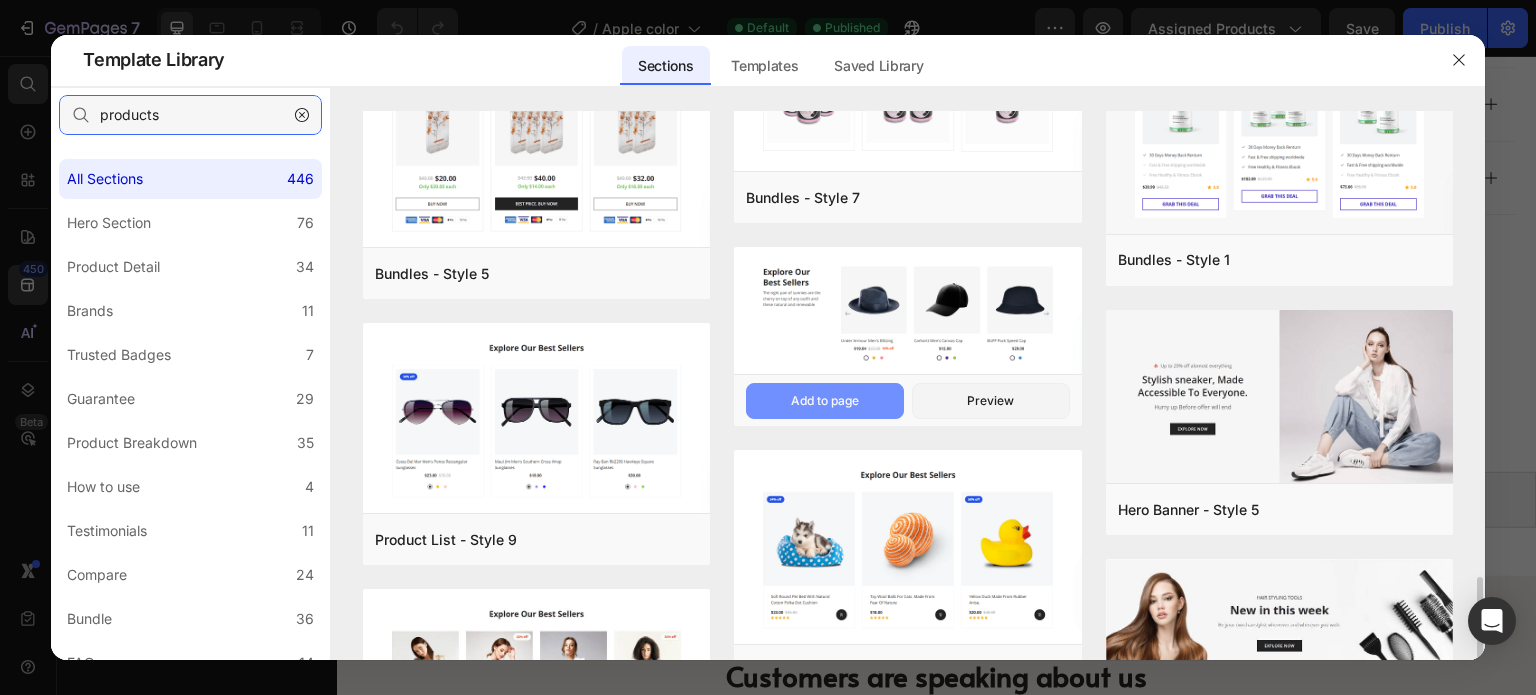 scroll, scrollTop: 1201, scrollLeft: 0, axis: vertical 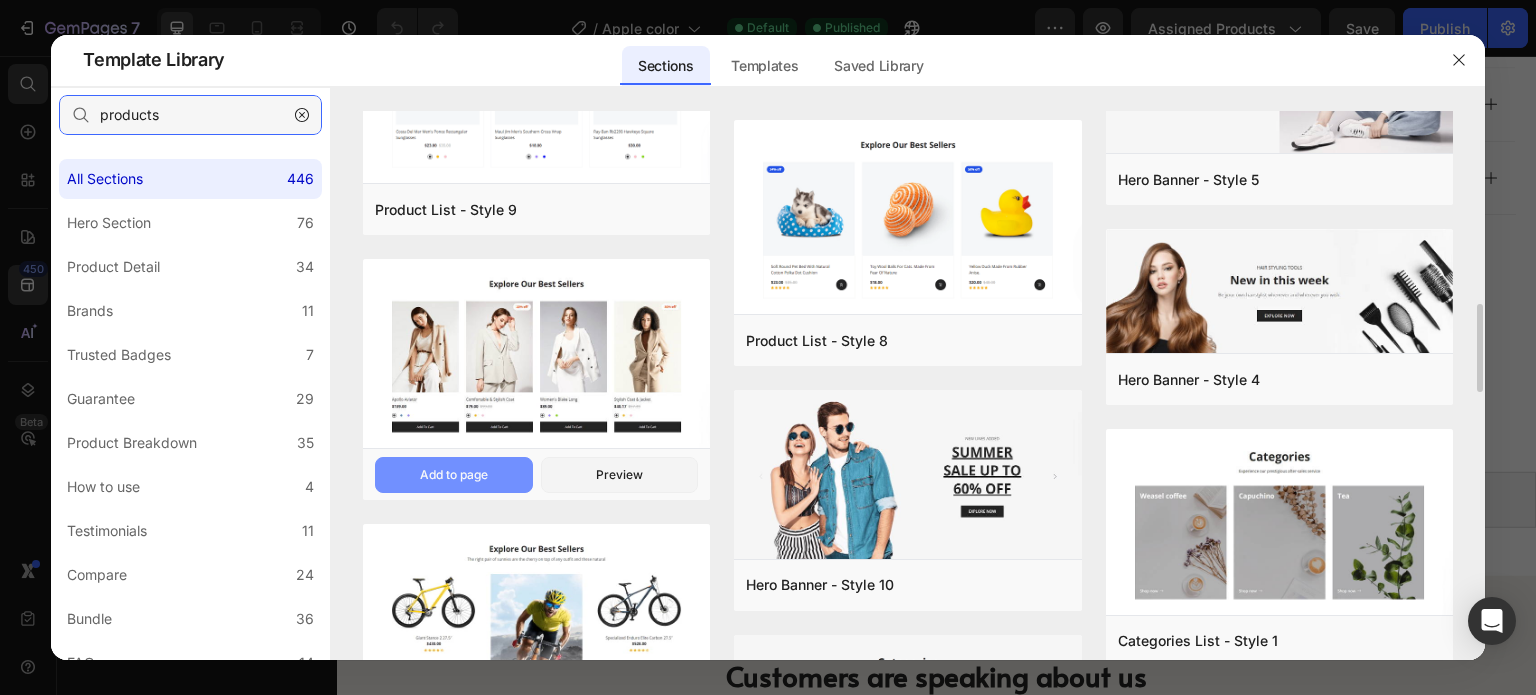 type on "products" 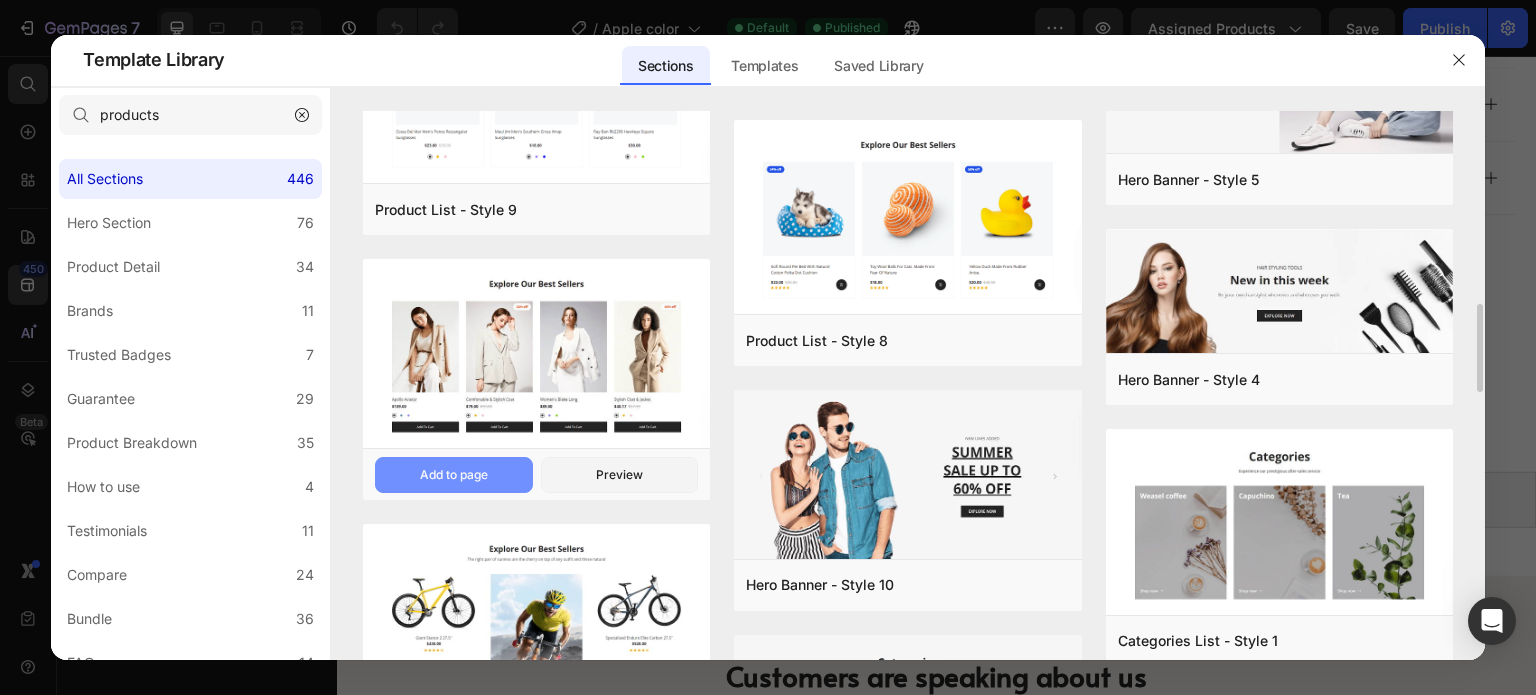click on "Add to page" at bounding box center [0, 0] 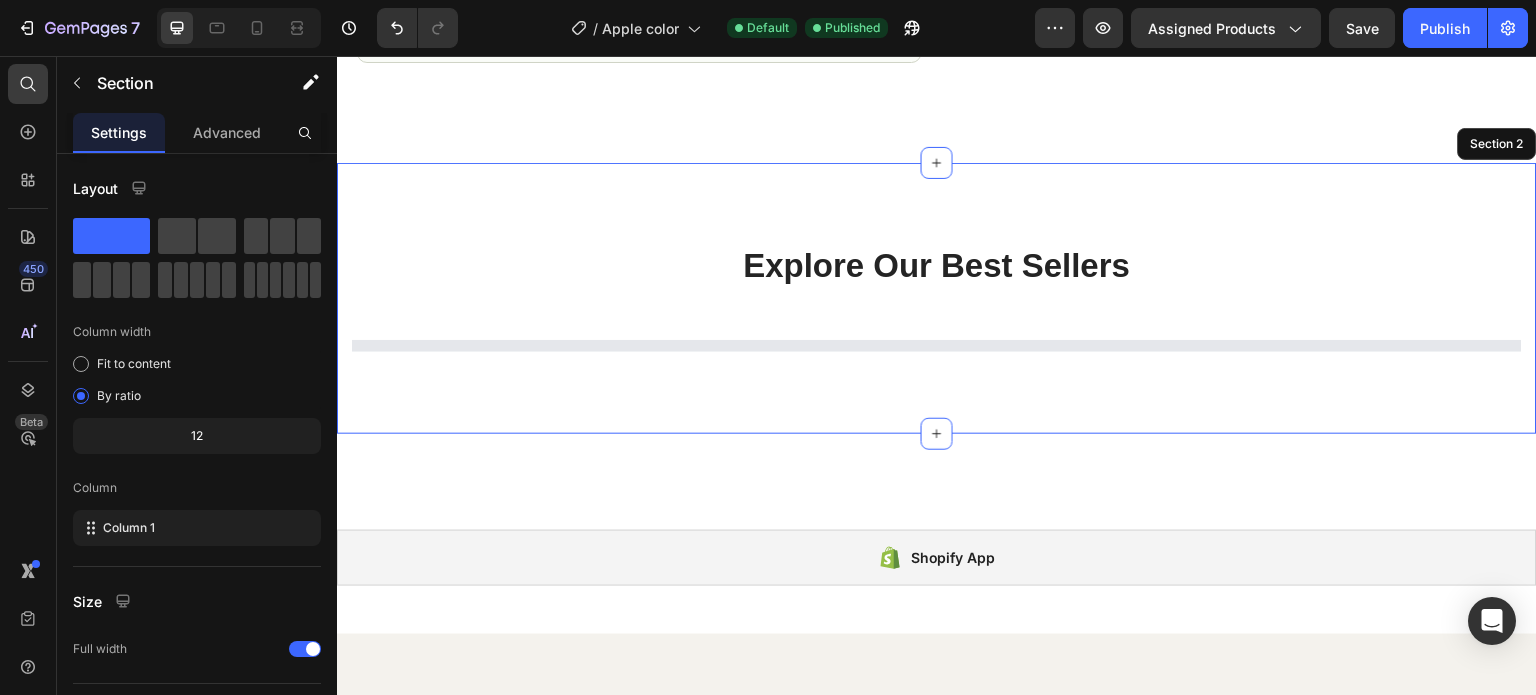 scroll, scrollTop: 1318, scrollLeft: 0, axis: vertical 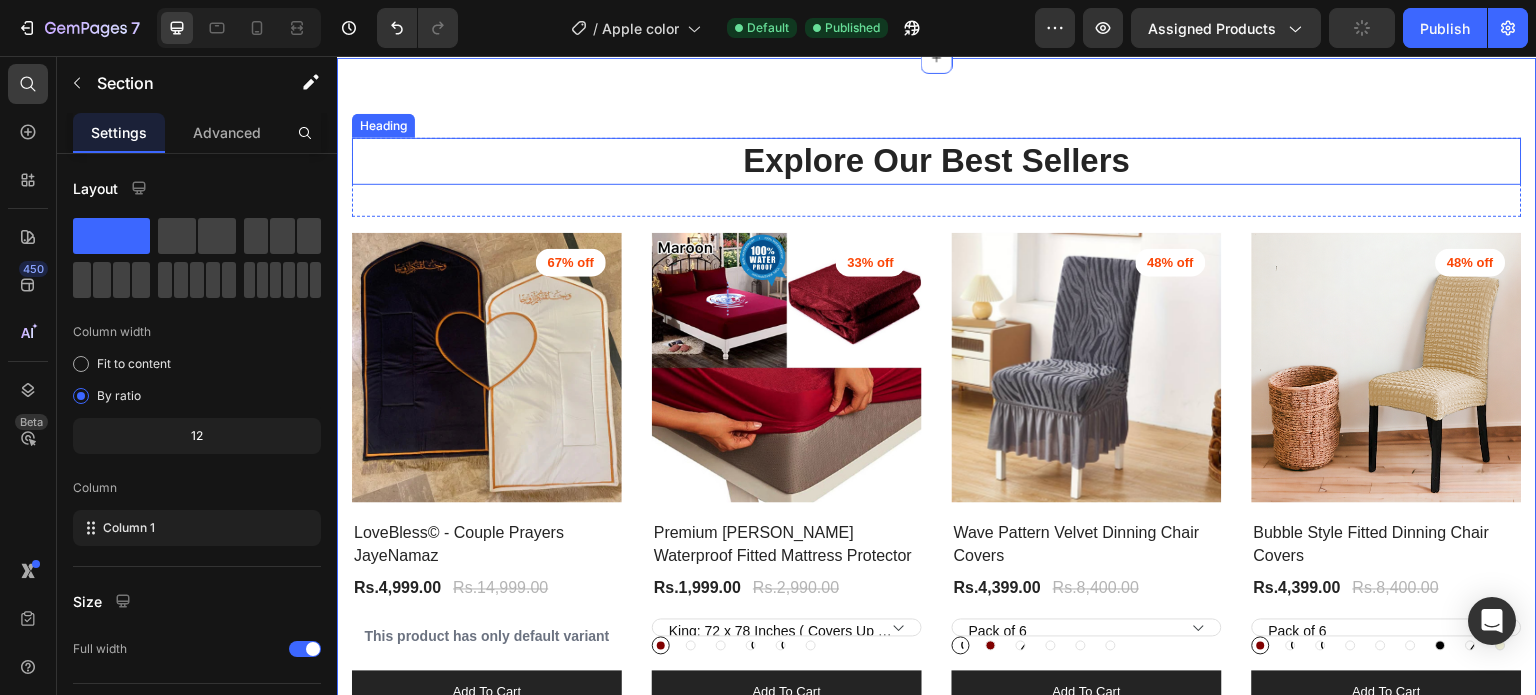 click on "Explore Our Best Sellers" at bounding box center [937, 161] 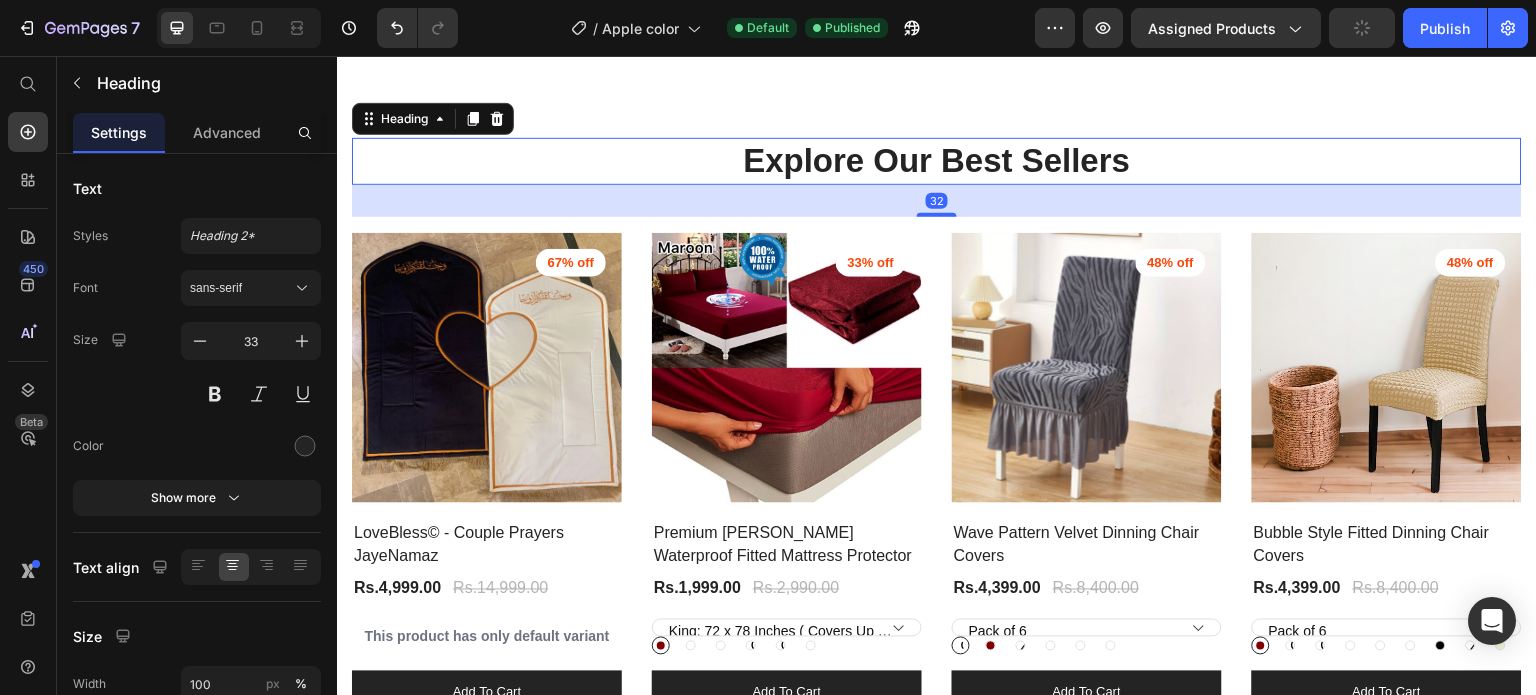 click on "Explore Our Best Sellers" at bounding box center (937, 161) 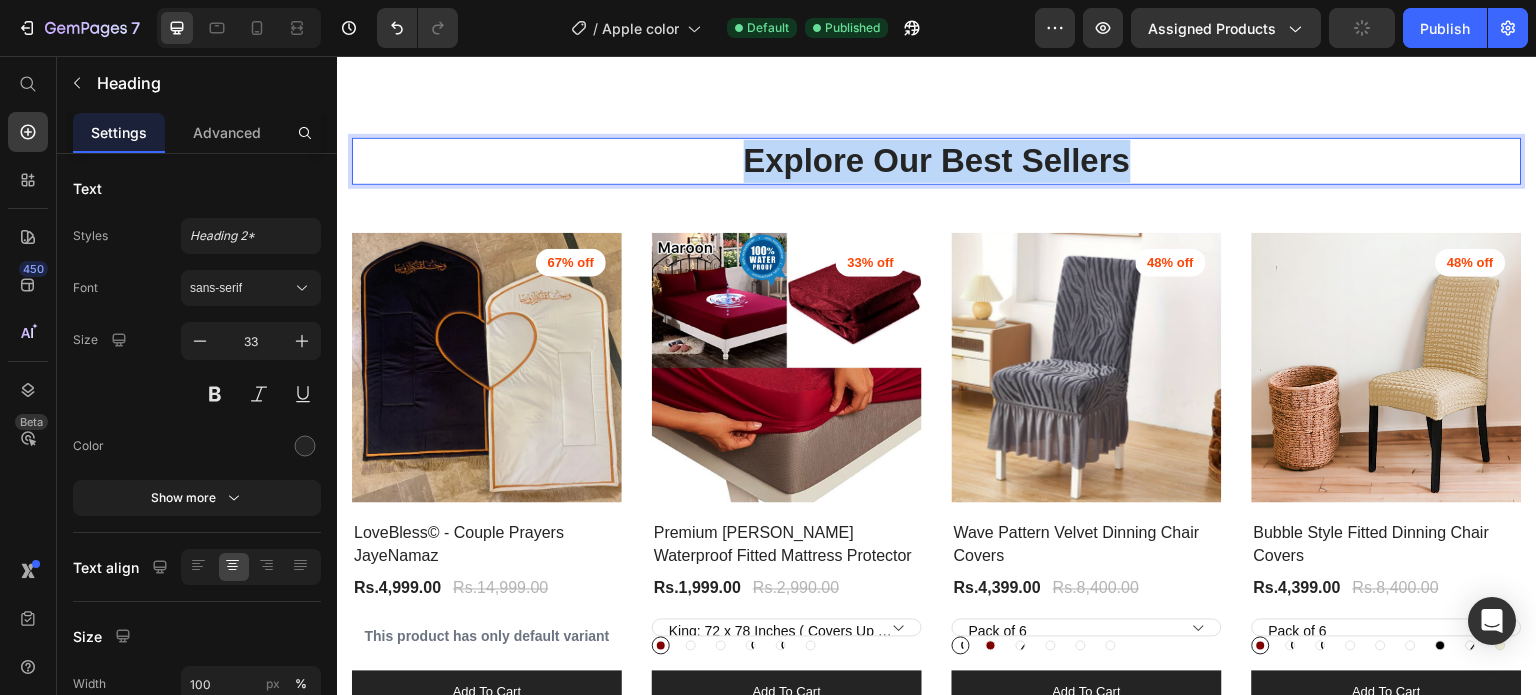 click on "Explore Our Best Sellers" at bounding box center (937, 161) 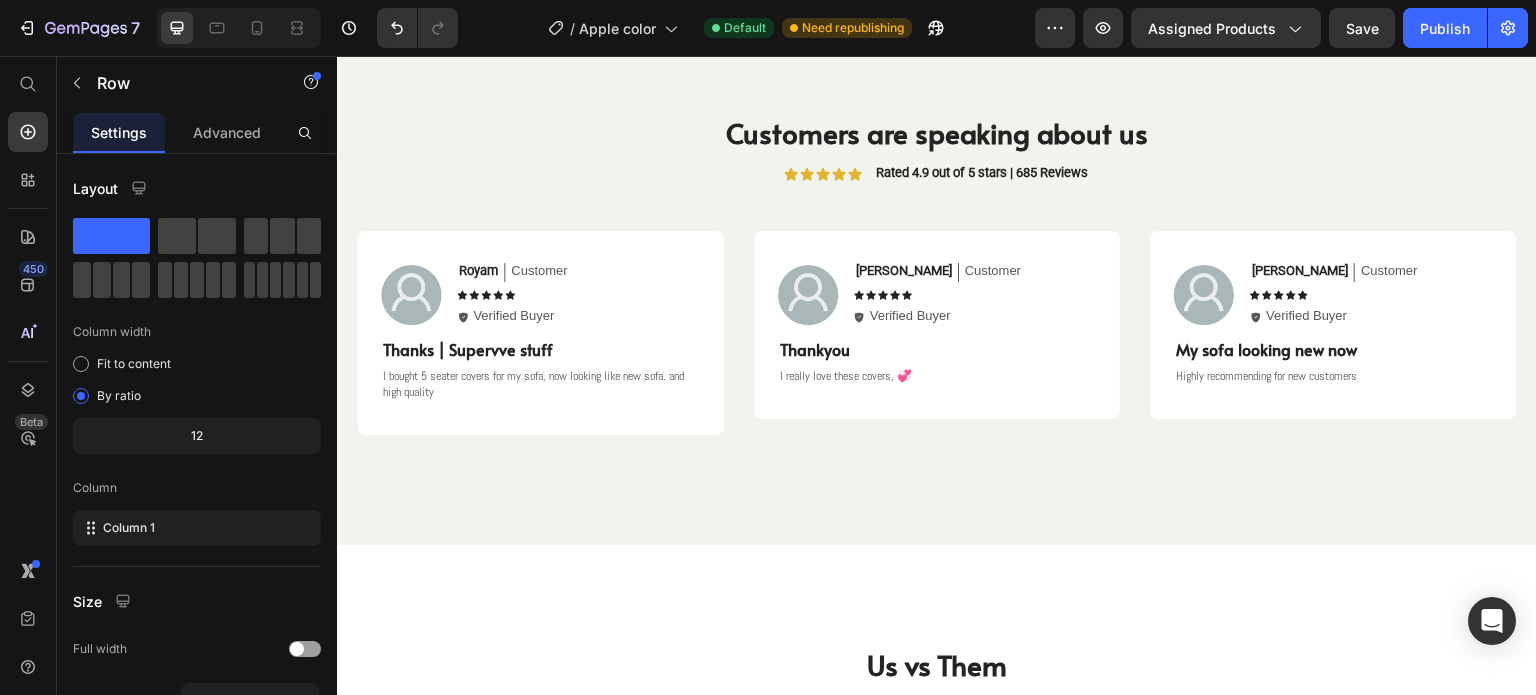 scroll, scrollTop: 2281, scrollLeft: 0, axis: vertical 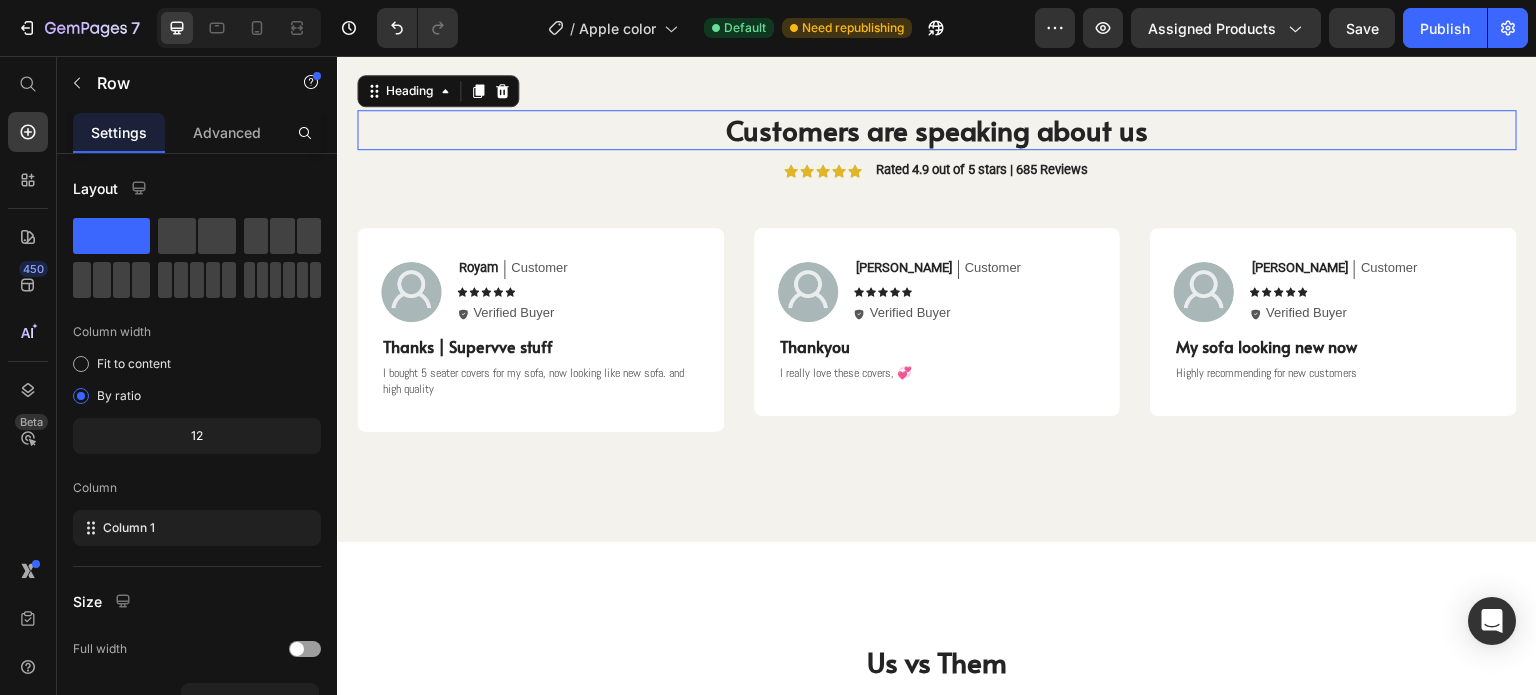 click on "Customers are speaking about us" at bounding box center [937, 129] 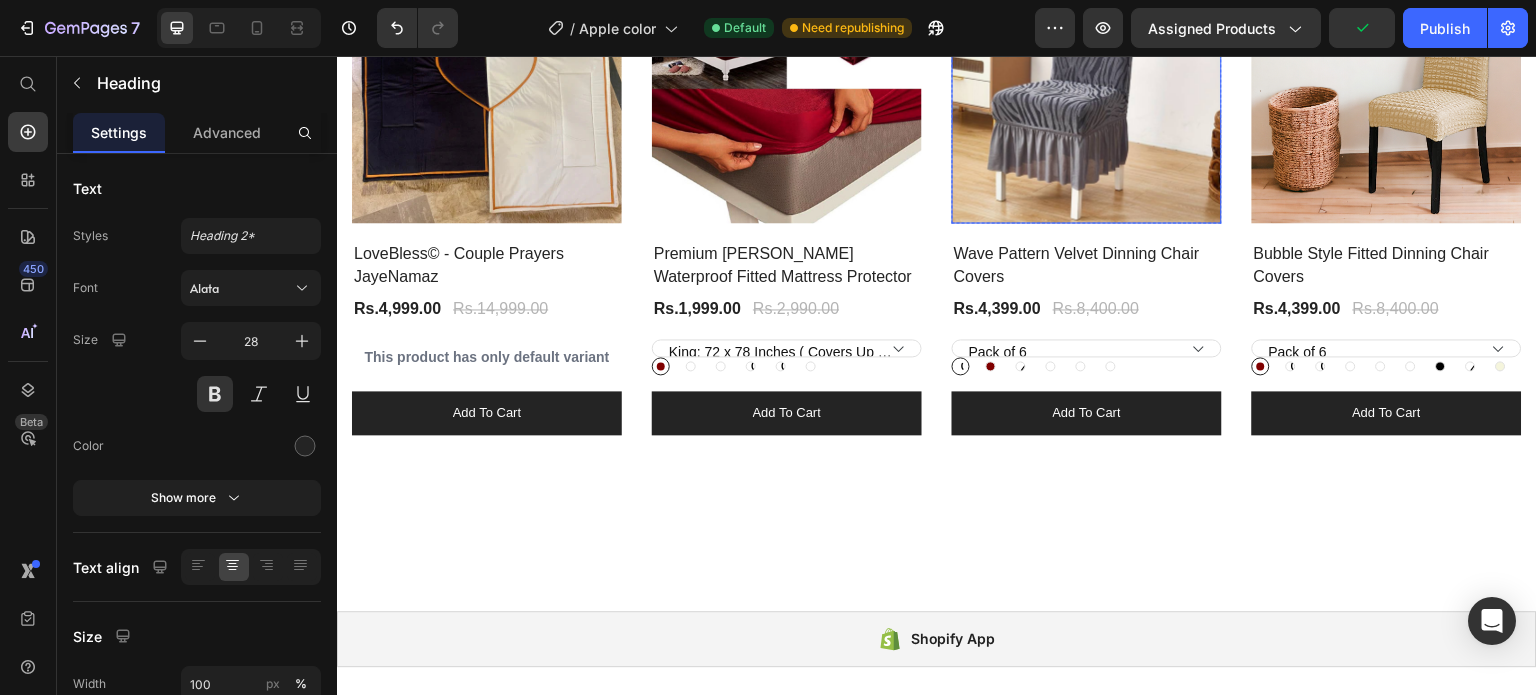 scroll, scrollTop: 1346, scrollLeft: 0, axis: vertical 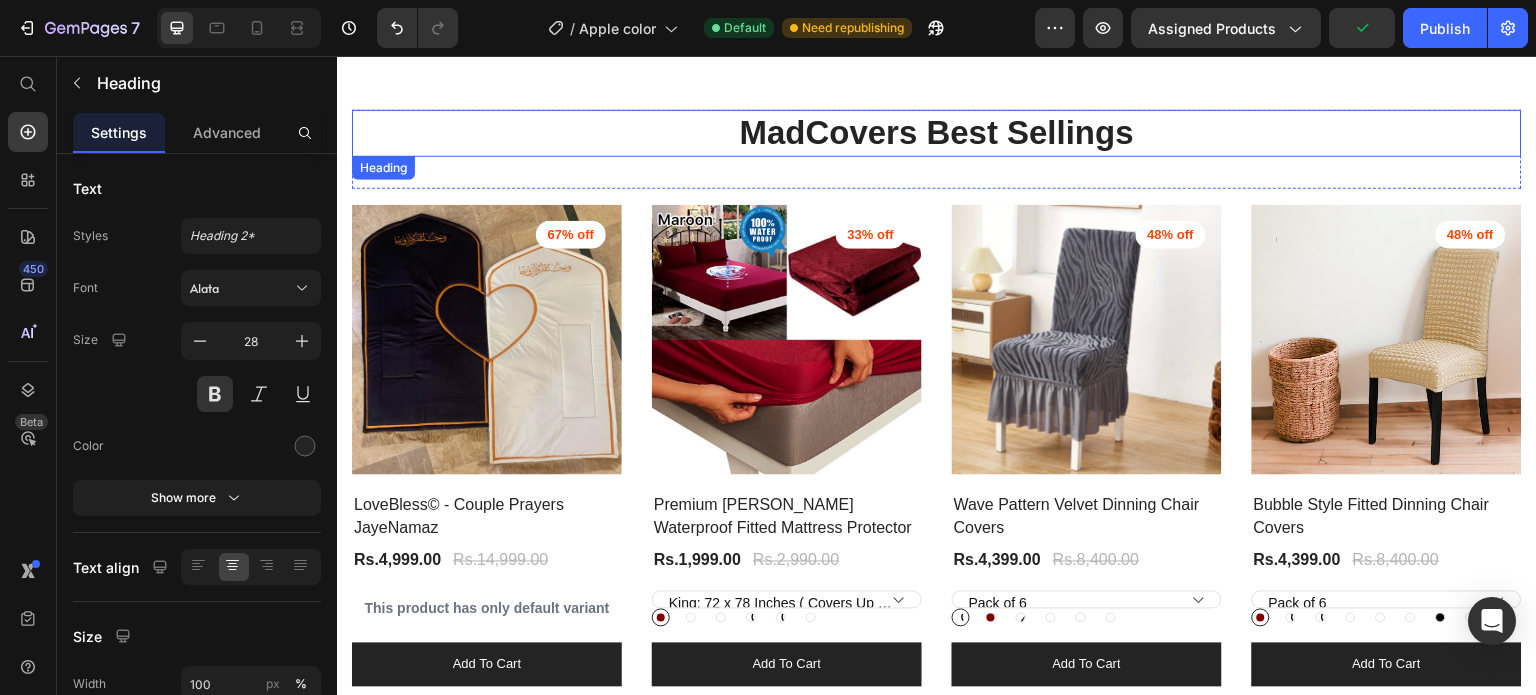 click on "MadCovers Best Sellings" at bounding box center [937, 133] 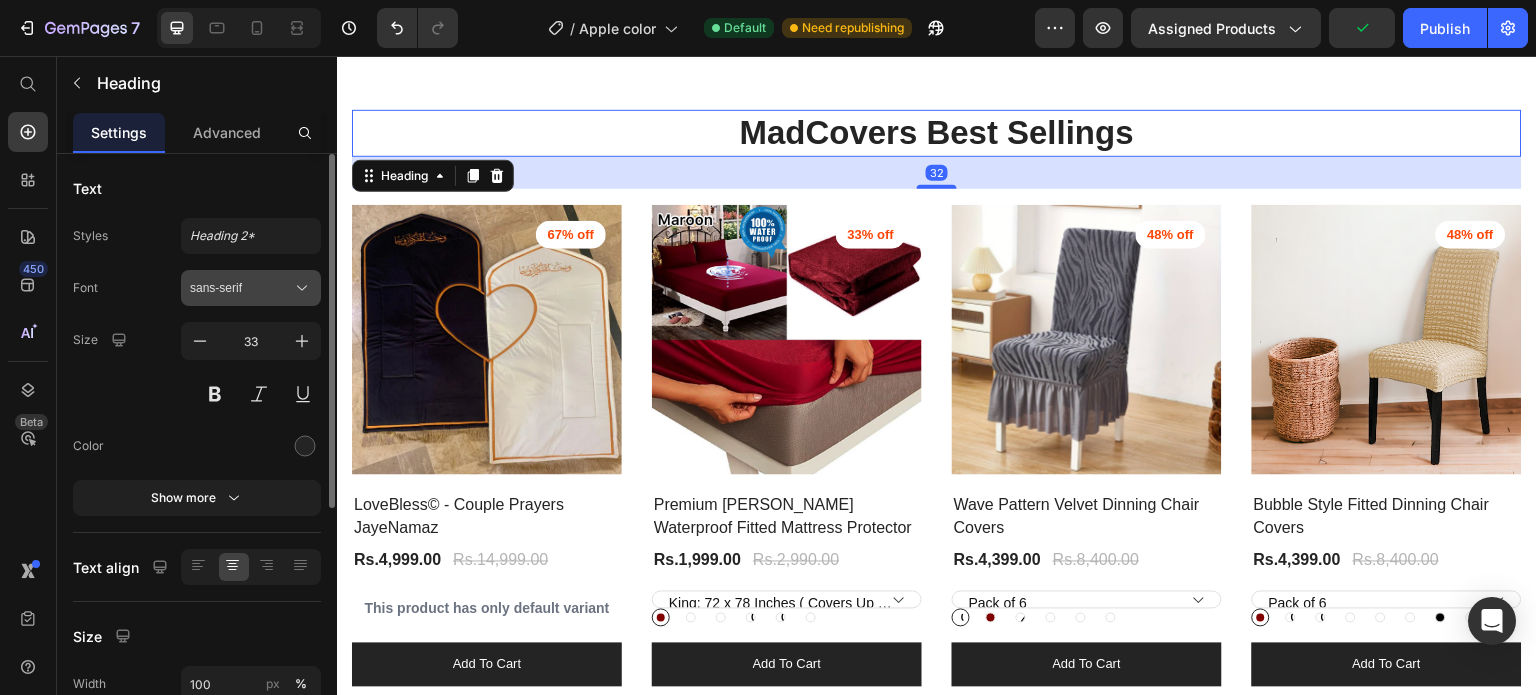 click on "sans-serif" at bounding box center (241, 288) 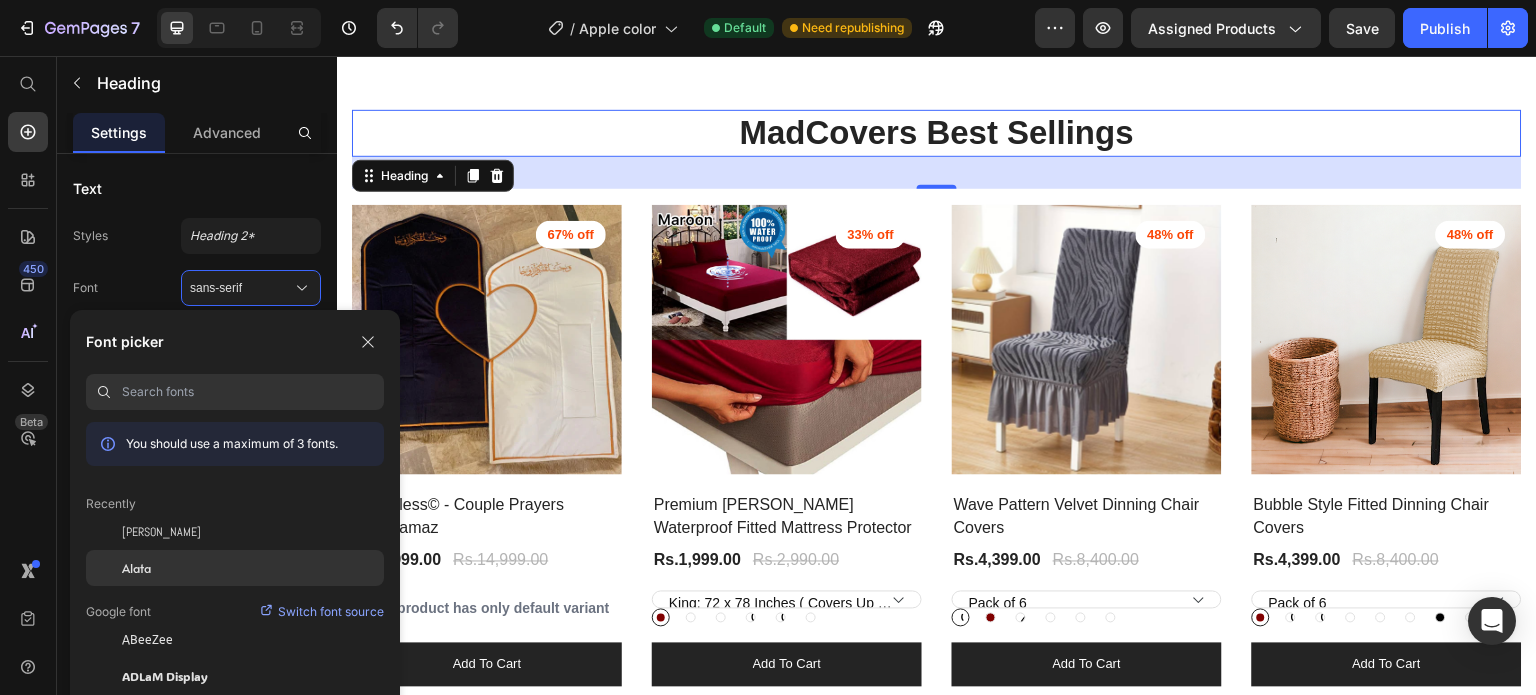 click on "Alata" 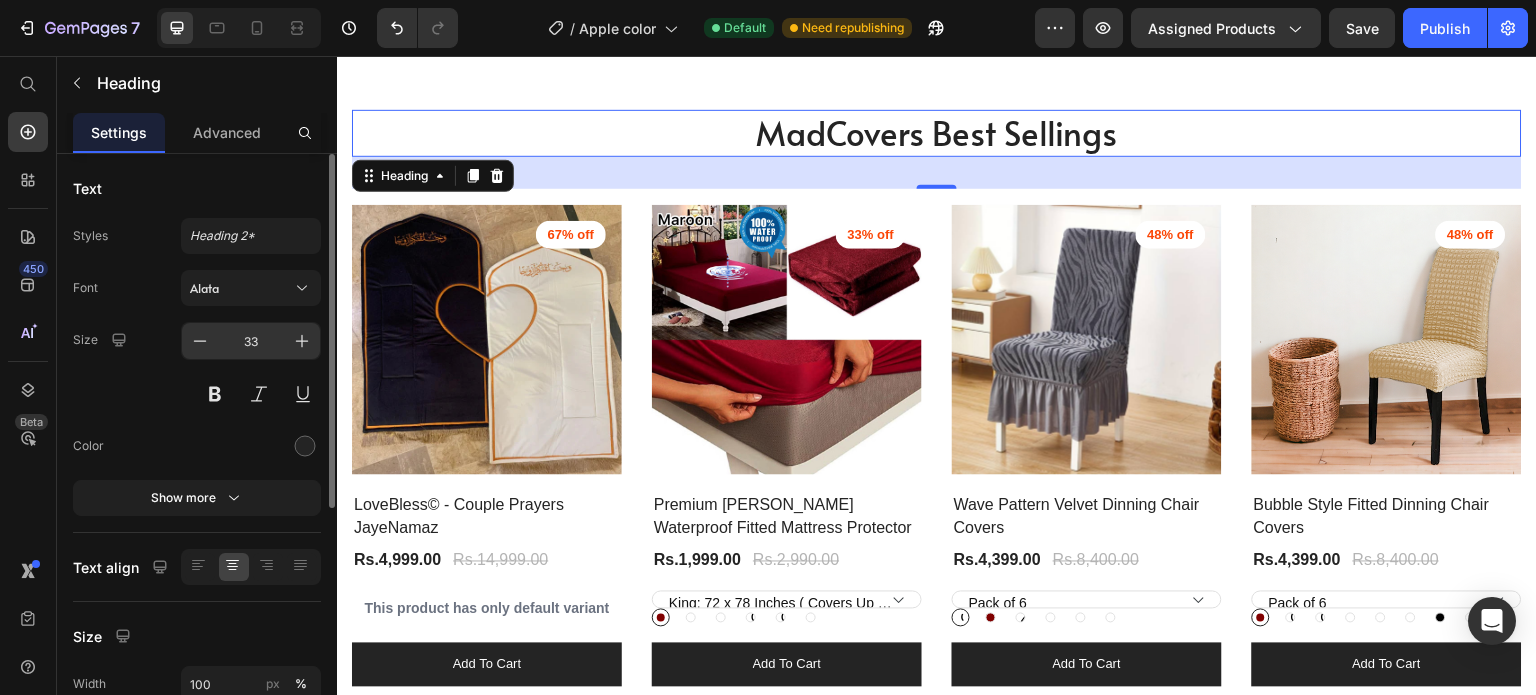 click on "33" at bounding box center (251, 341) 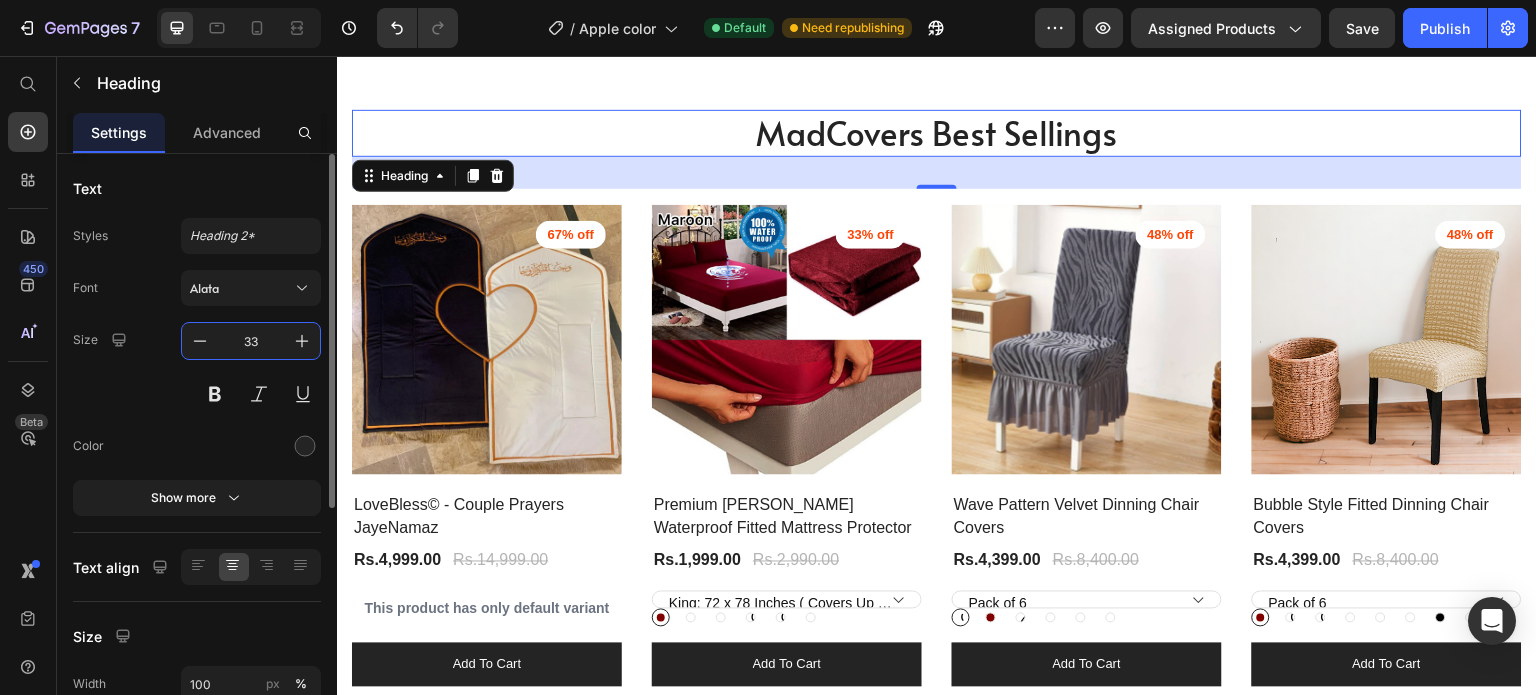 click on "33" at bounding box center [251, 341] 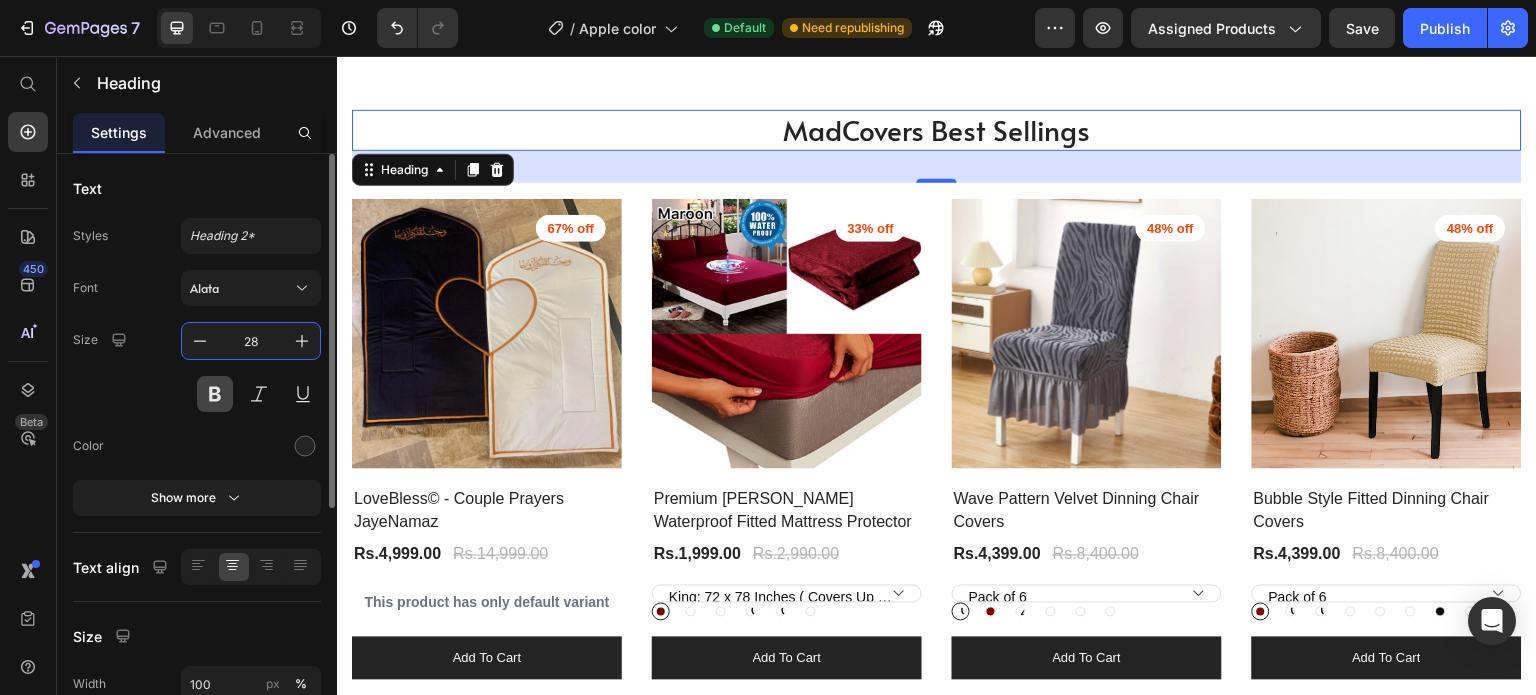 type on "28" 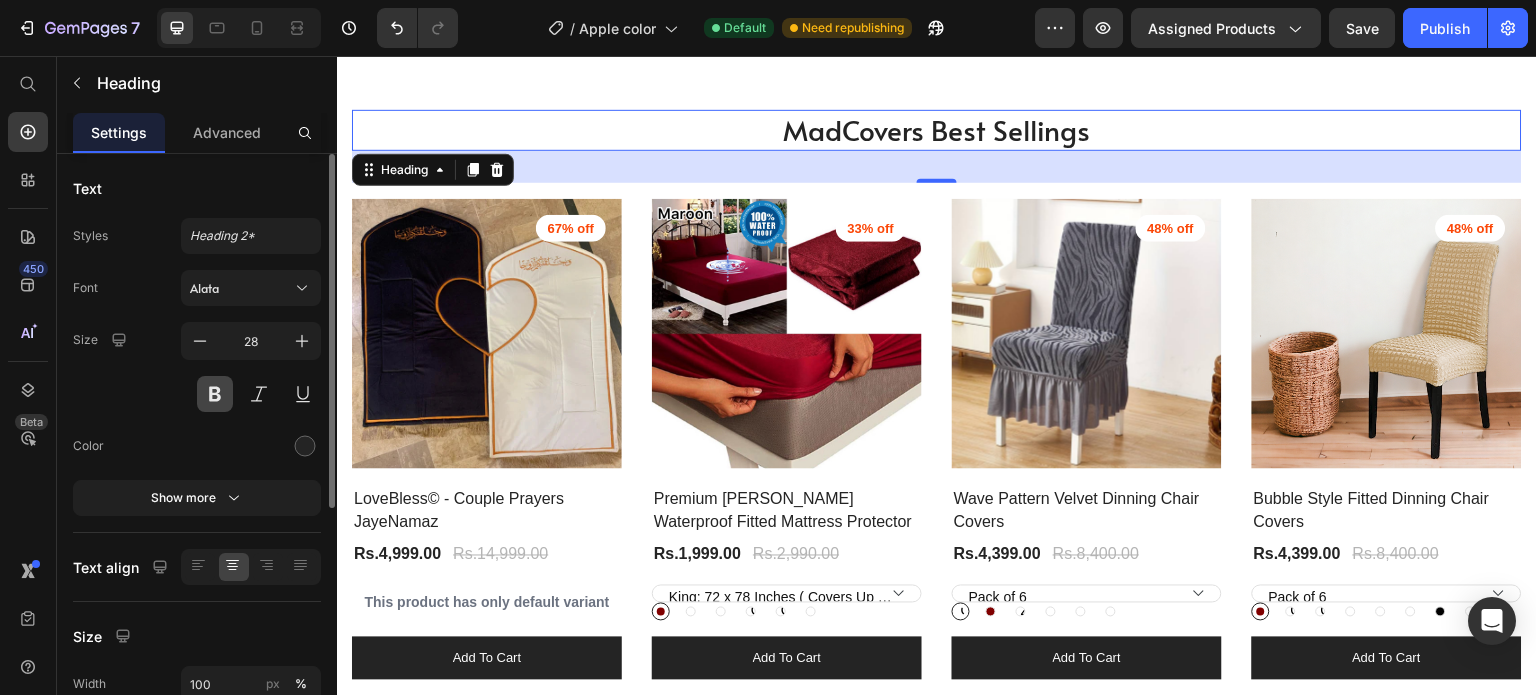 click at bounding box center [215, 394] 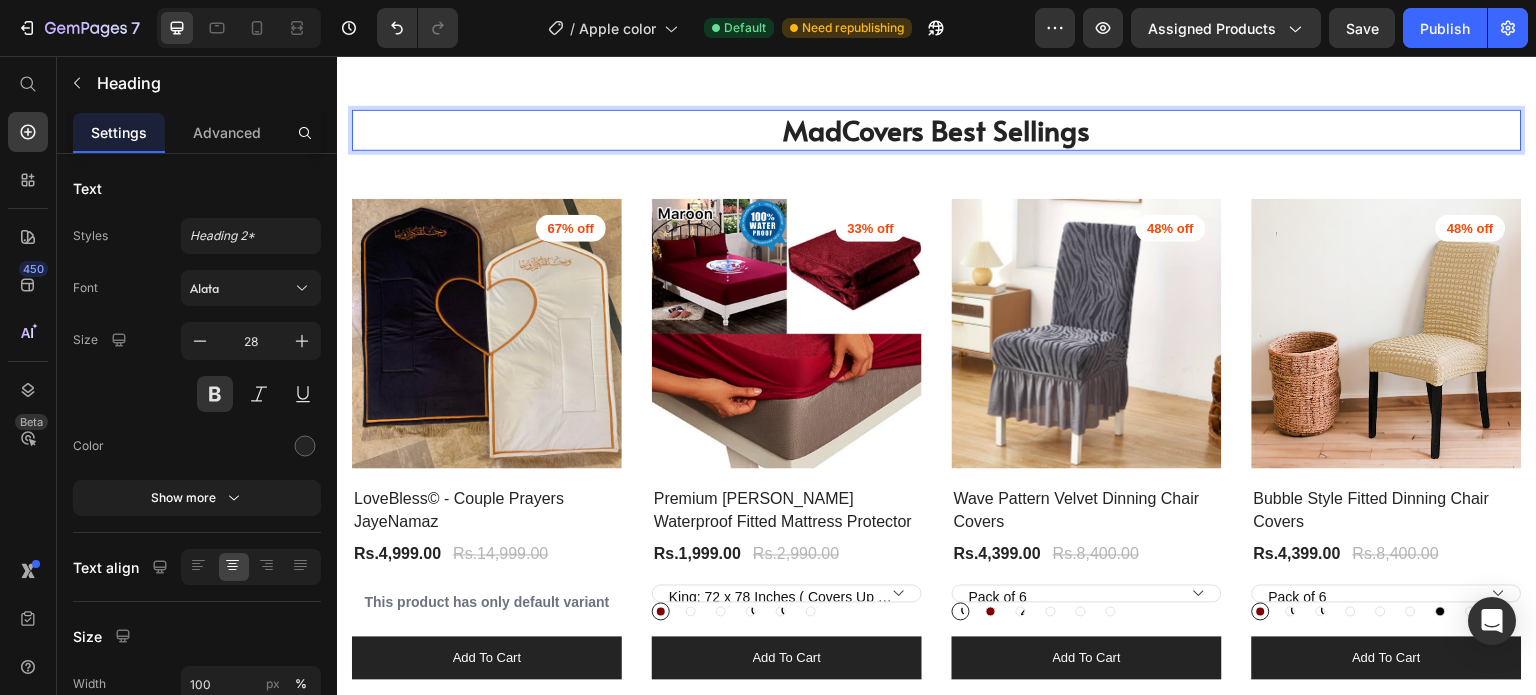 click on "MadCovers Best Sellings" at bounding box center [937, 130] 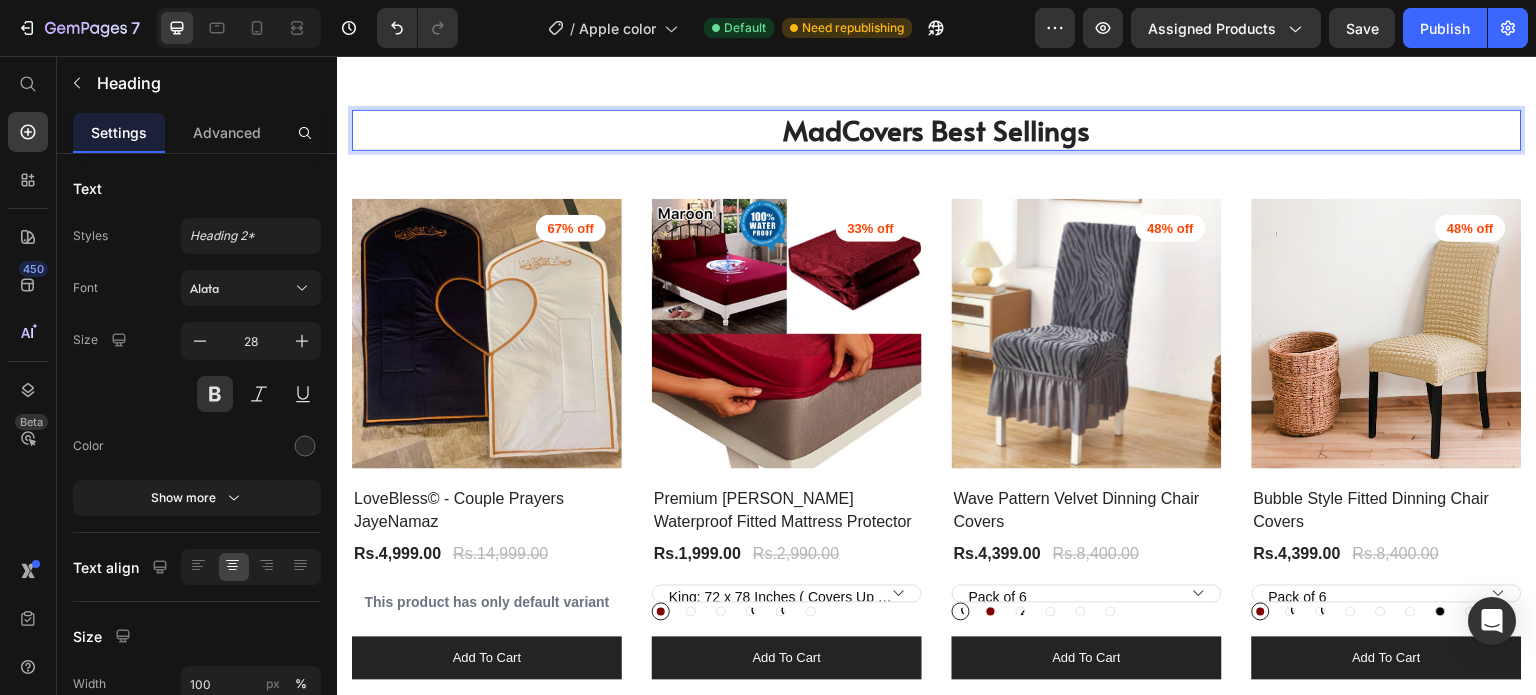 click on "MadCovers Best Sellings" at bounding box center [937, 130] 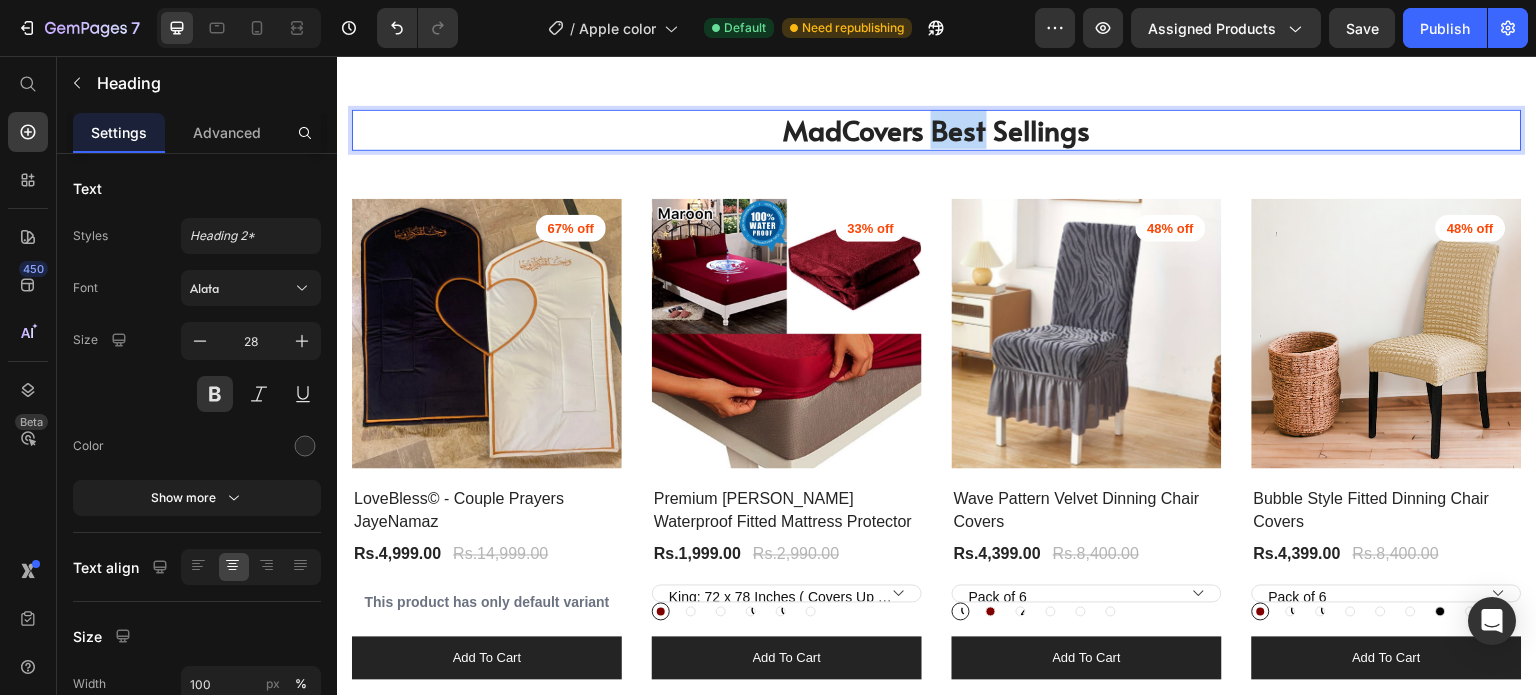 click on "MadCovers Best Sellings" at bounding box center [937, 130] 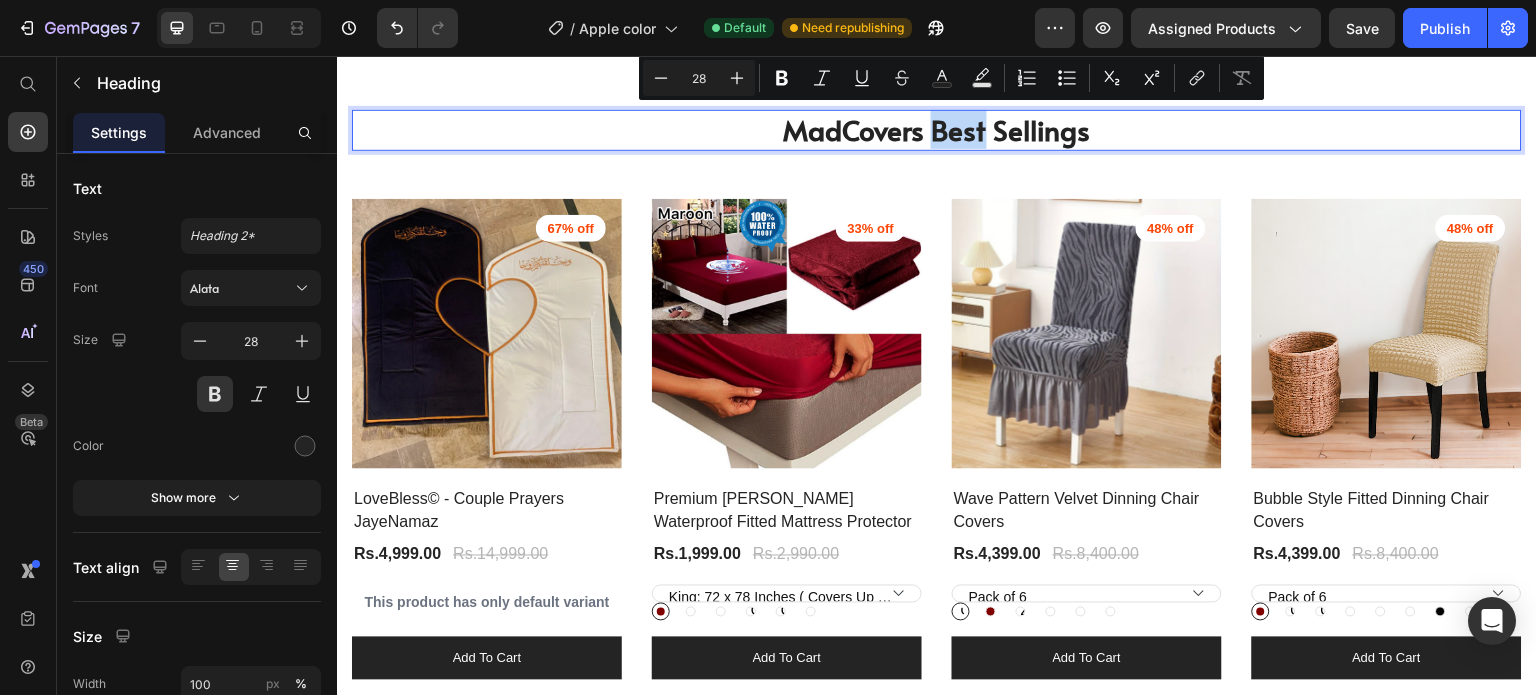 click on "MadCovers Best Sellings" at bounding box center (937, 130) 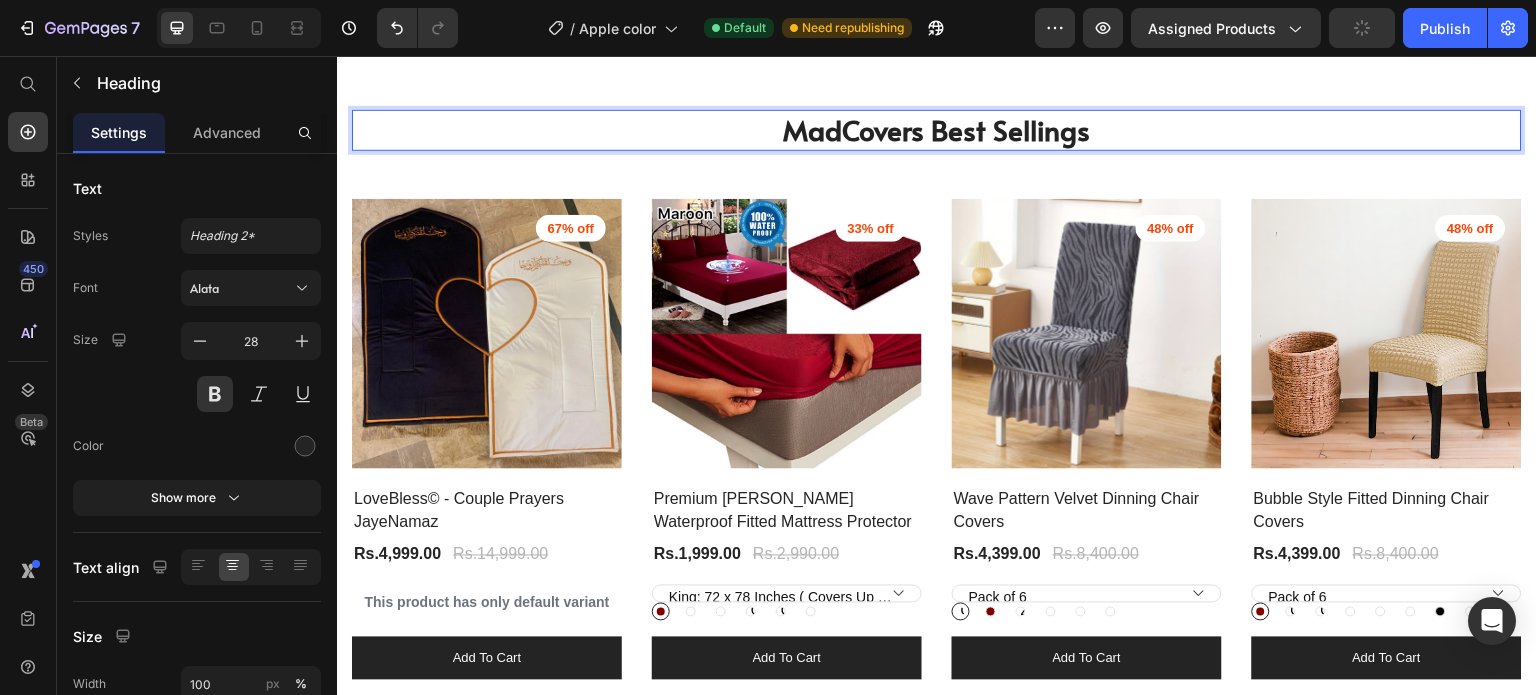 click on "MadCovers Best Sellings" at bounding box center [937, 130] 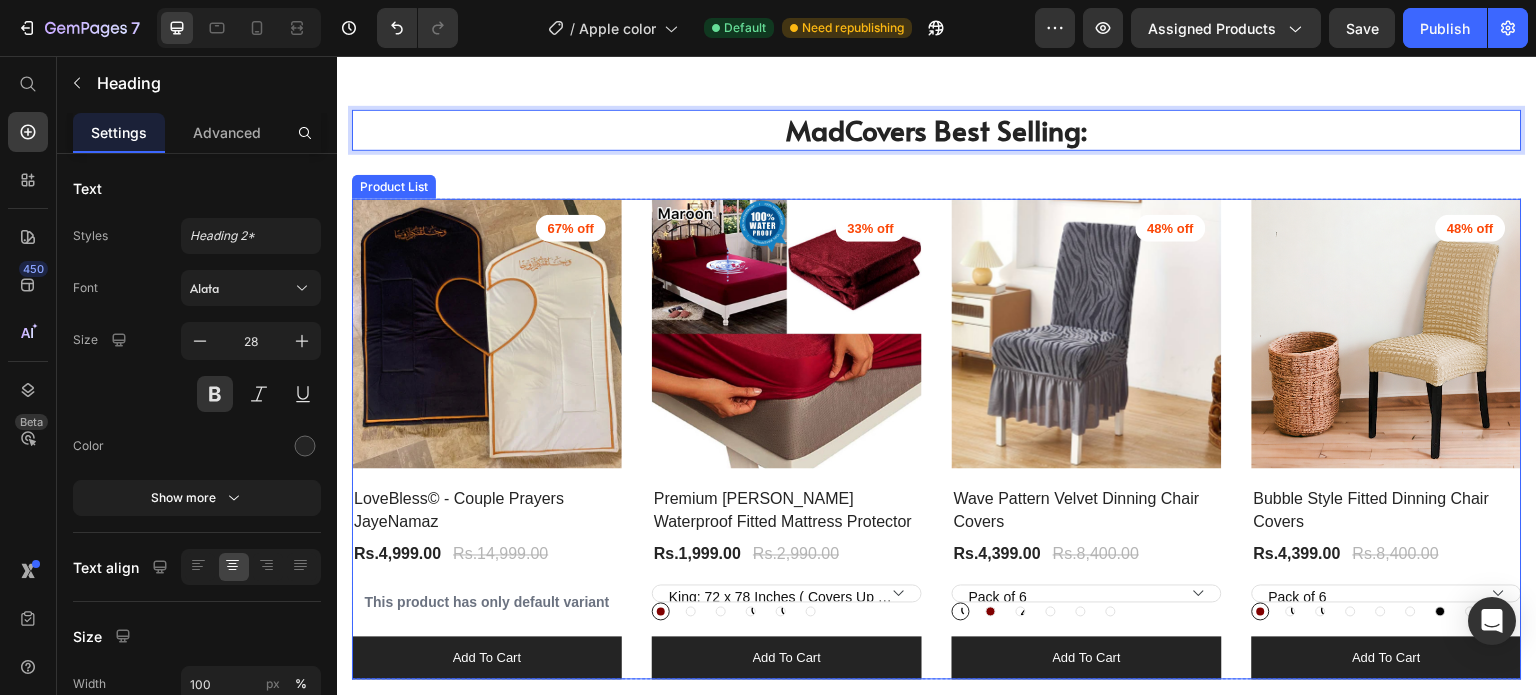 scroll, scrollTop: 1410, scrollLeft: 0, axis: vertical 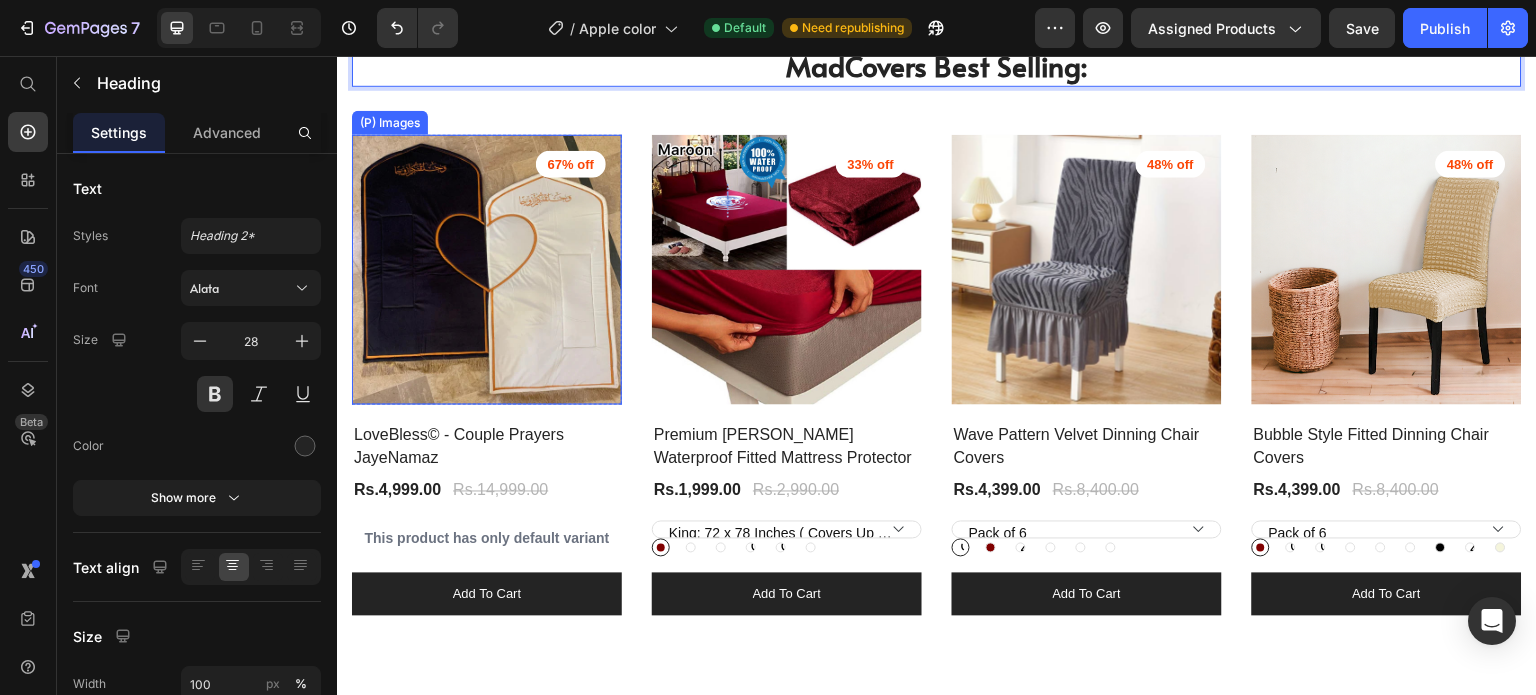 click at bounding box center (487, 270) 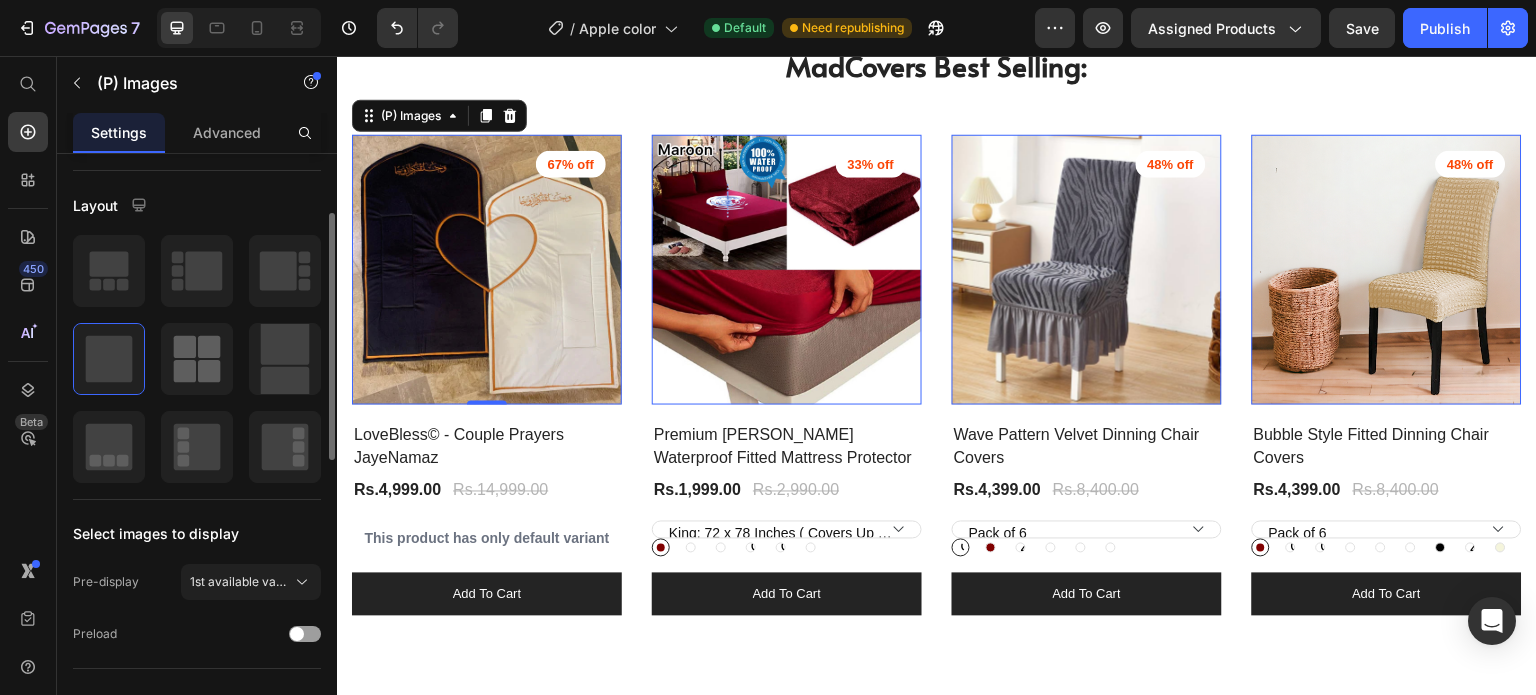 scroll, scrollTop: 145, scrollLeft: 0, axis: vertical 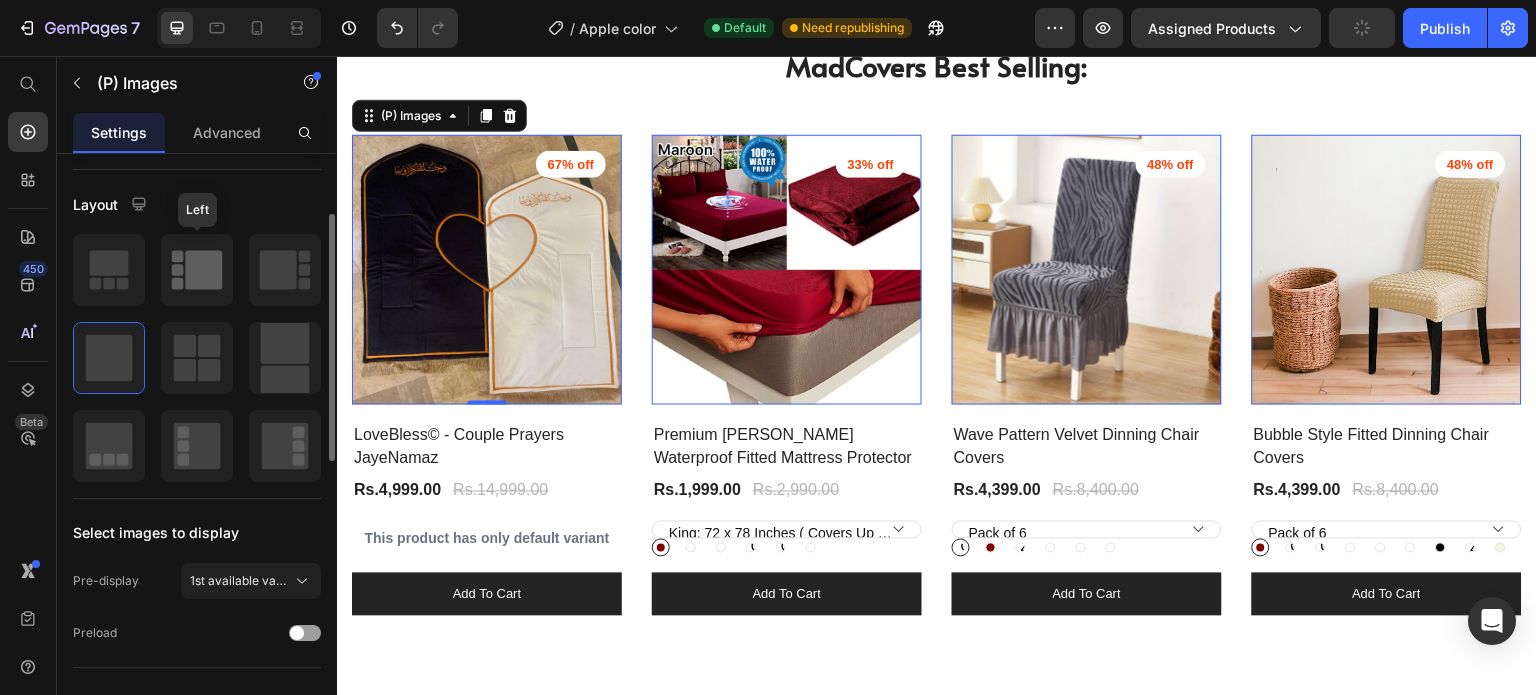 click 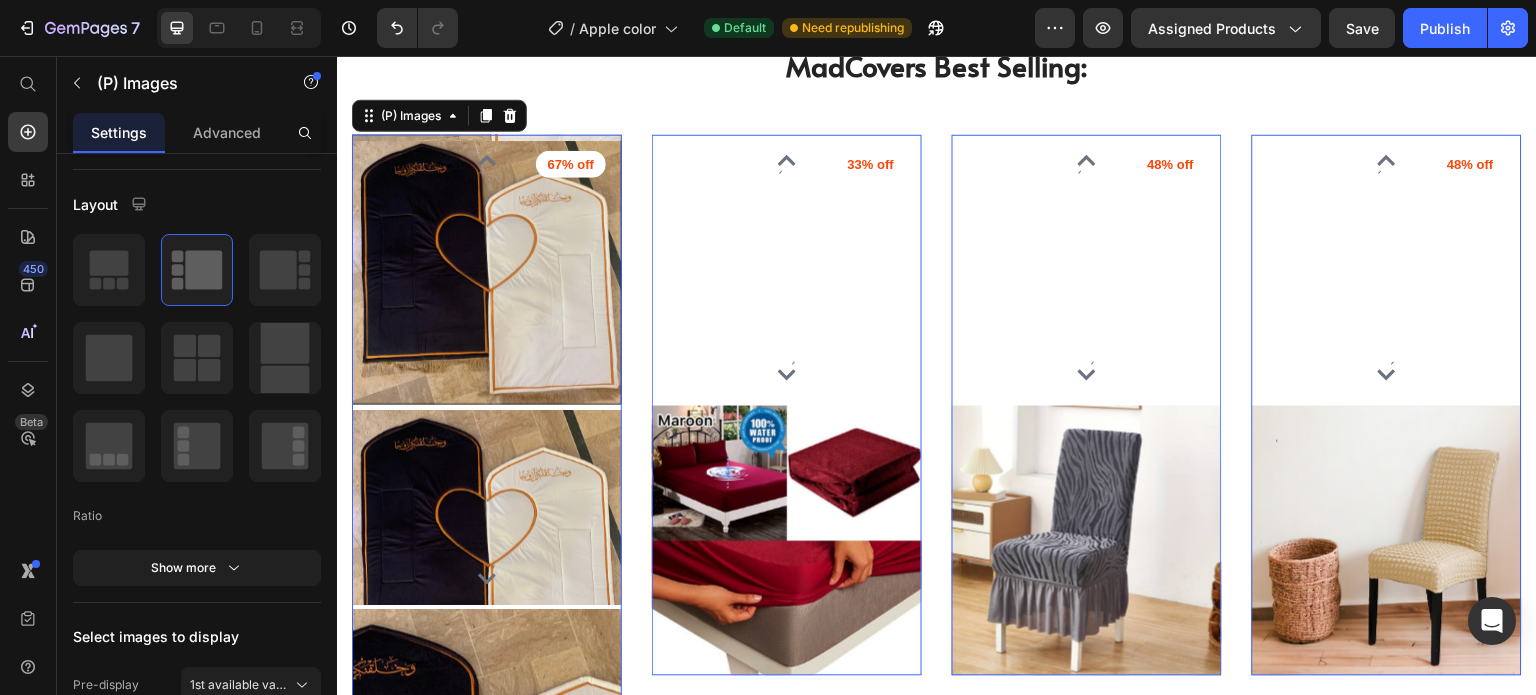 scroll, scrollTop: 1814, scrollLeft: 0, axis: vertical 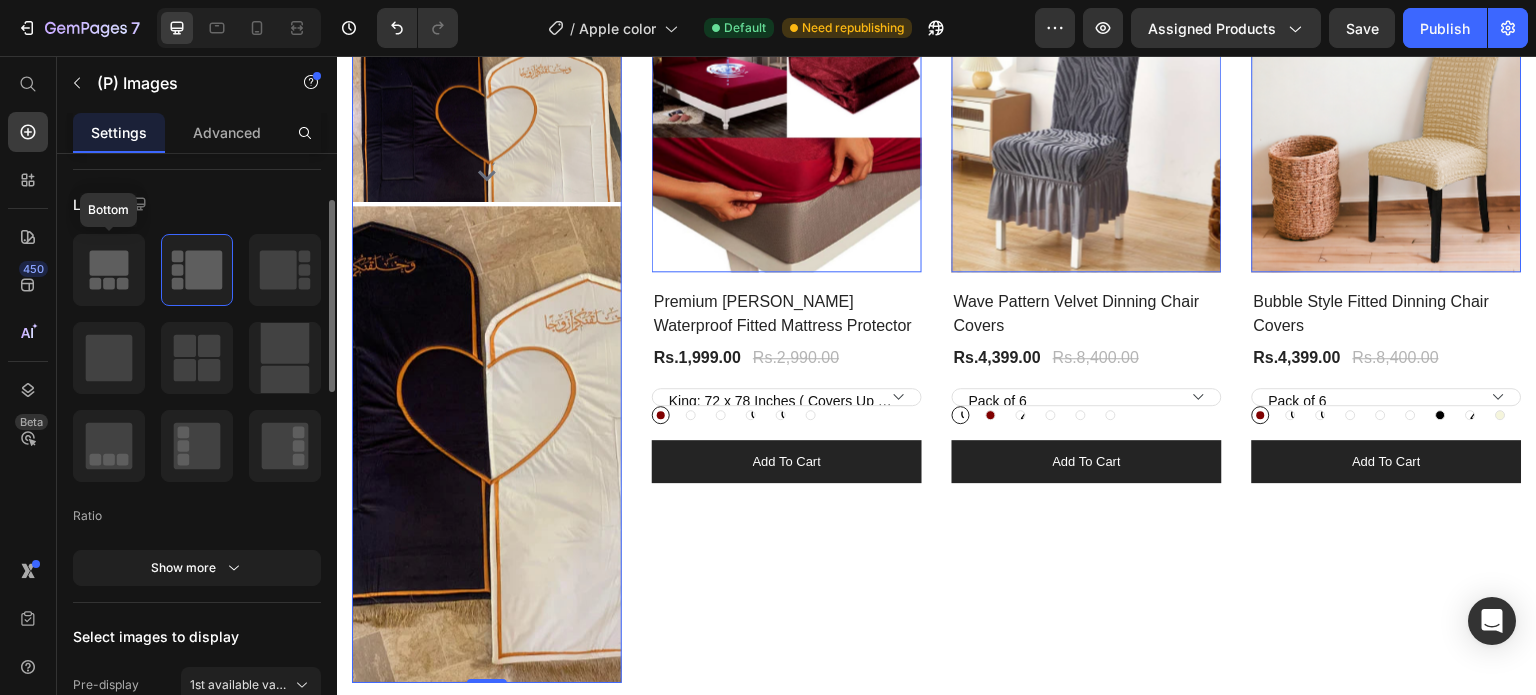 click 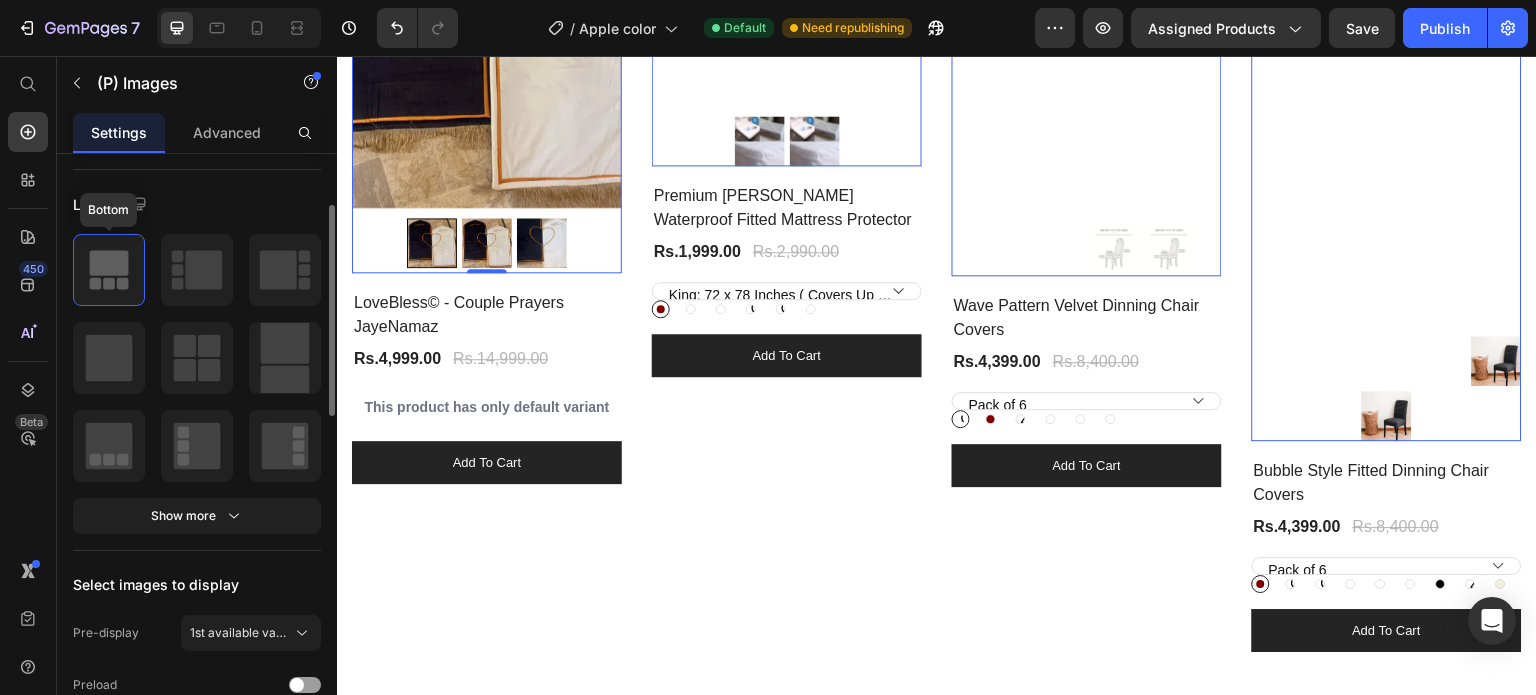 click 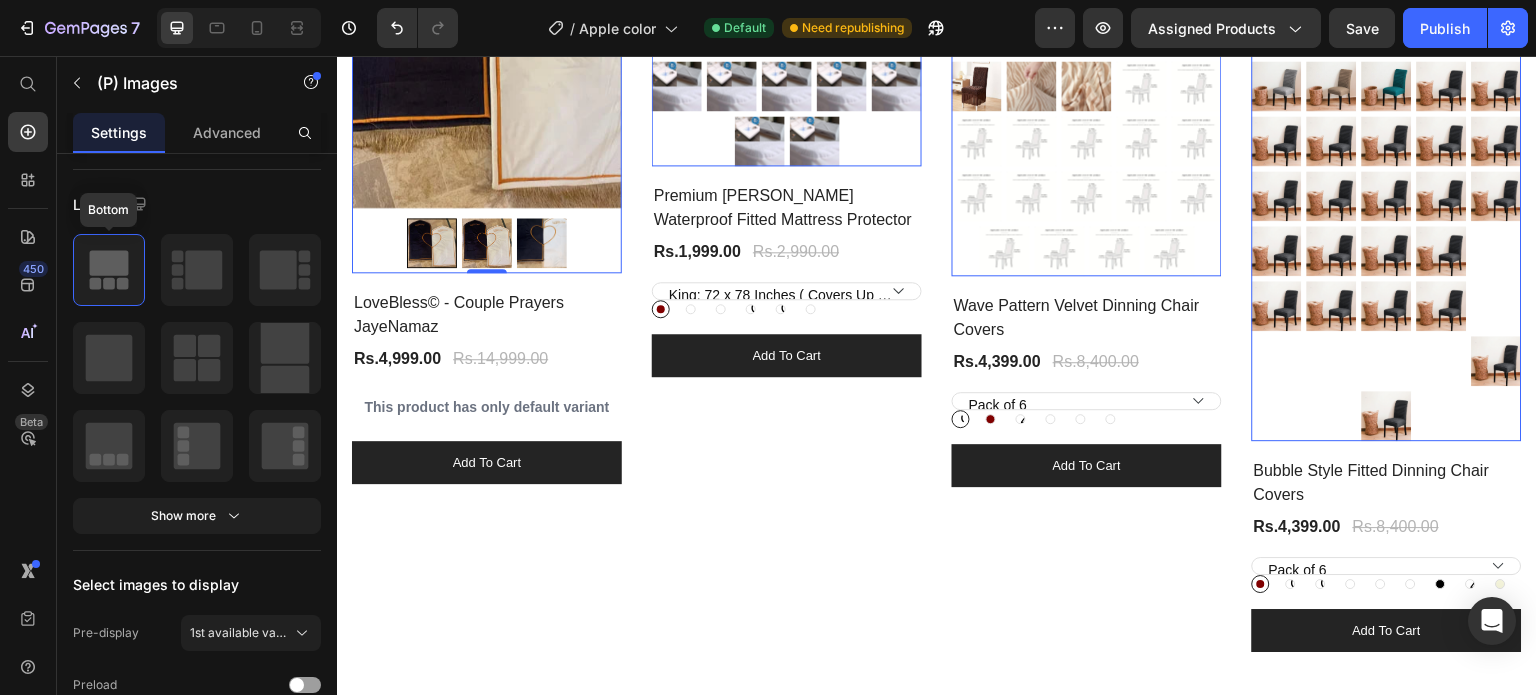 scroll, scrollTop: 1340, scrollLeft: 0, axis: vertical 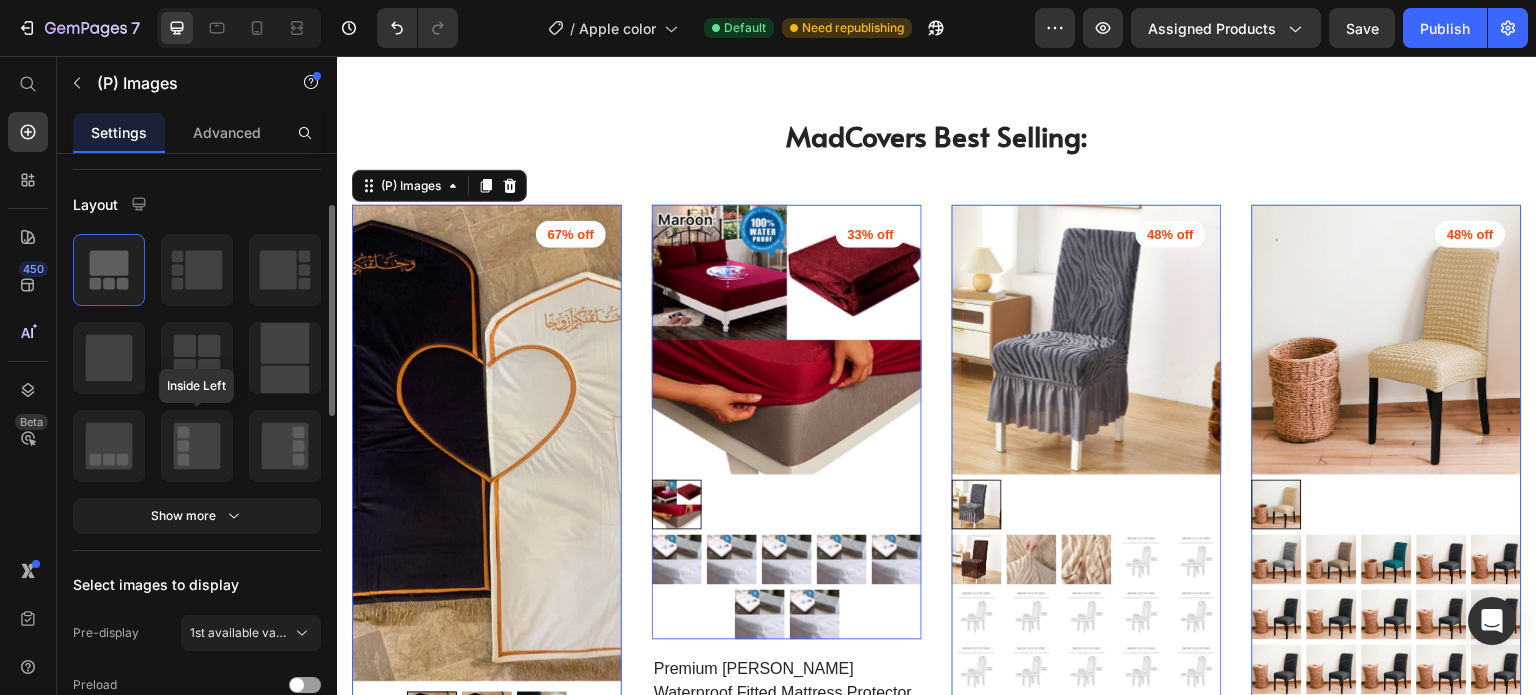 click 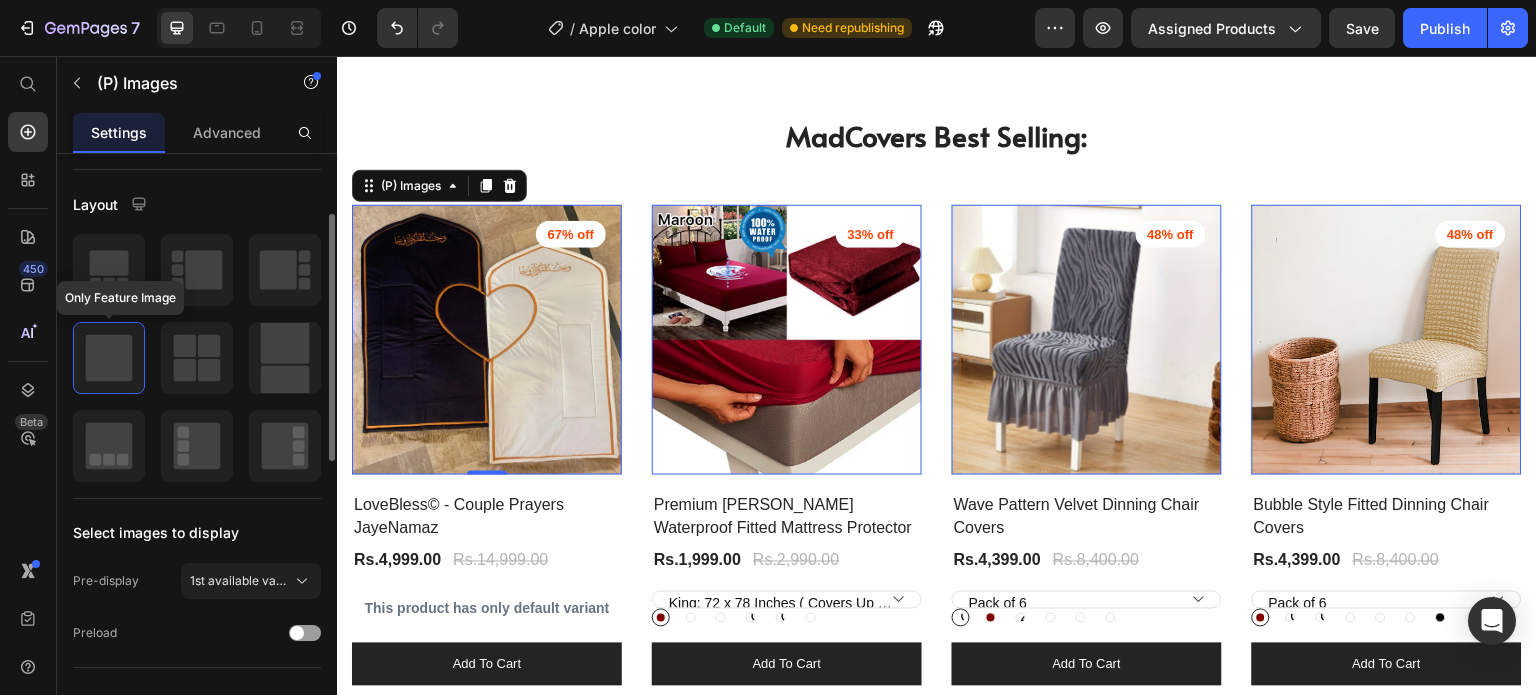 scroll, scrollTop: 1431, scrollLeft: 0, axis: vertical 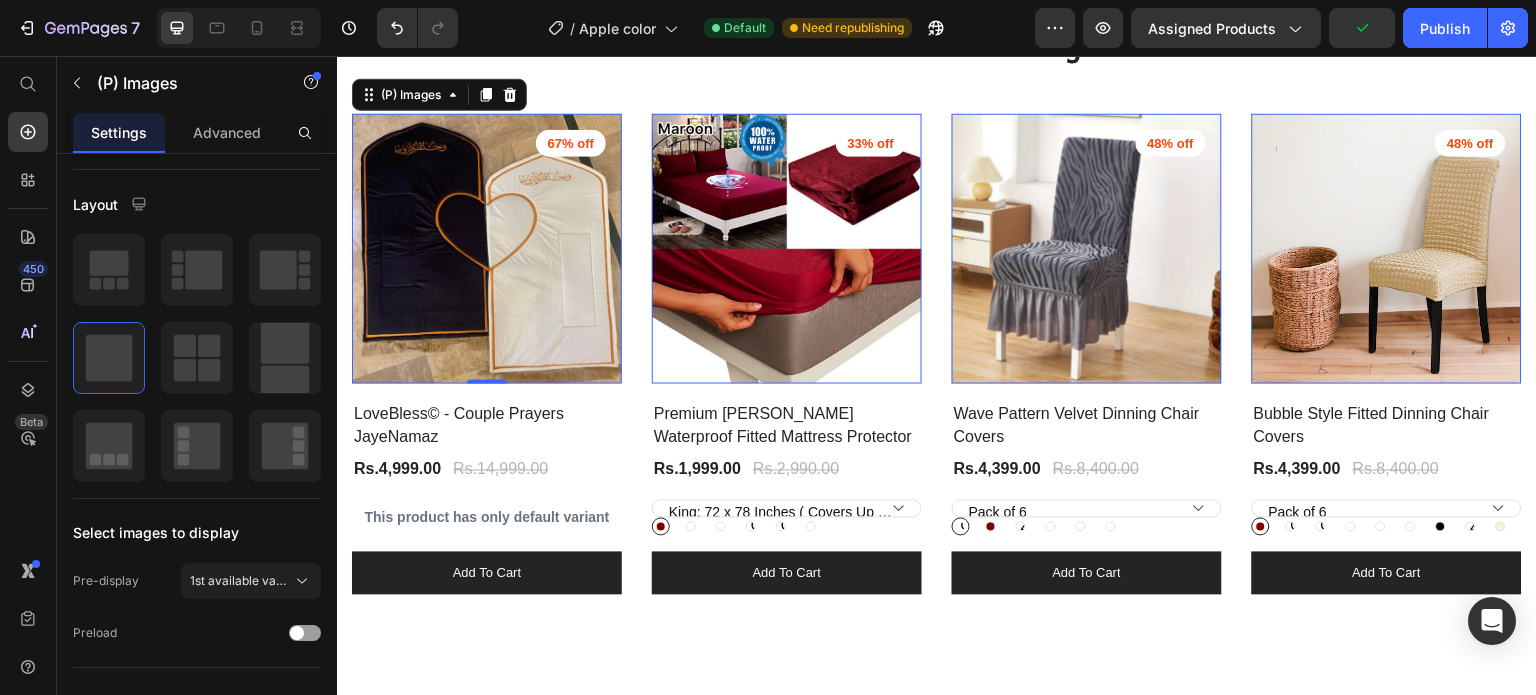 click at bounding box center [487, 249] 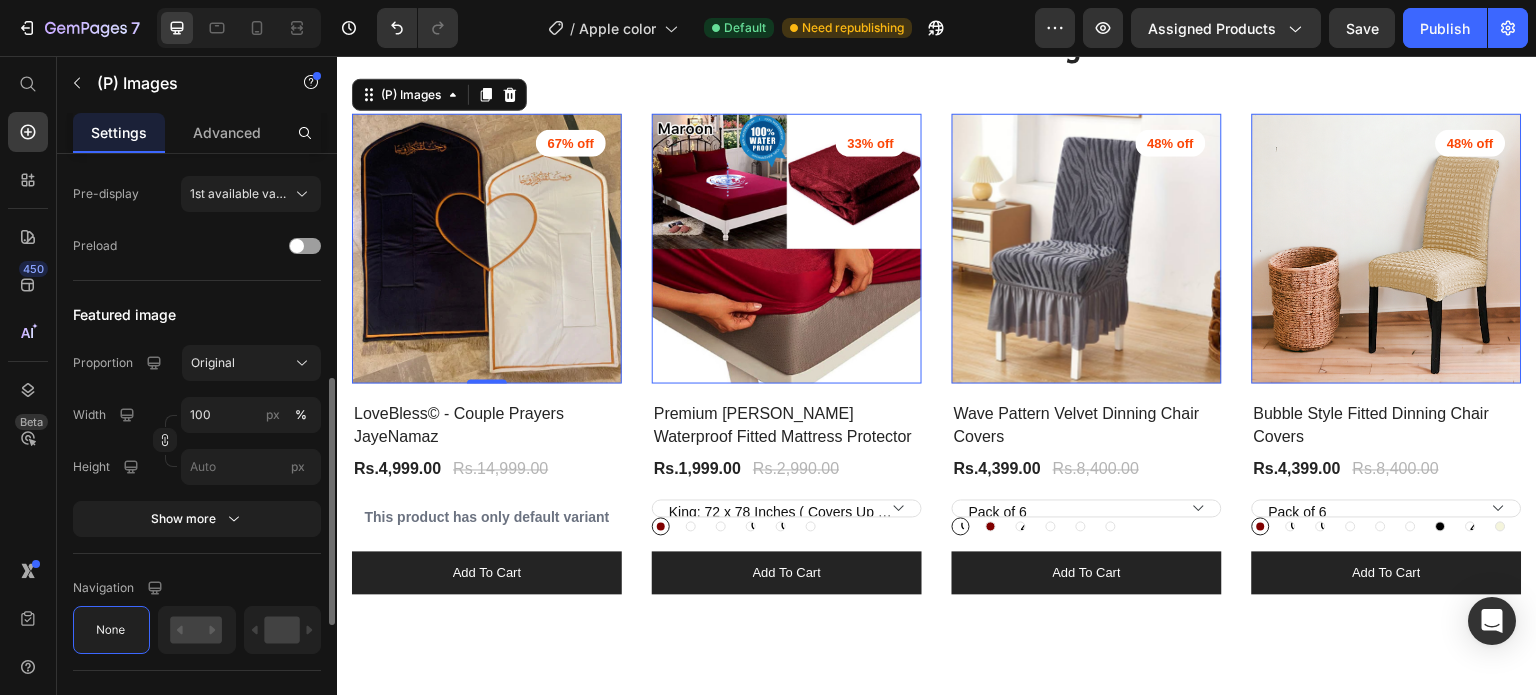 scroll, scrollTop: 757, scrollLeft: 0, axis: vertical 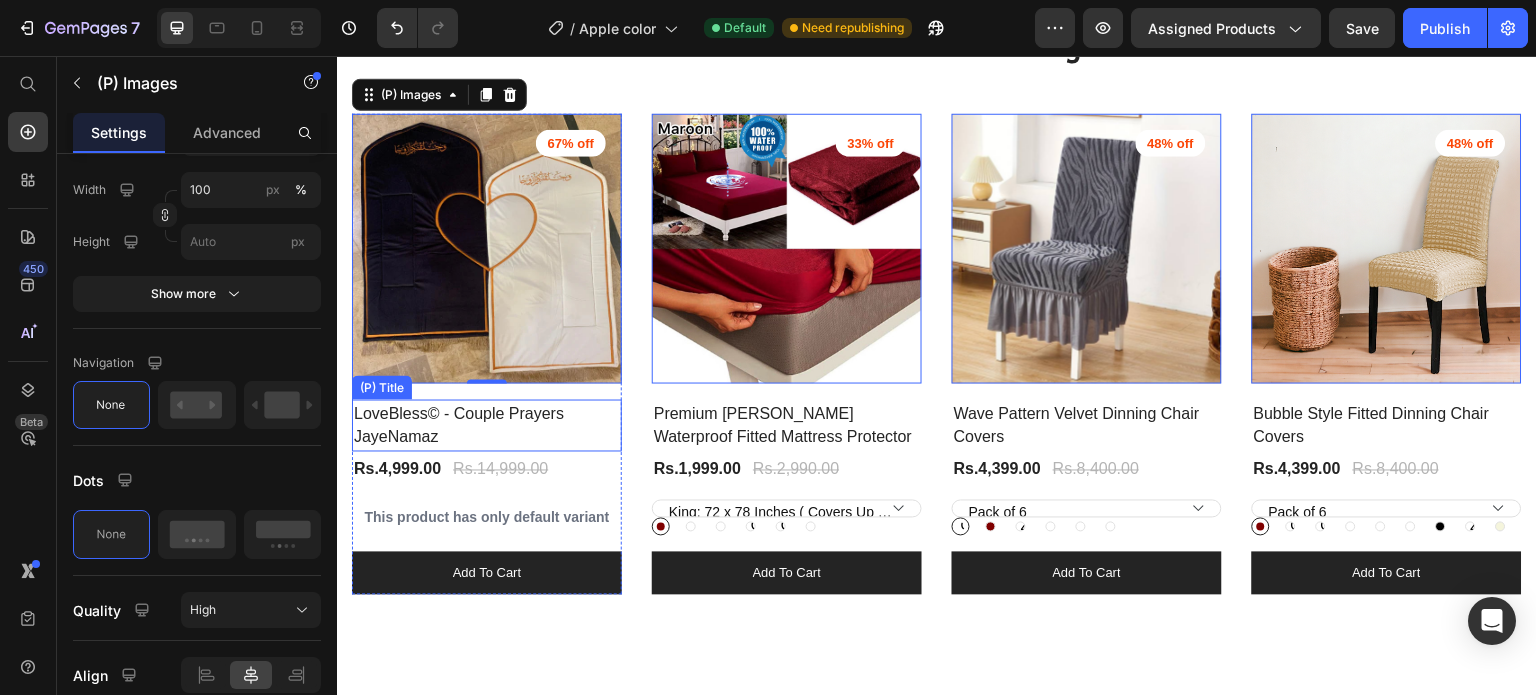 click on "LoveBless© - Couple Prayers JayeNamaz" at bounding box center (487, 426) 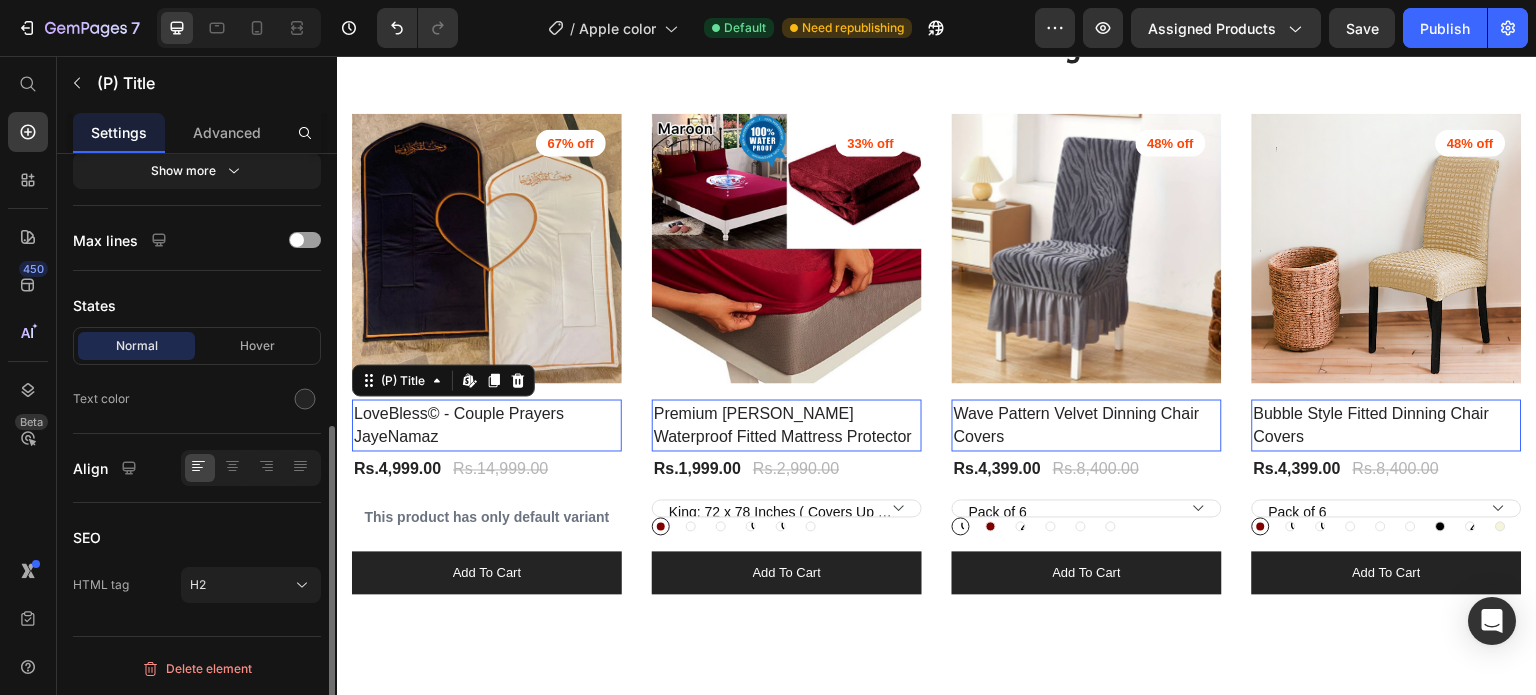 scroll, scrollTop: 0, scrollLeft: 0, axis: both 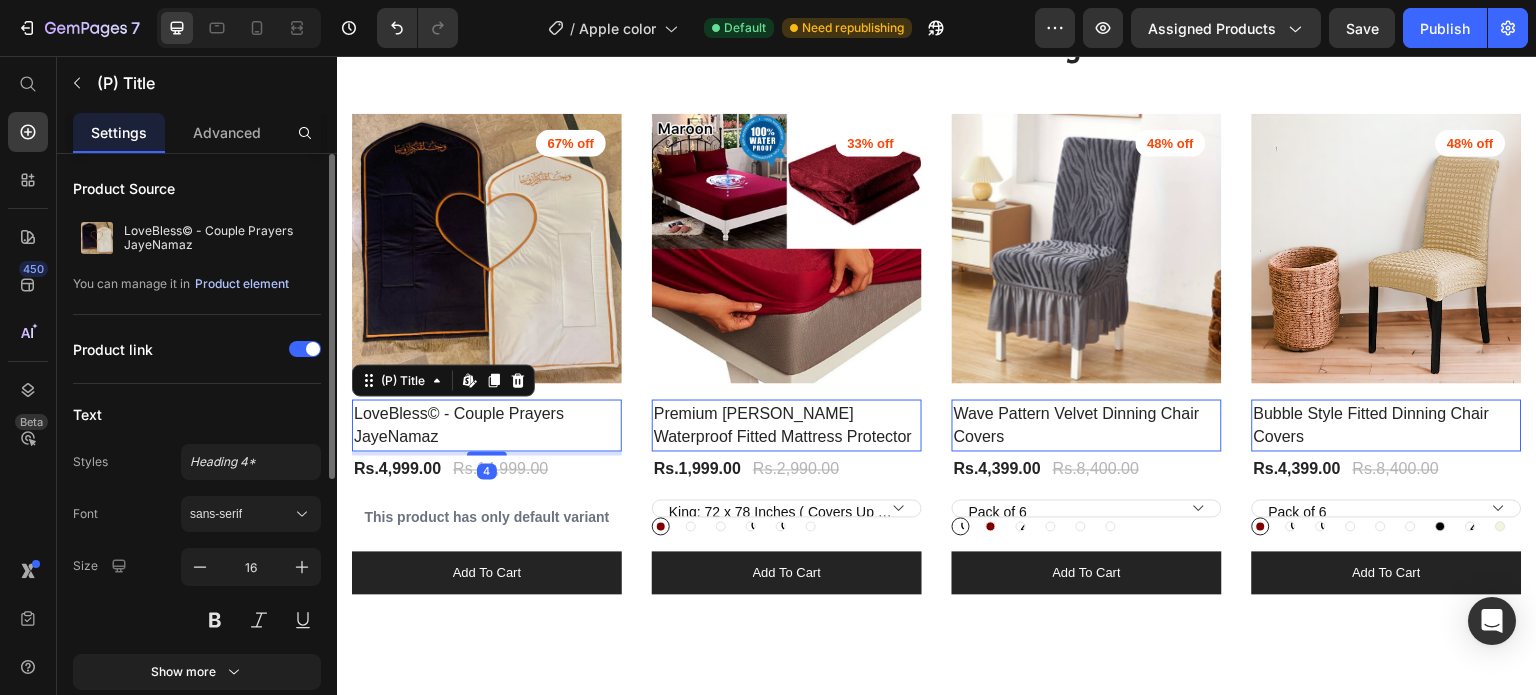 click on "Product element" at bounding box center (242, 284) 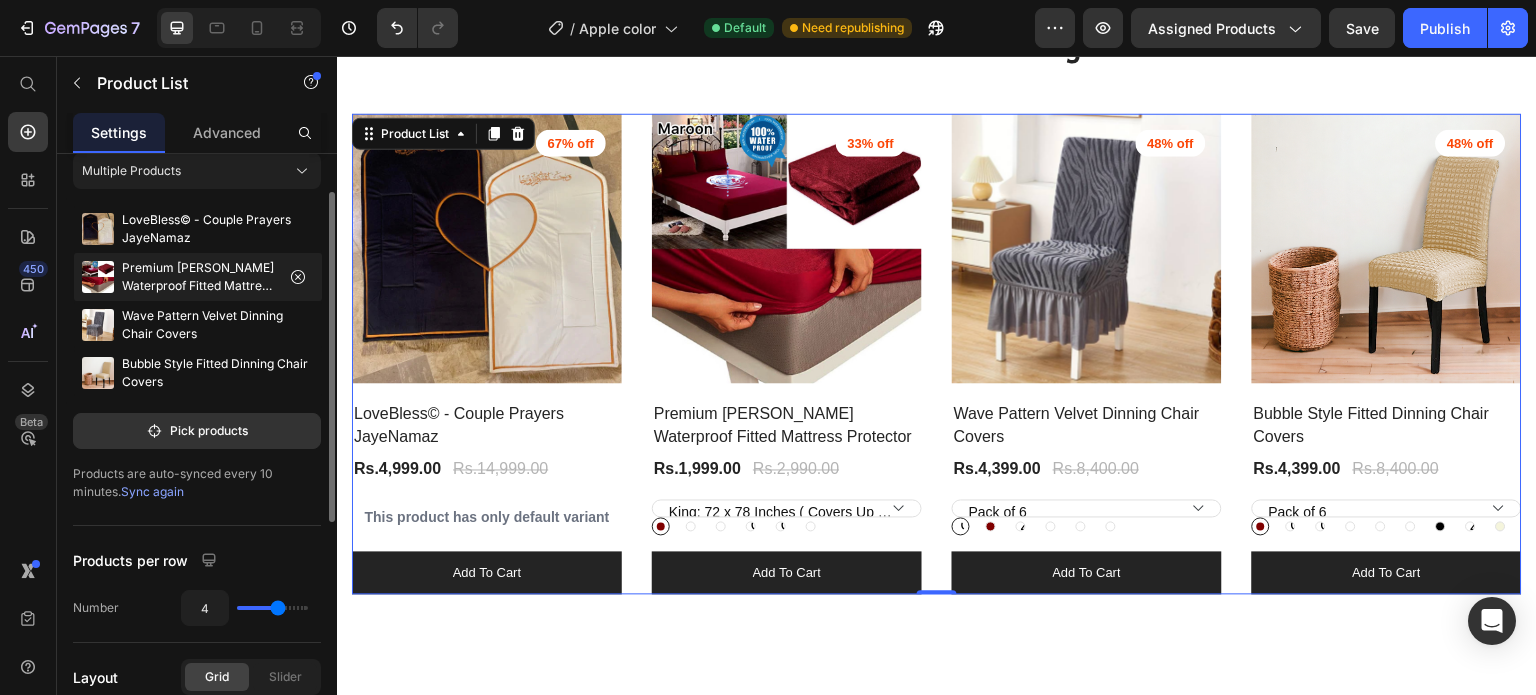 scroll, scrollTop: 64, scrollLeft: 0, axis: vertical 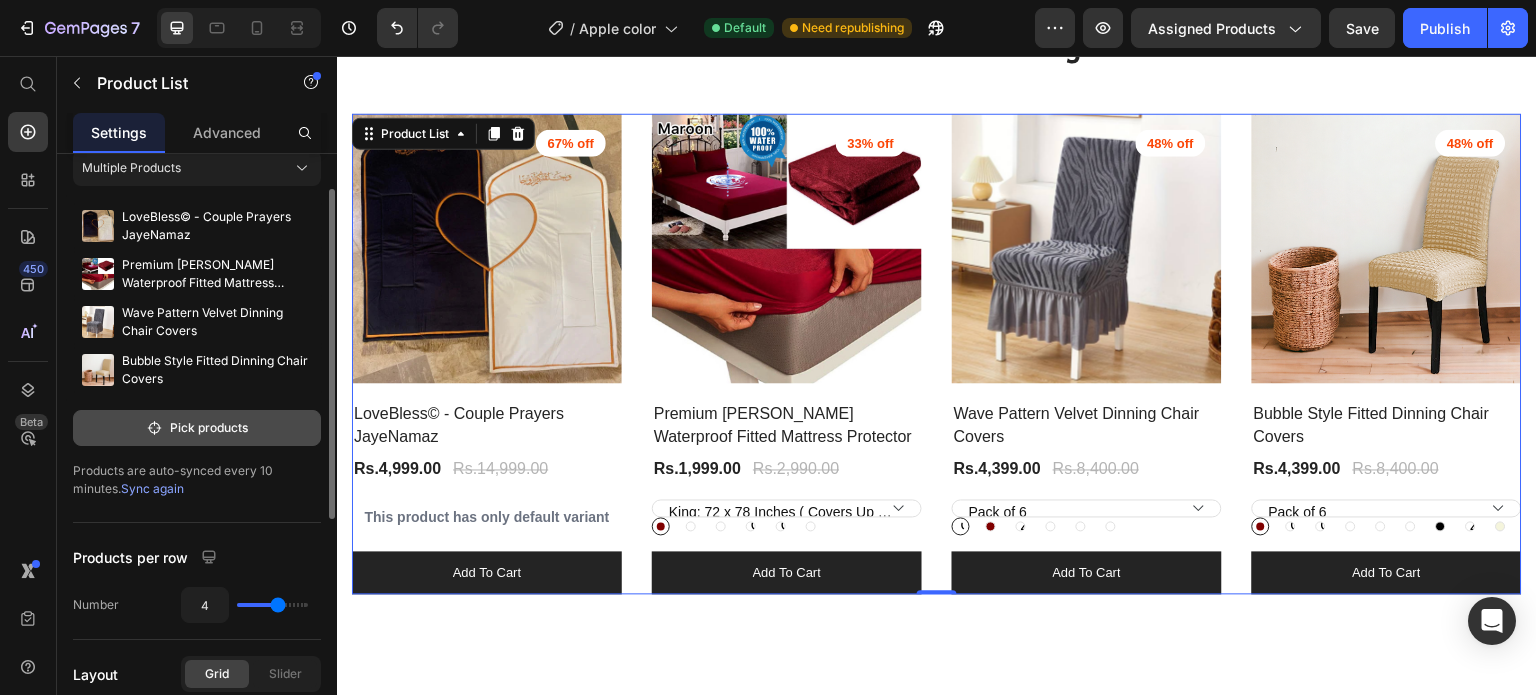 click on "Pick products" at bounding box center (197, 428) 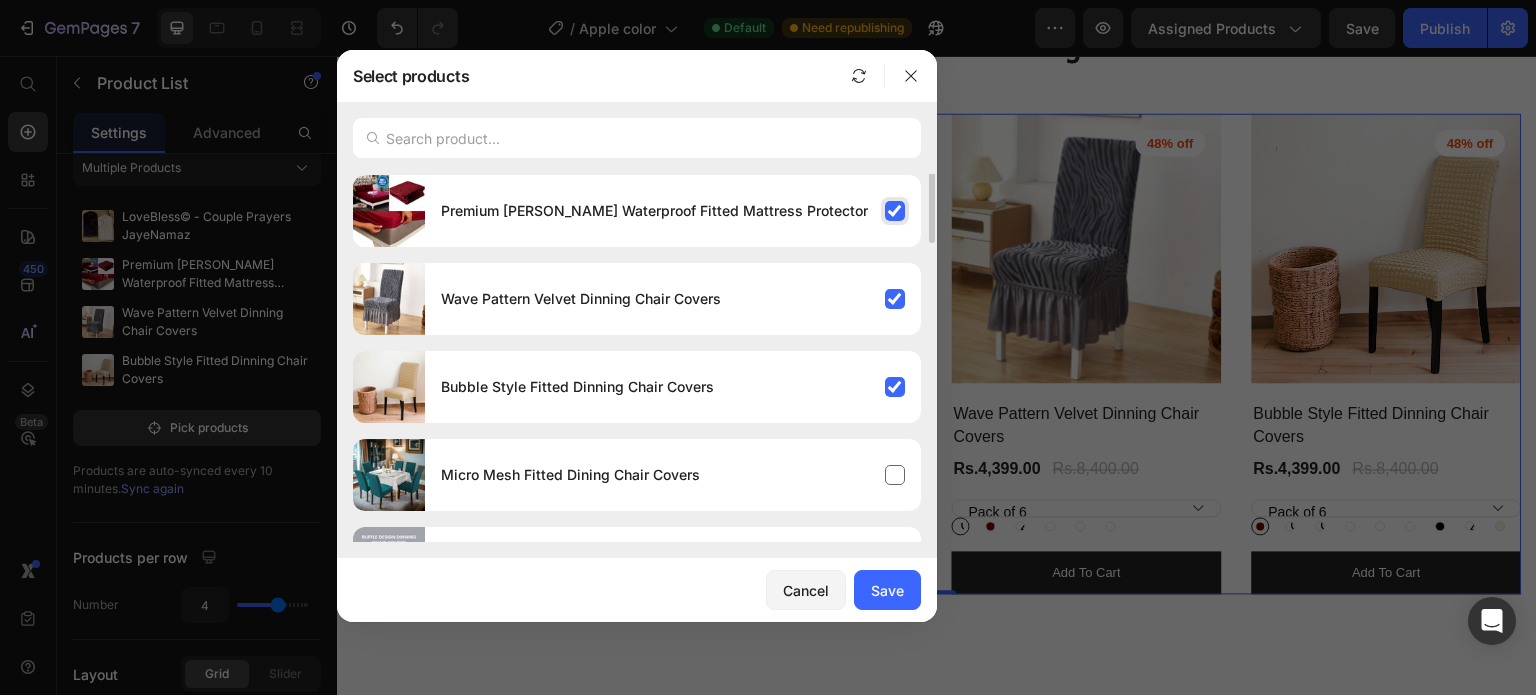 scroll, scrollTop: 0, scrollLeft: 0, axis: both 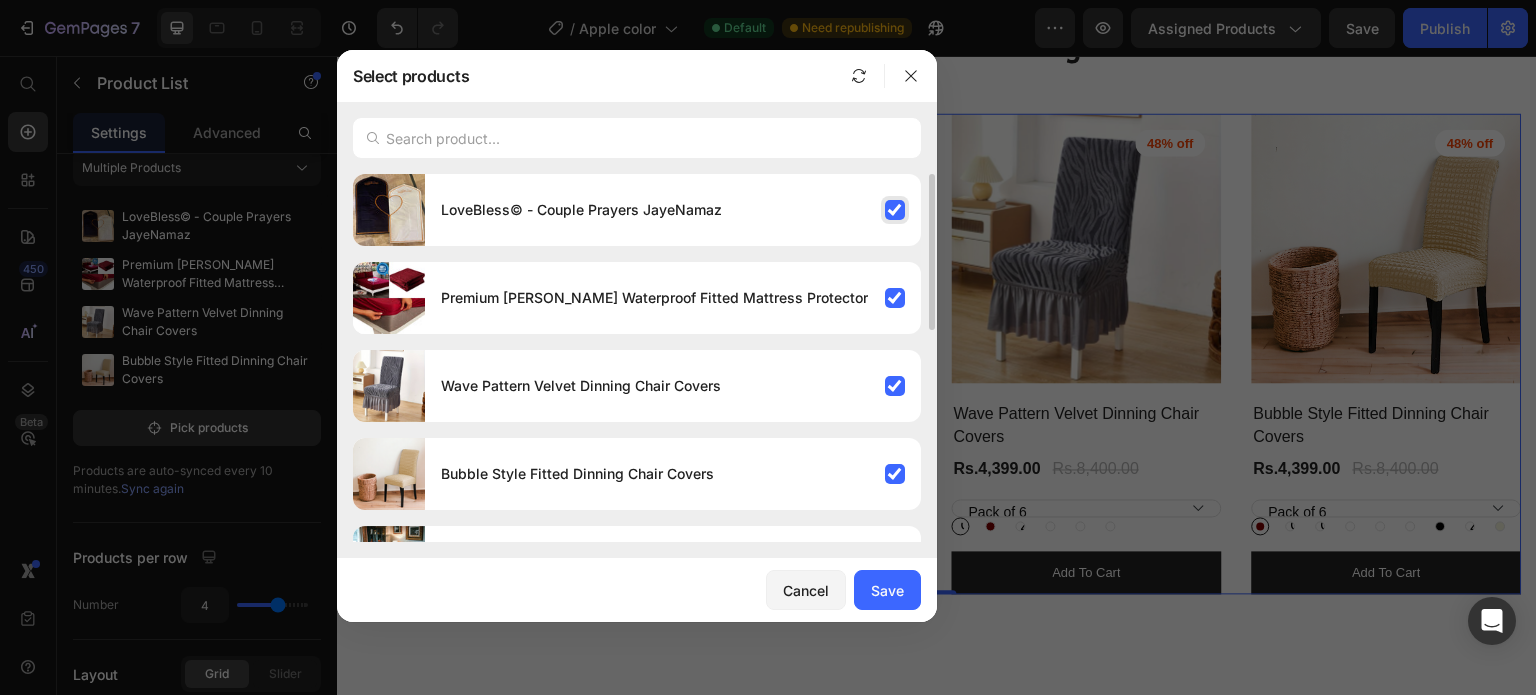 click on "LoveBless© - Couple Prayers JayeNamaz" at bounding box center [673, 210] 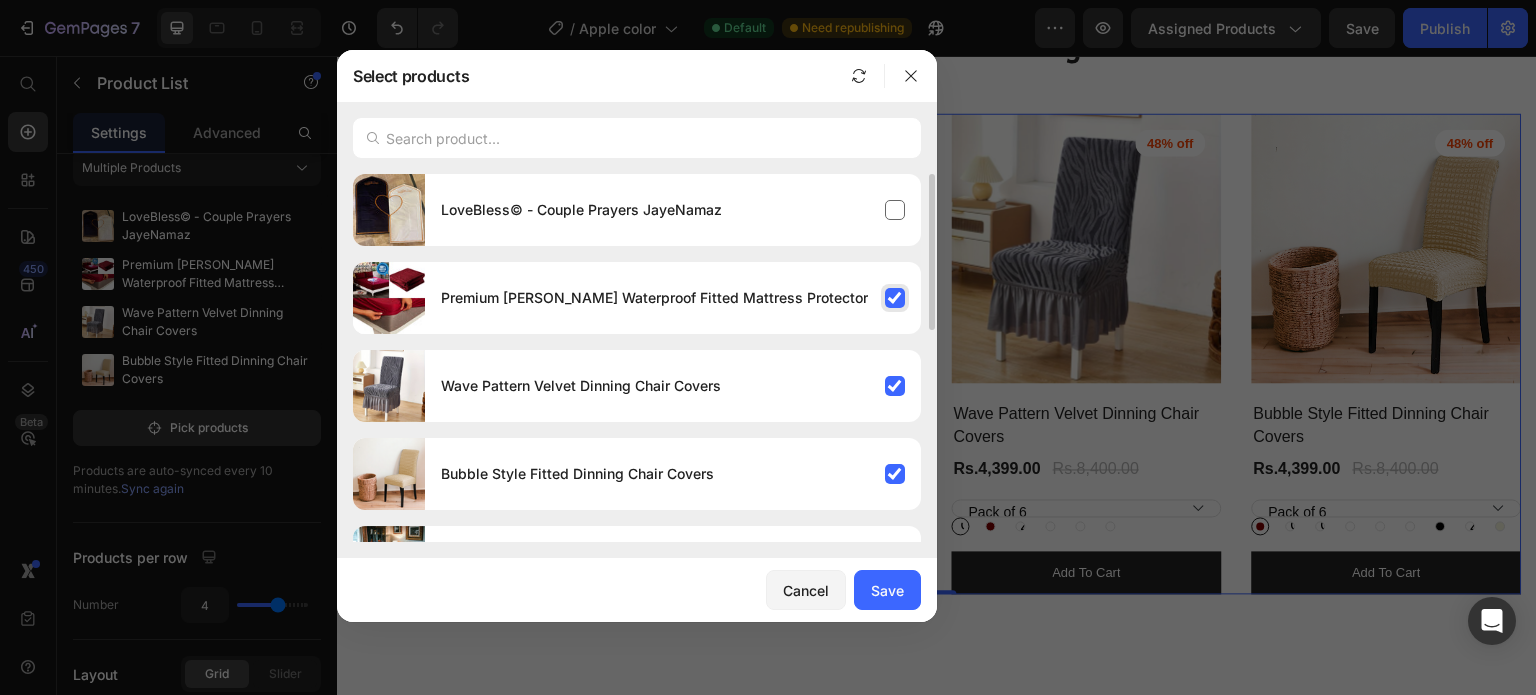 click on "Premium [PERSON_NAME] Waterproof Fitted Mattress Protector" at bounding box center (673, 298) 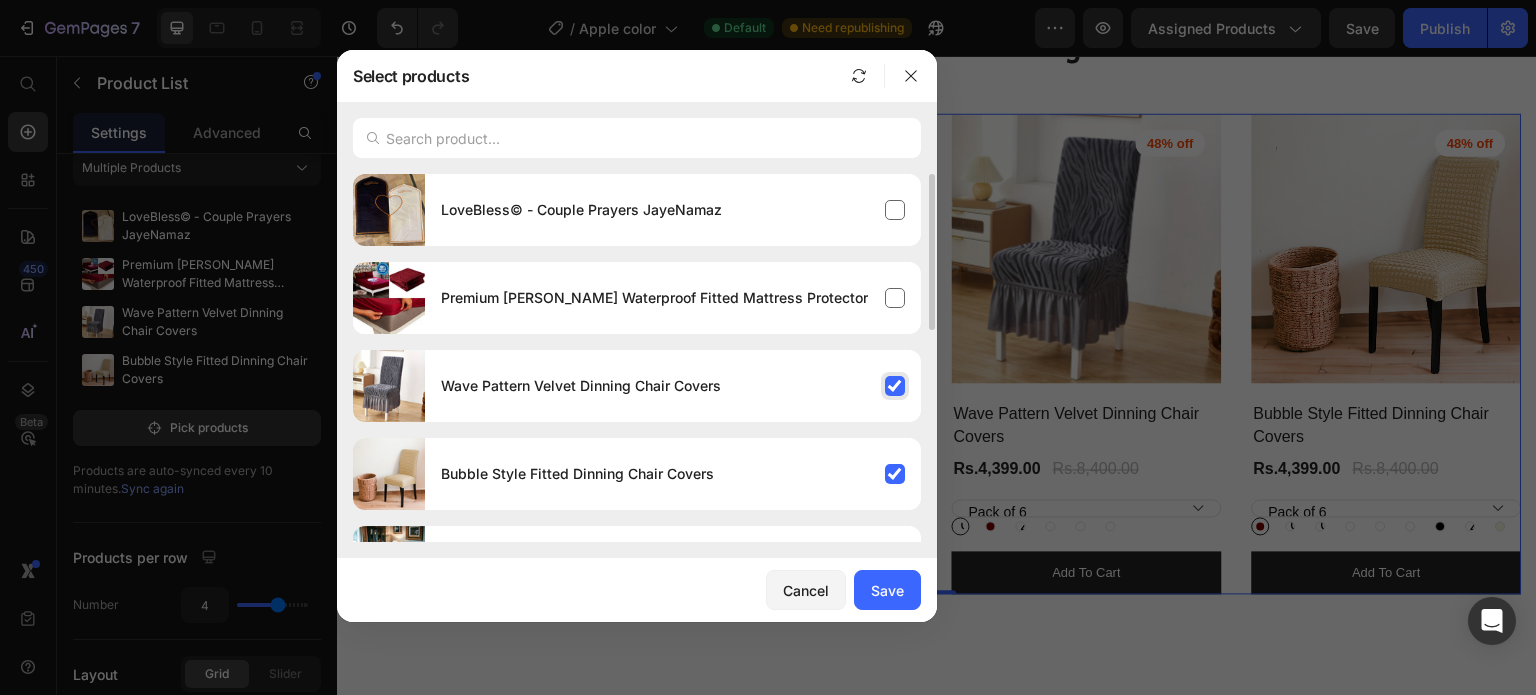 click on "Wave Pattern Velvet Dinning Chair Covers" at bounding box center (673, 386) 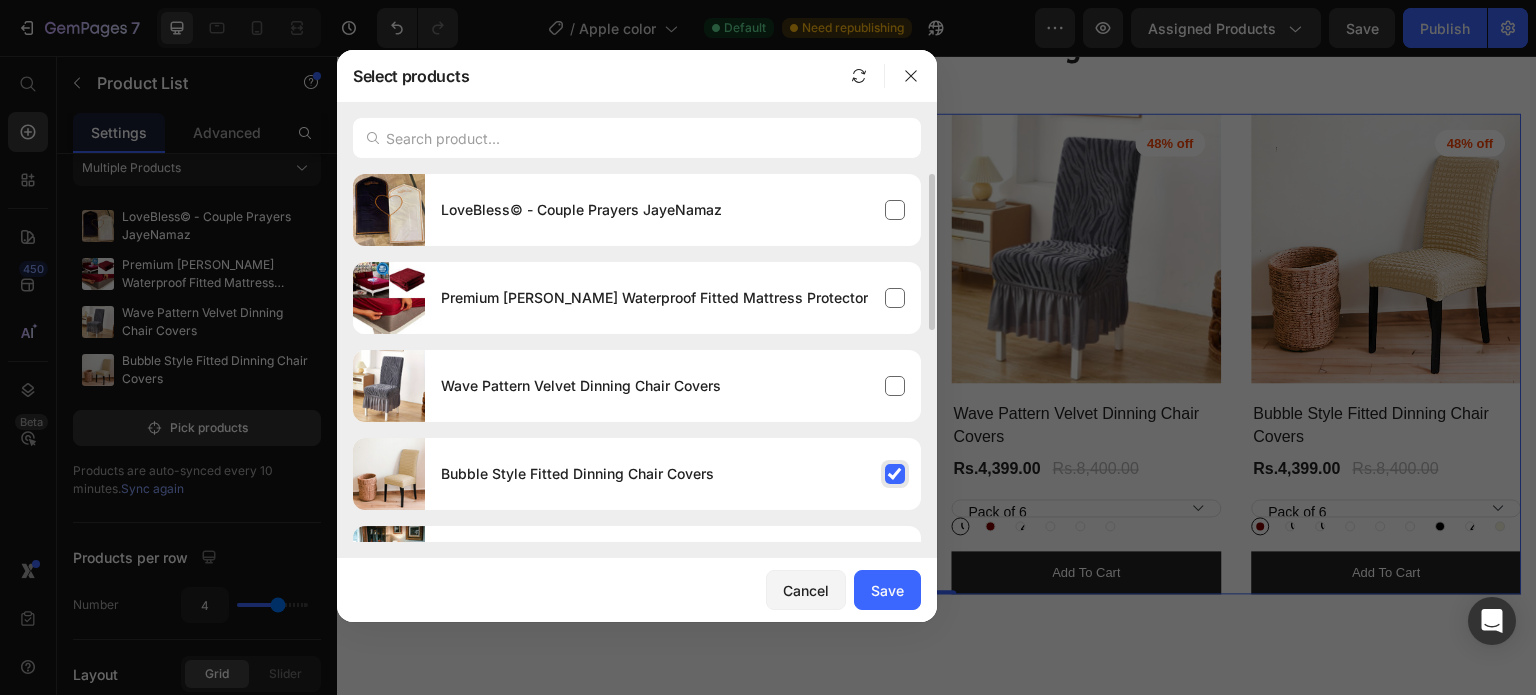 click on "Bubble Style Fitted Dinning Chair Covers" at bounding box center [673, 474] 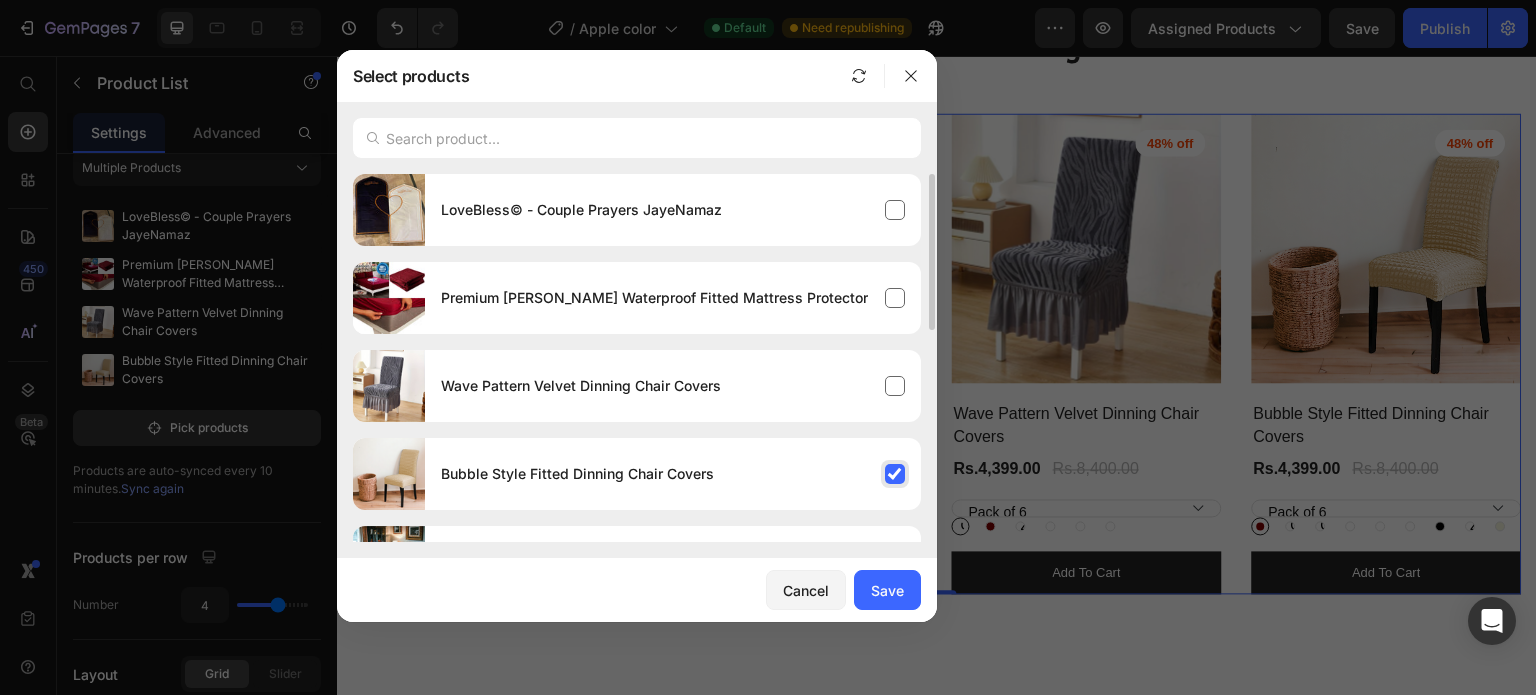click on "Bubble Style Fitted Dinning Chair Covers" at bounding box center [673, 474] 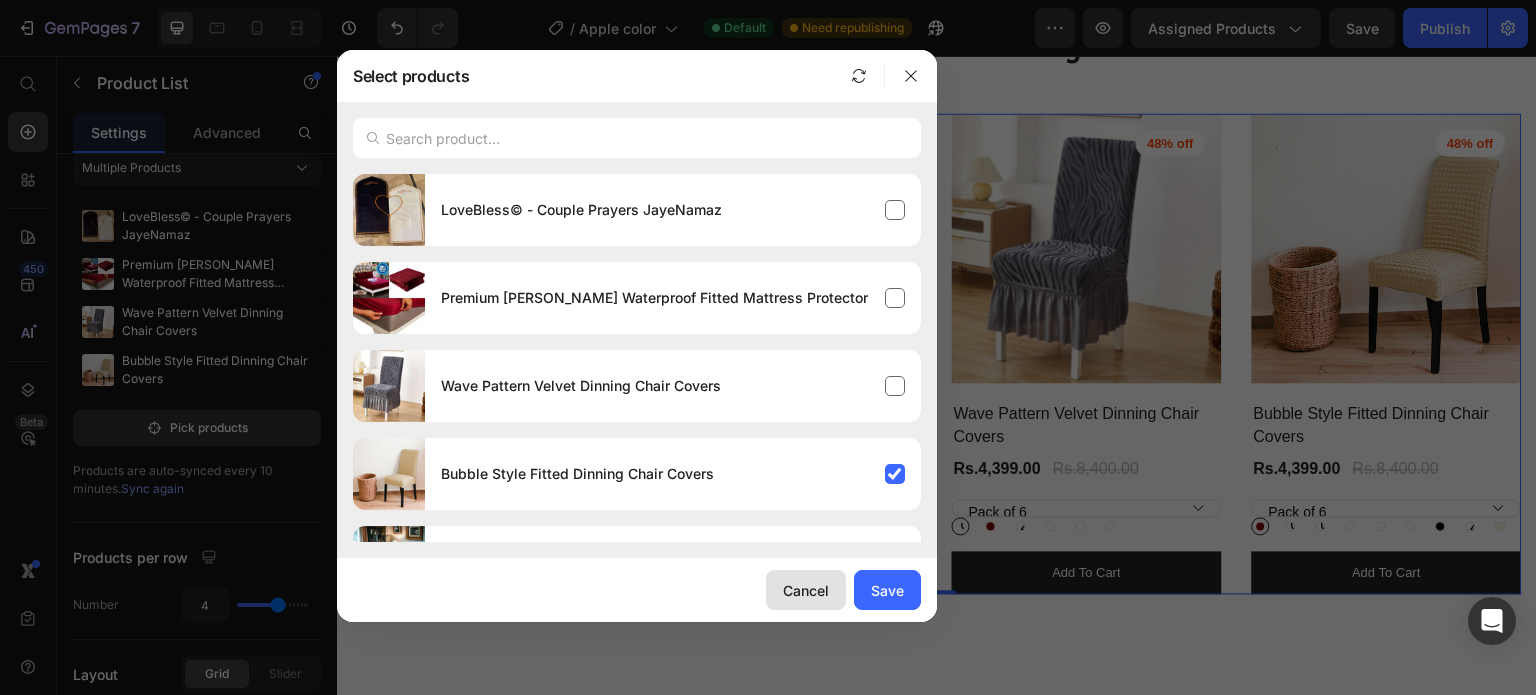 click on "Cancel" at bounding box center [806, 590] 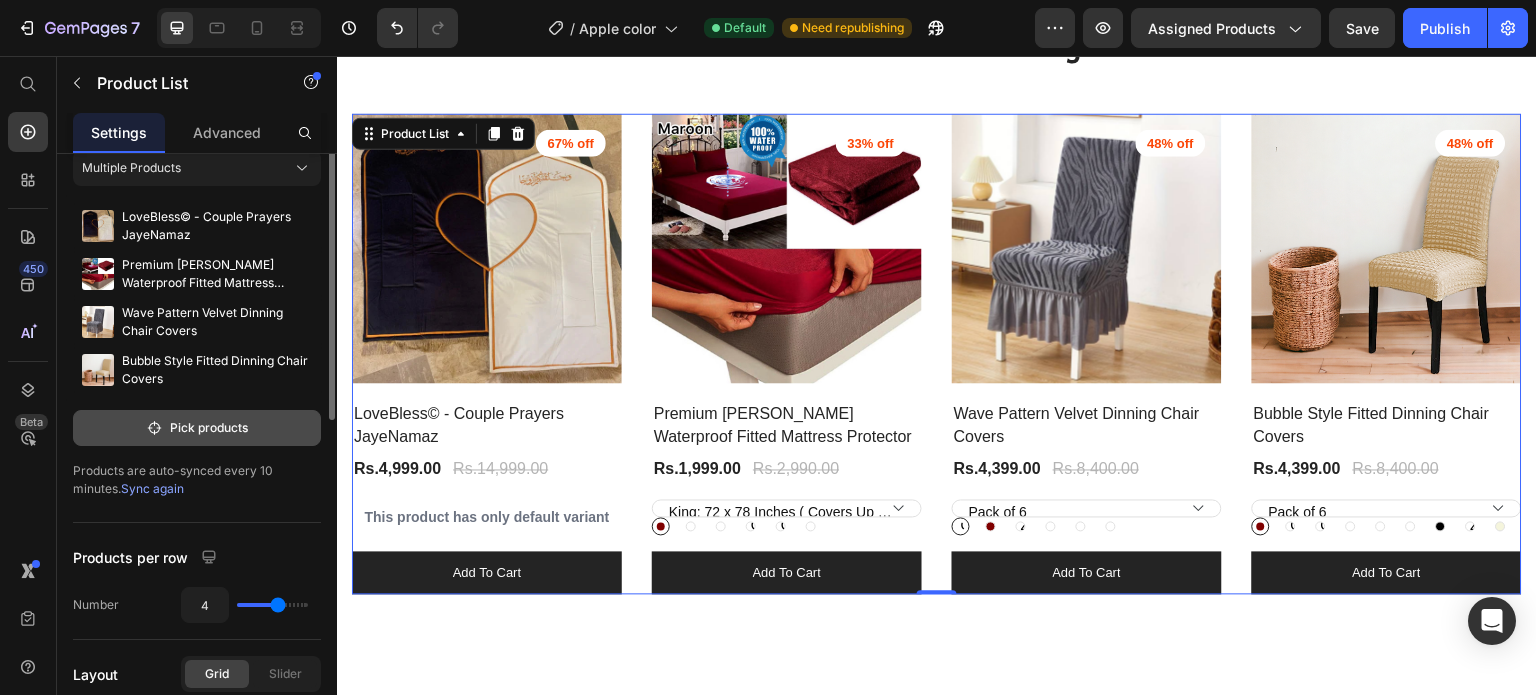 scroll, scrollTop: 0, scrollLeft: 0, axis: both 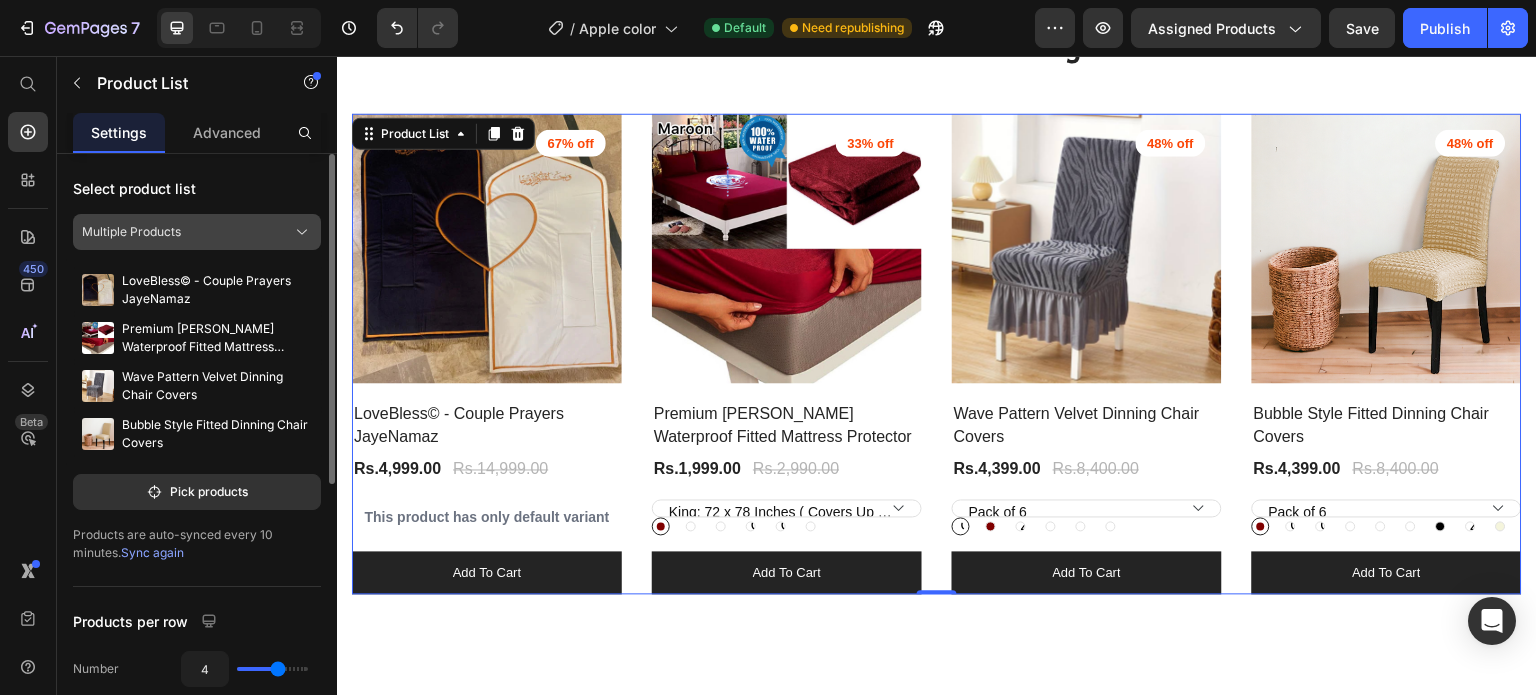 click on "Multiple Products" 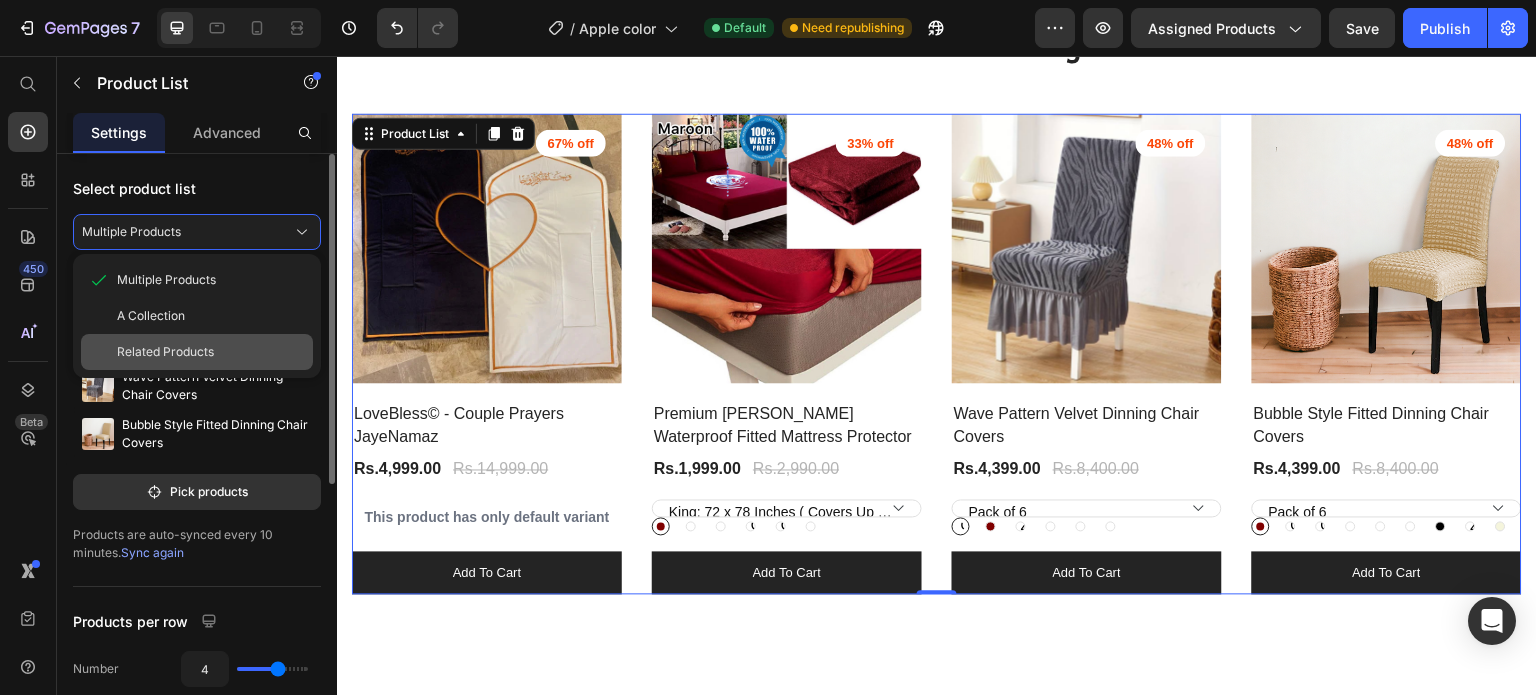 click on "Related Products" at bounding box center (165, 352) 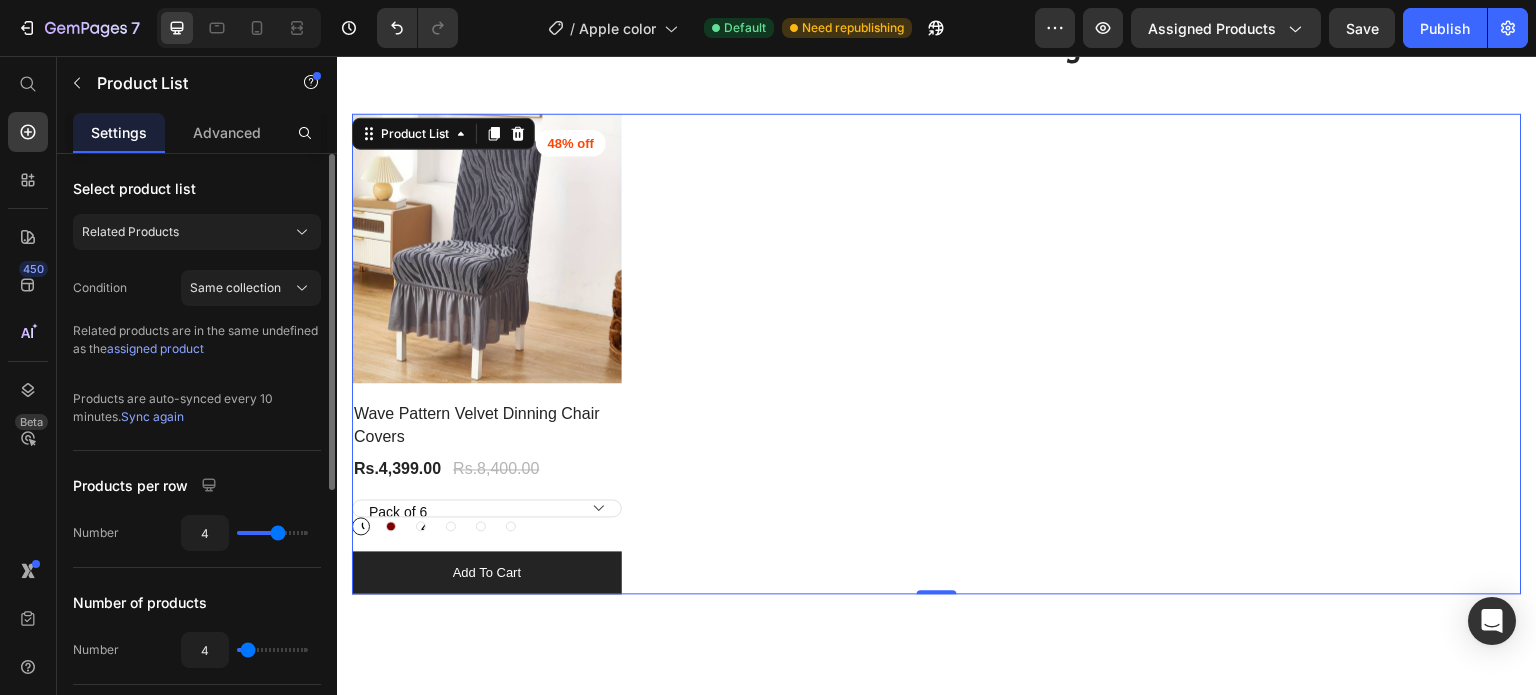 scroll, scrollTop: 1266, scrollLeft: 0, axis: vertical 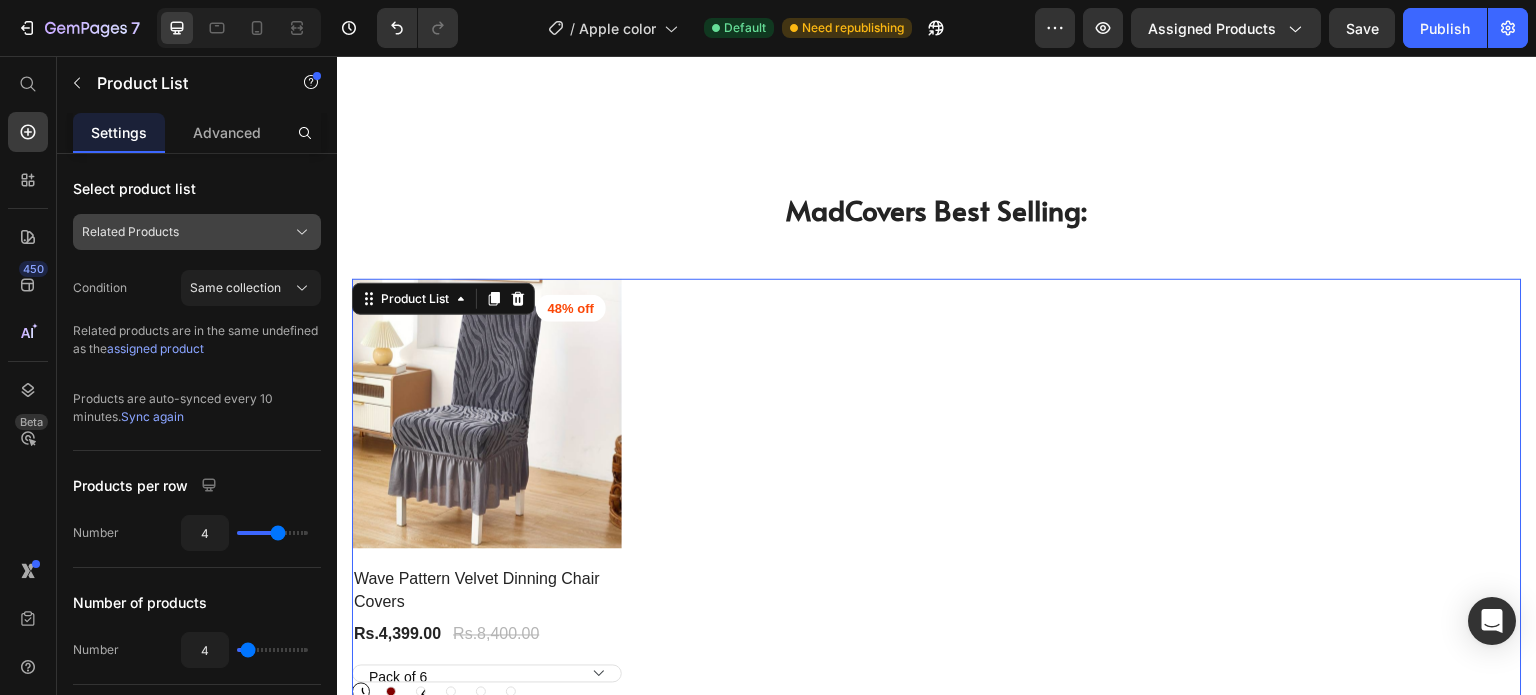 click on "Related Products" at bounding box center (130, 232) 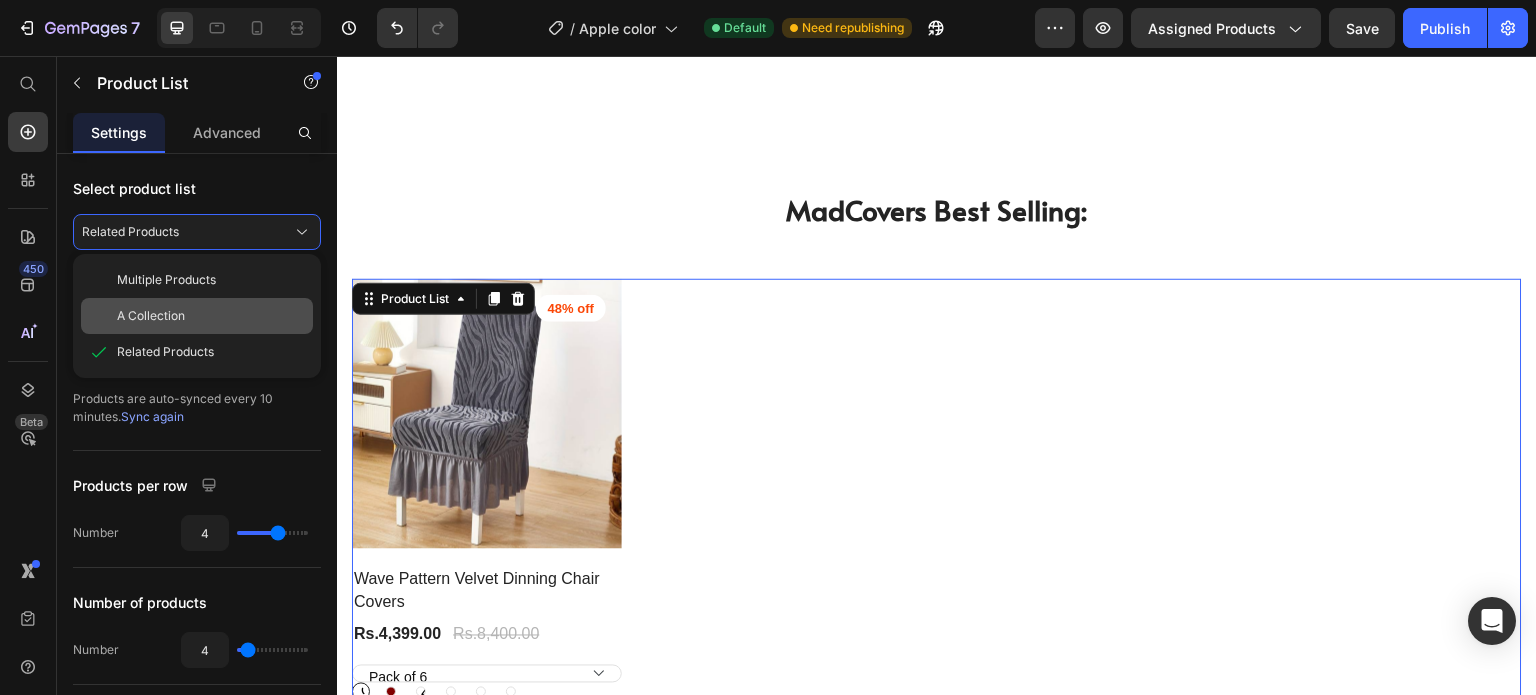 click on "A Collection" at bounding box center (151, 316) 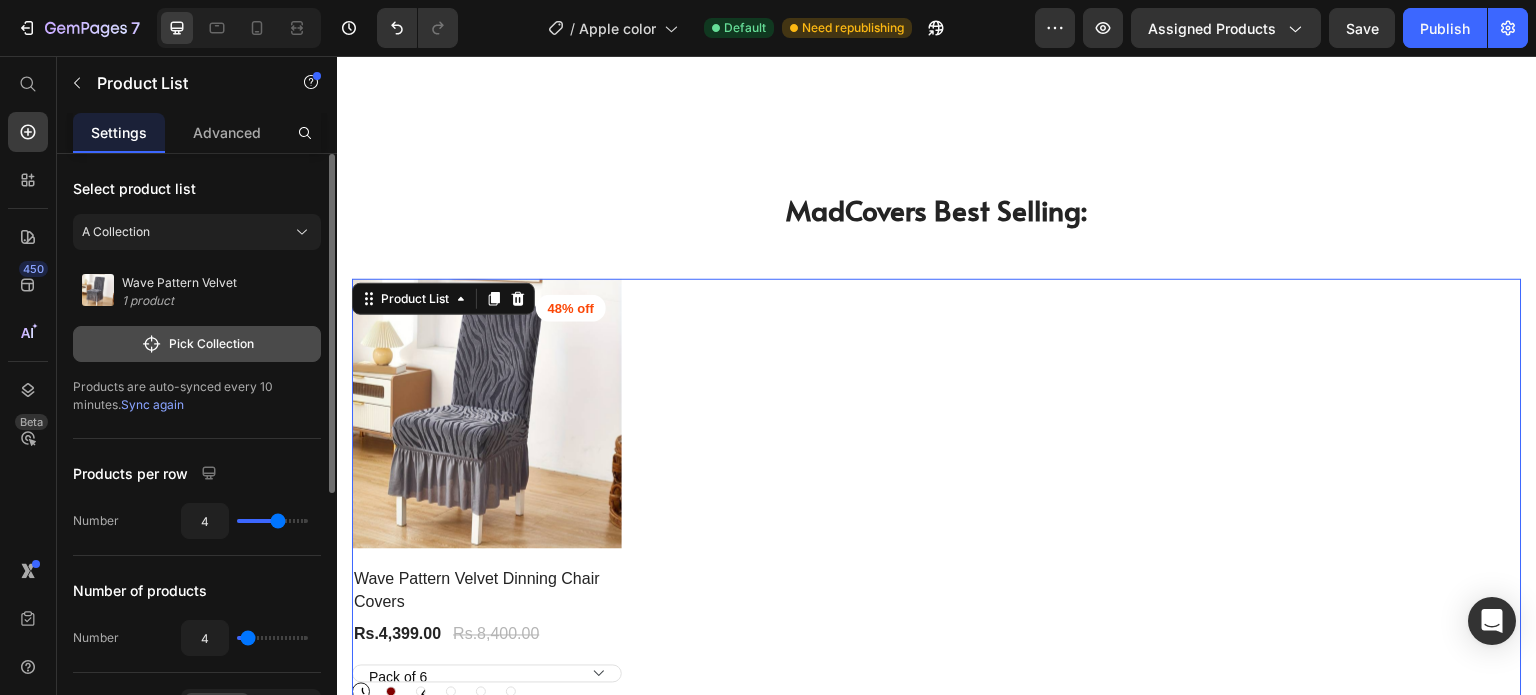 click on "Pick Collection" at bounding box center [197, 344] 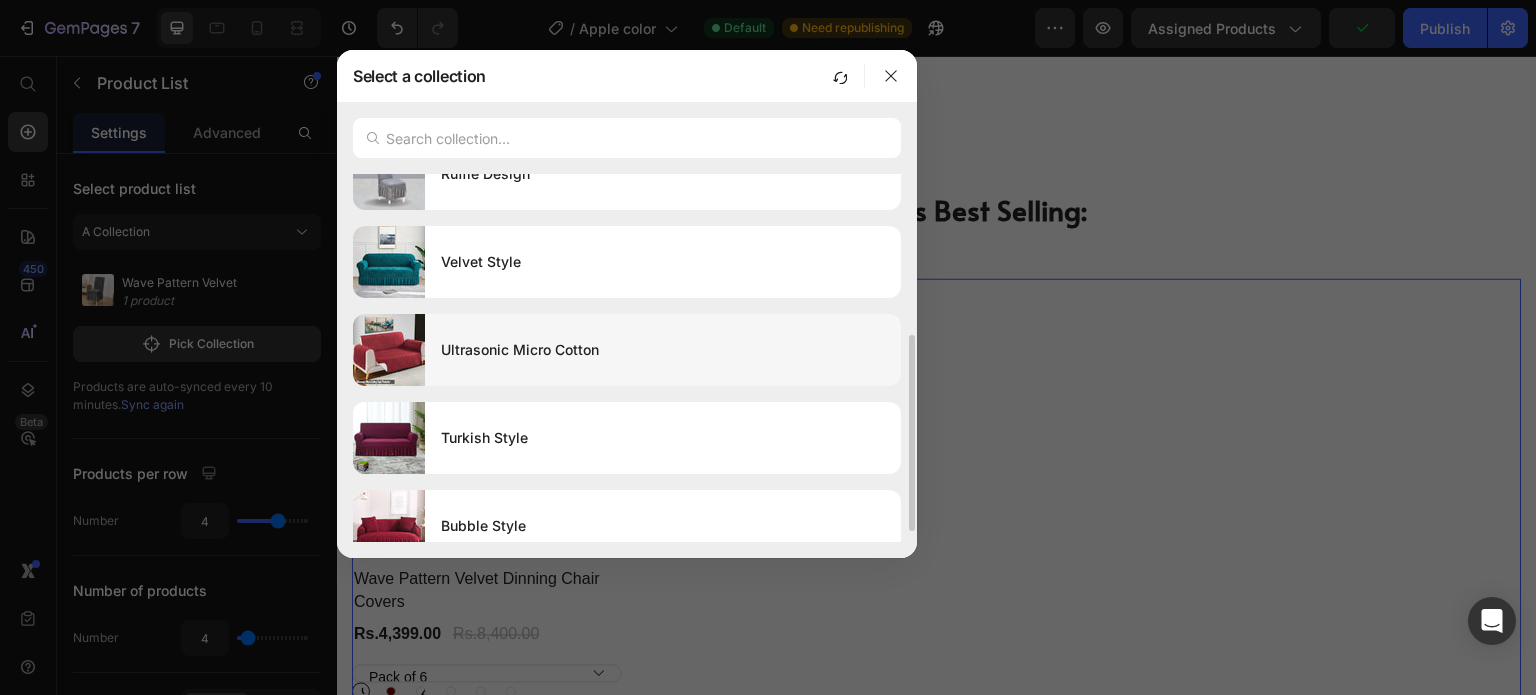 scroll, scrollTop: 320, scrollLeft: 0, axis: vertical 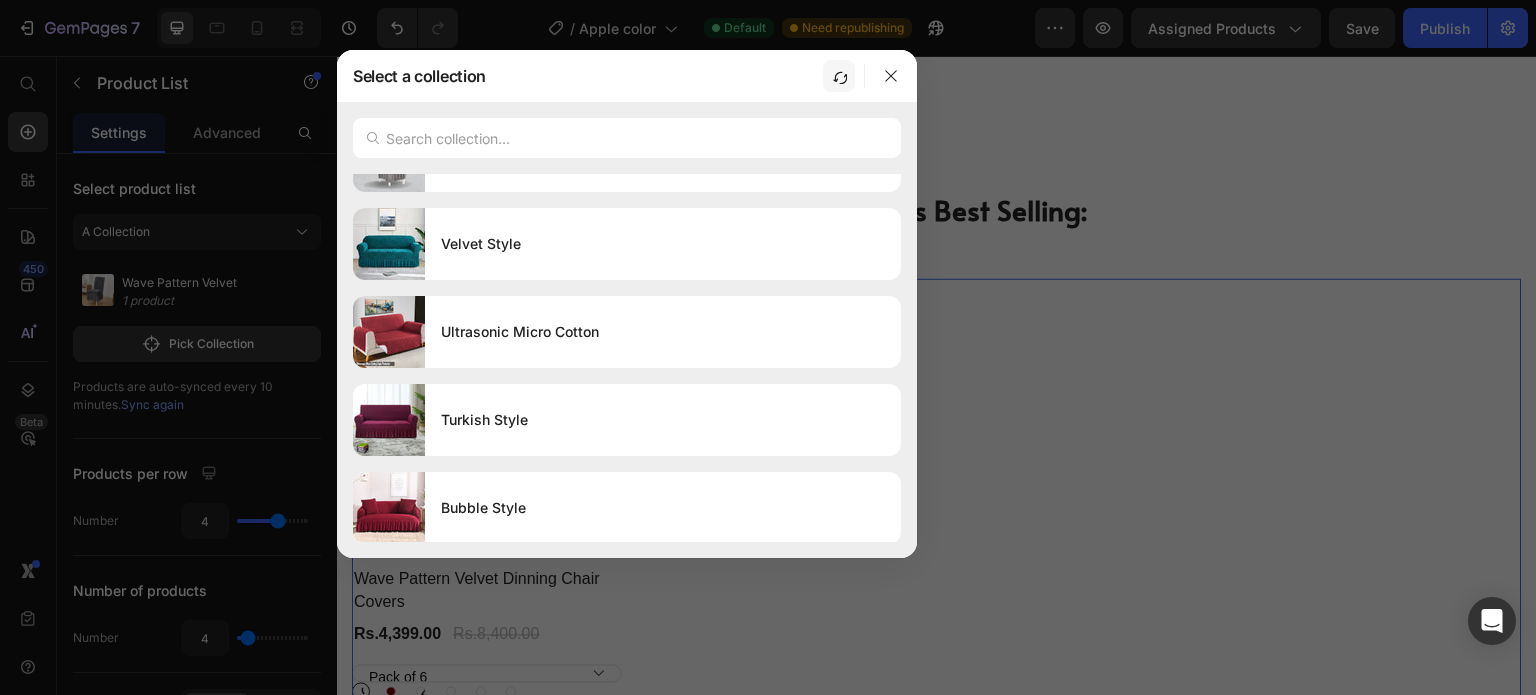 click 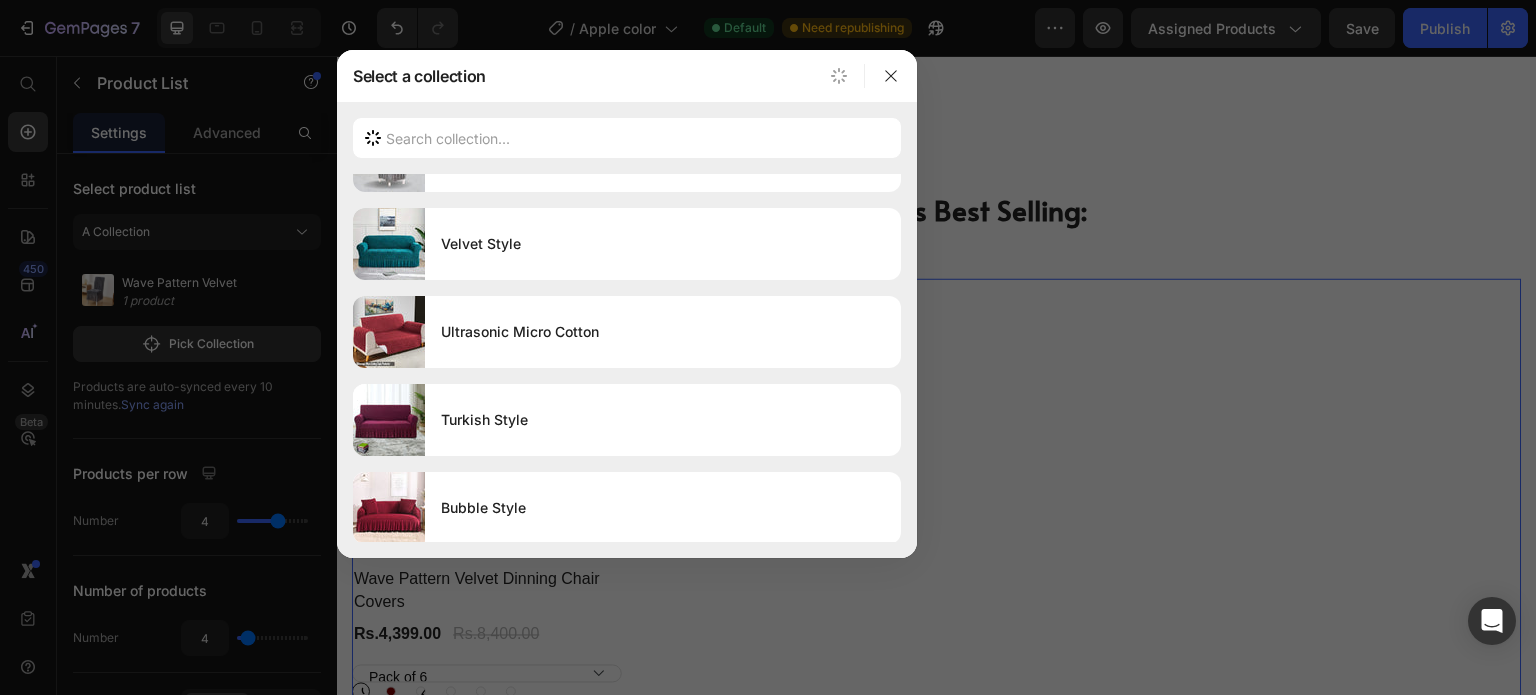 click at bounding box center (768, 347) 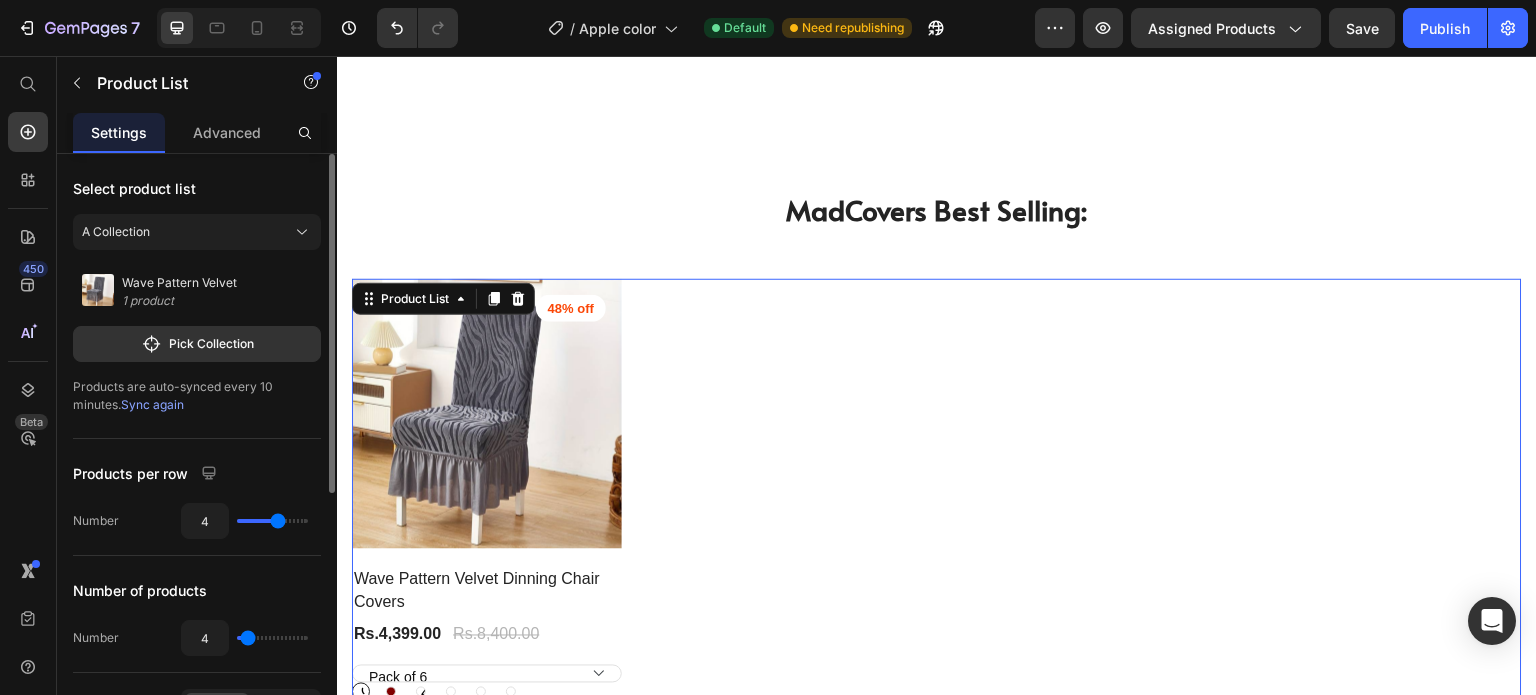 click on "Sync again" at bounding box center (152, 404) 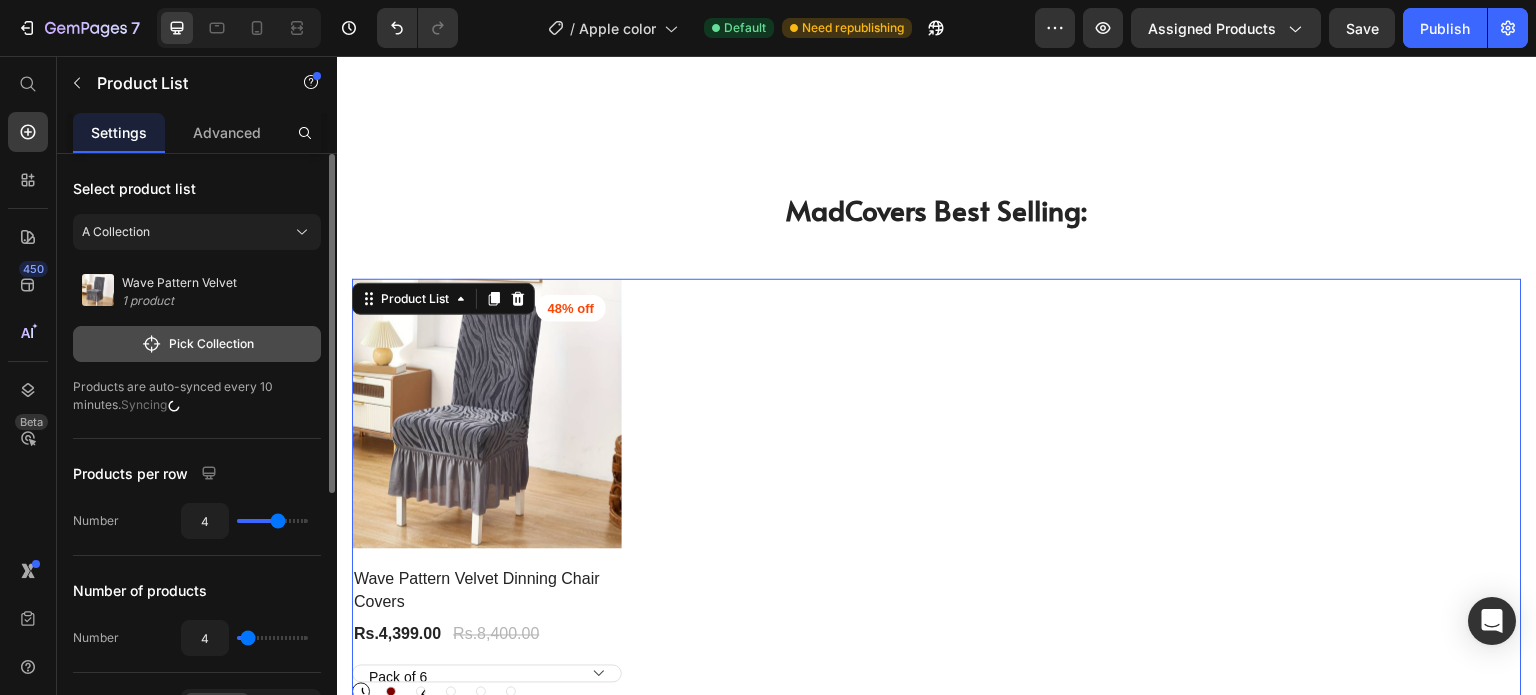 click on "Pick Collection" 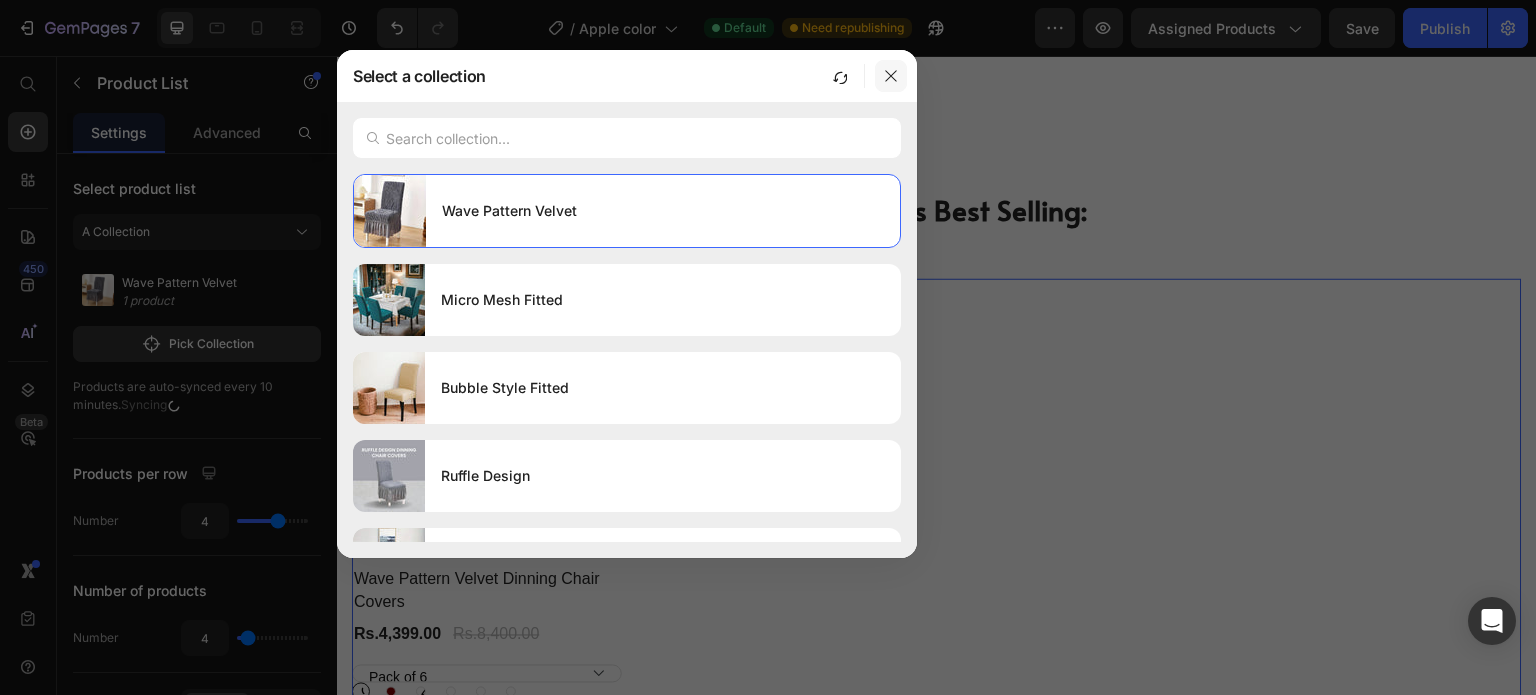 click at bounding box center (891, 76) 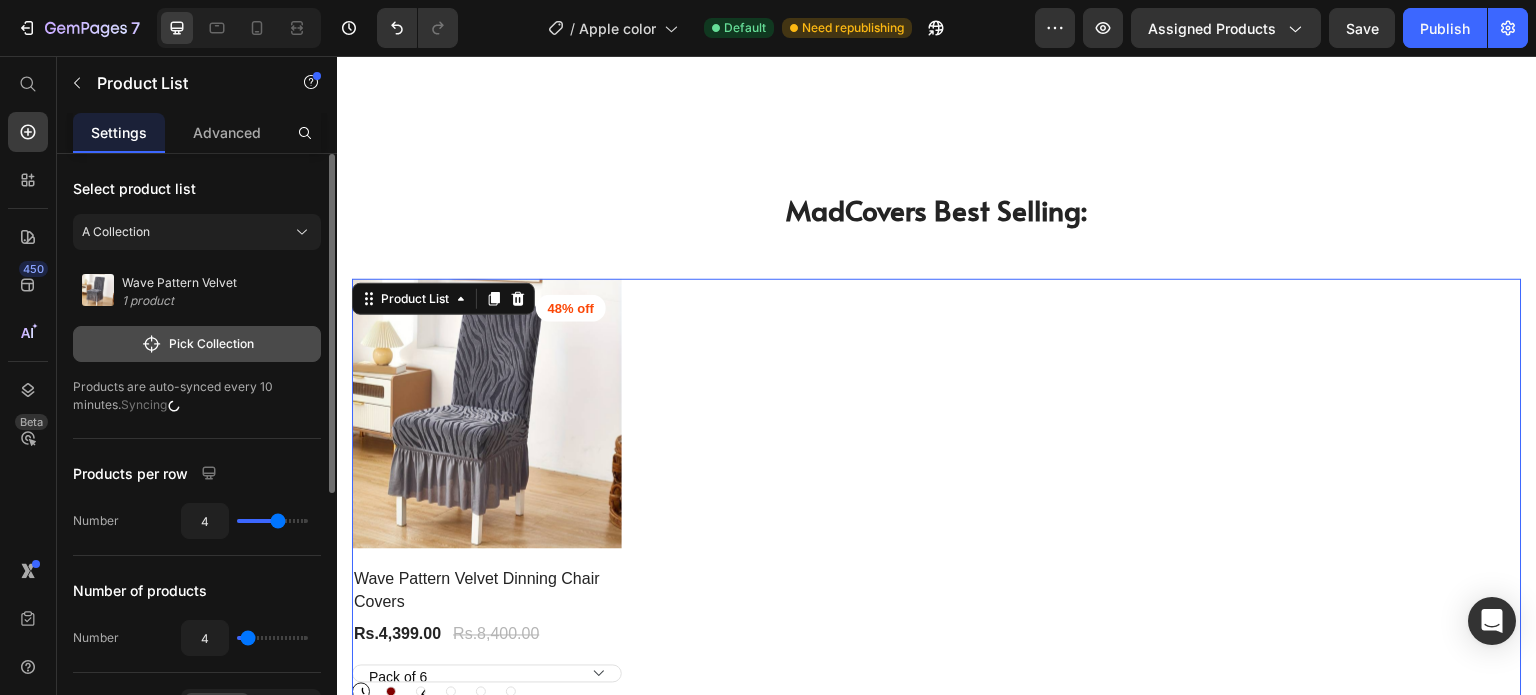 click on "Pick Collection" at bounding box center [197, 344] 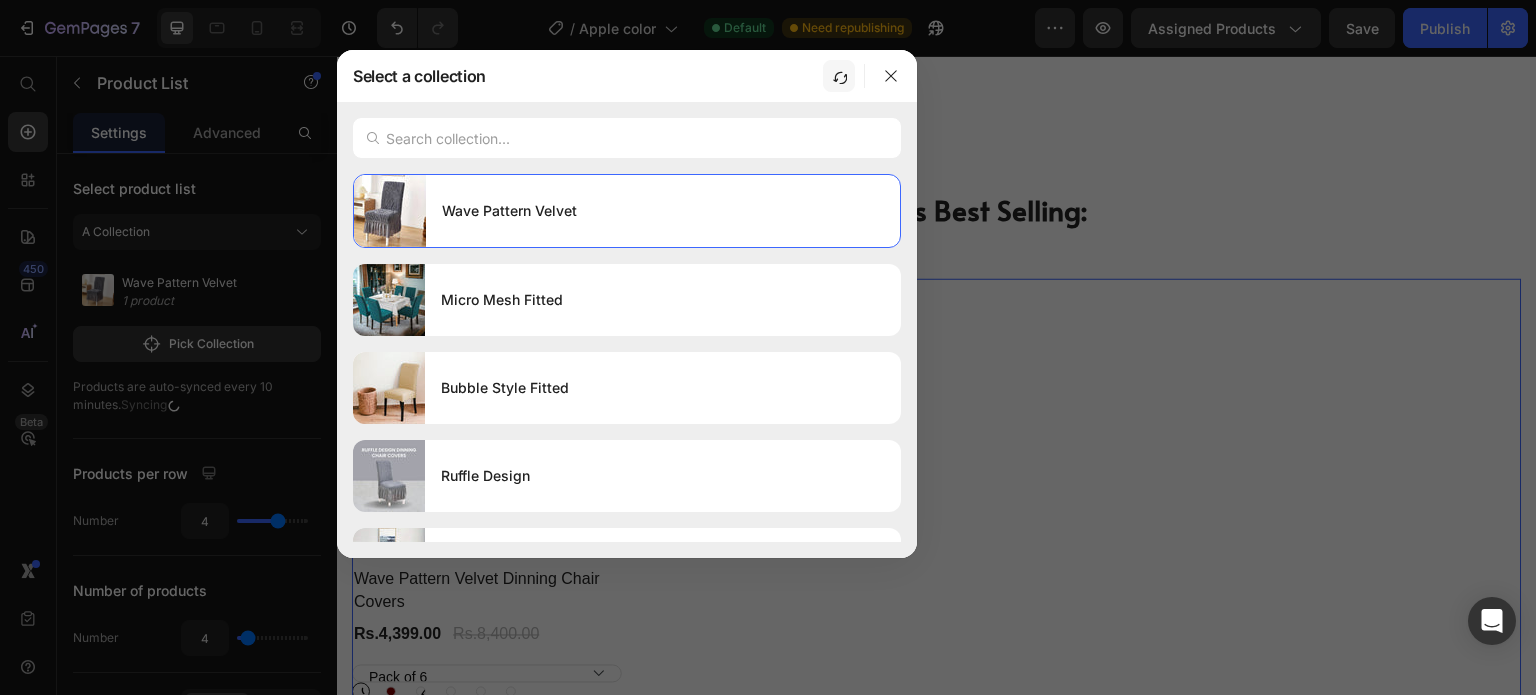 click 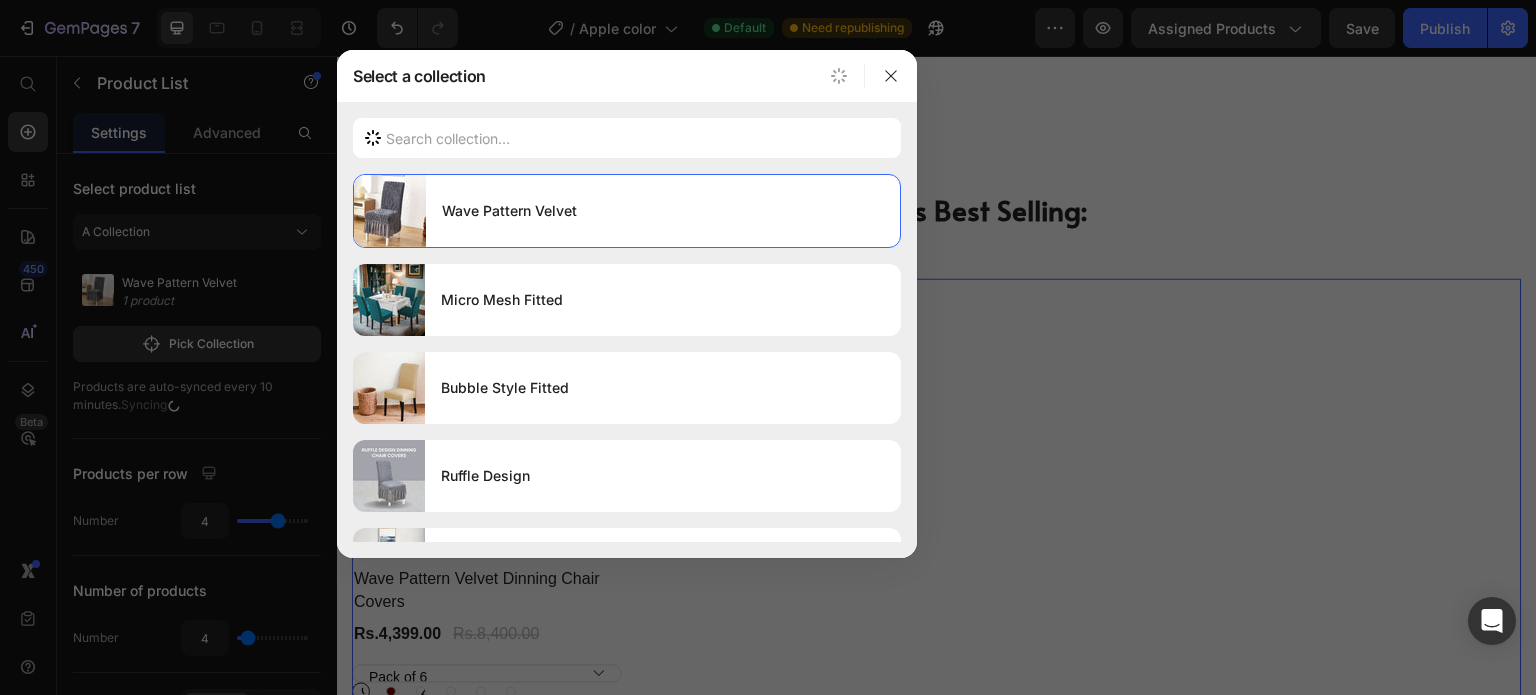 scroll, scrollTop: 396, scrollLeft: 0, axis: vertical 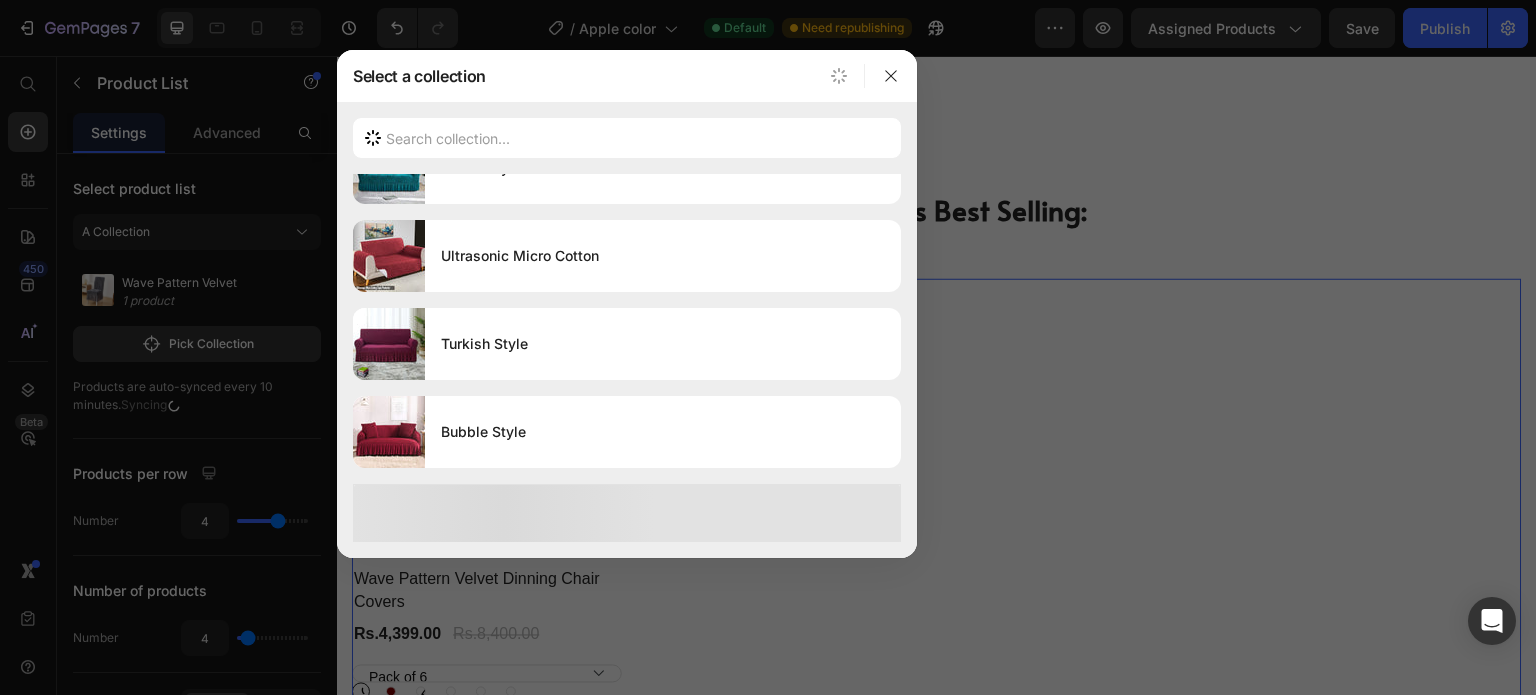 click at bounding box center (768, 347) 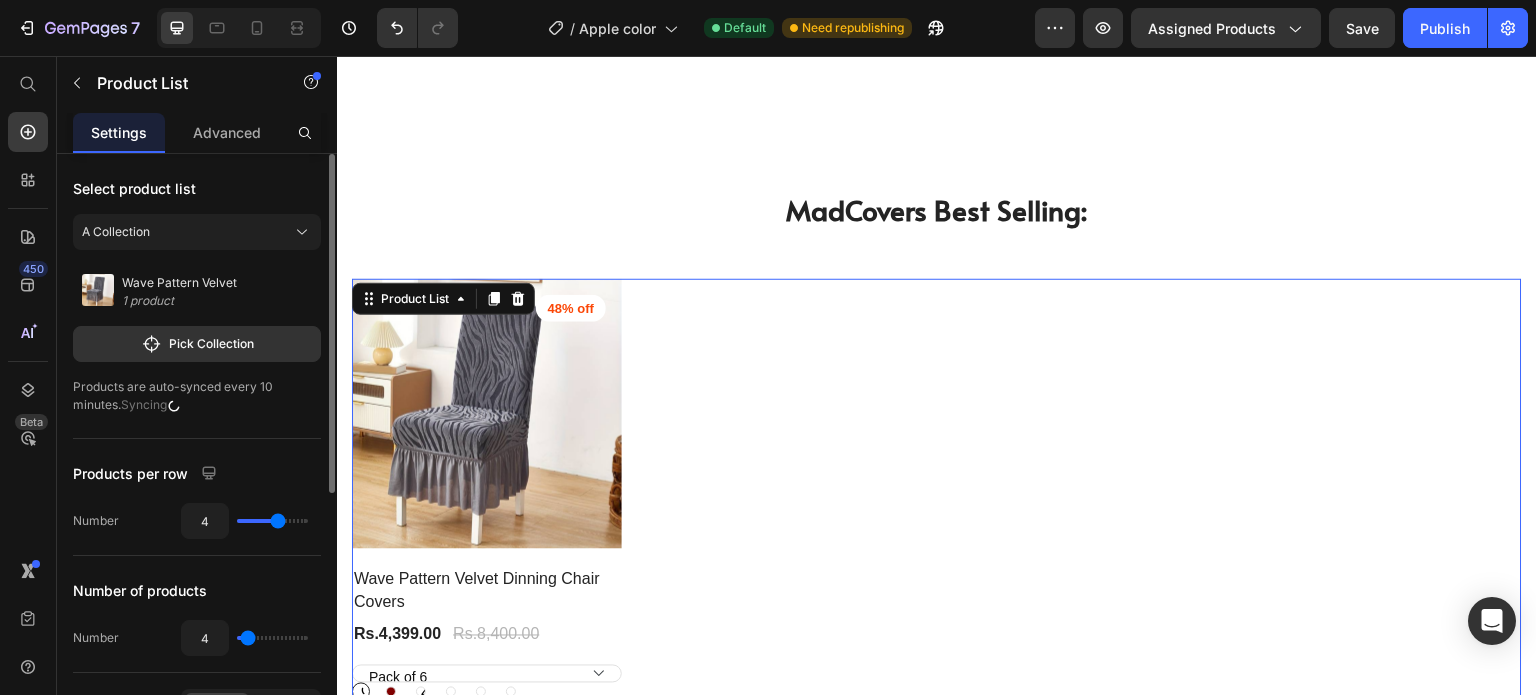 click on "Wave Pattern Velvet" at bounding box center (179, 283) 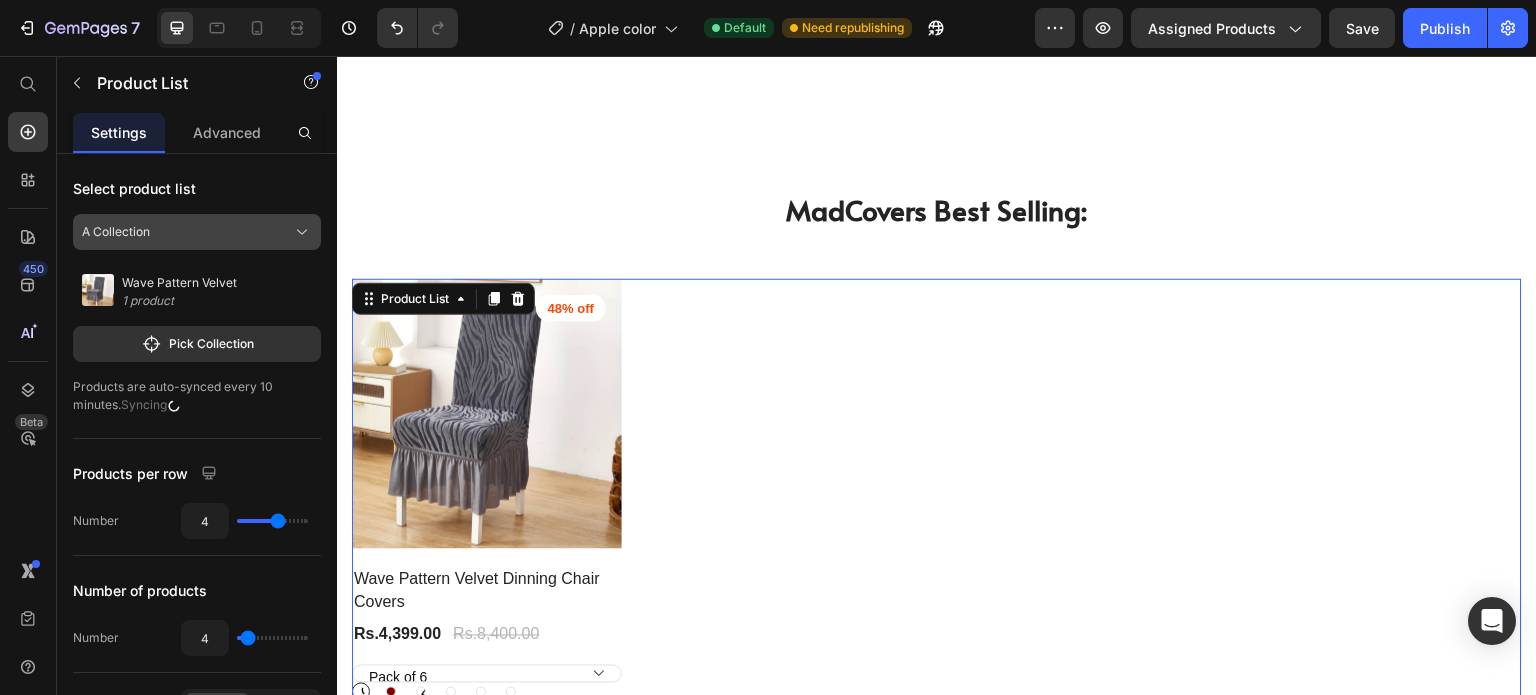 click on "A Collection" at bounding box center [197, 232] 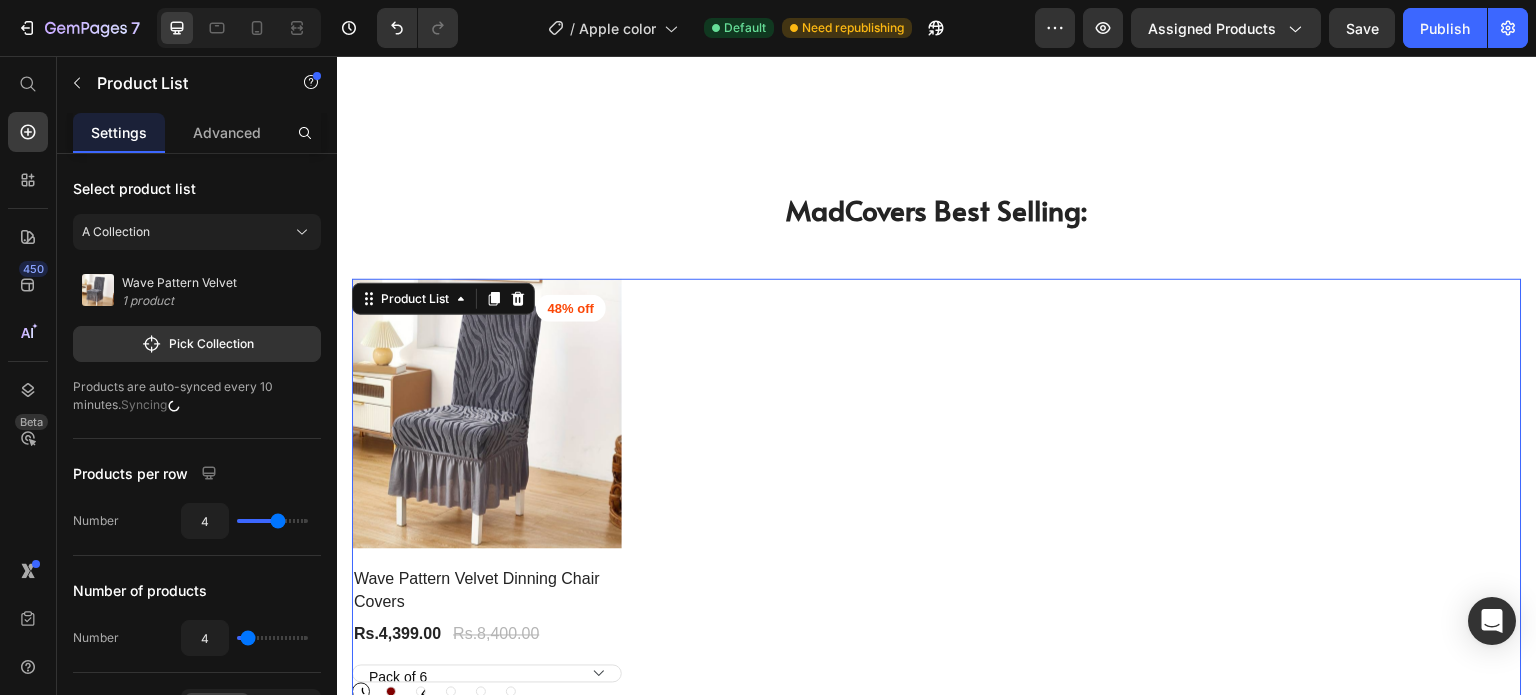 click on "Select product list A Collection Wave Pattern Velvet 1  product Pick Collection  Products are auto-synced every 10 minutes.   Syncing" 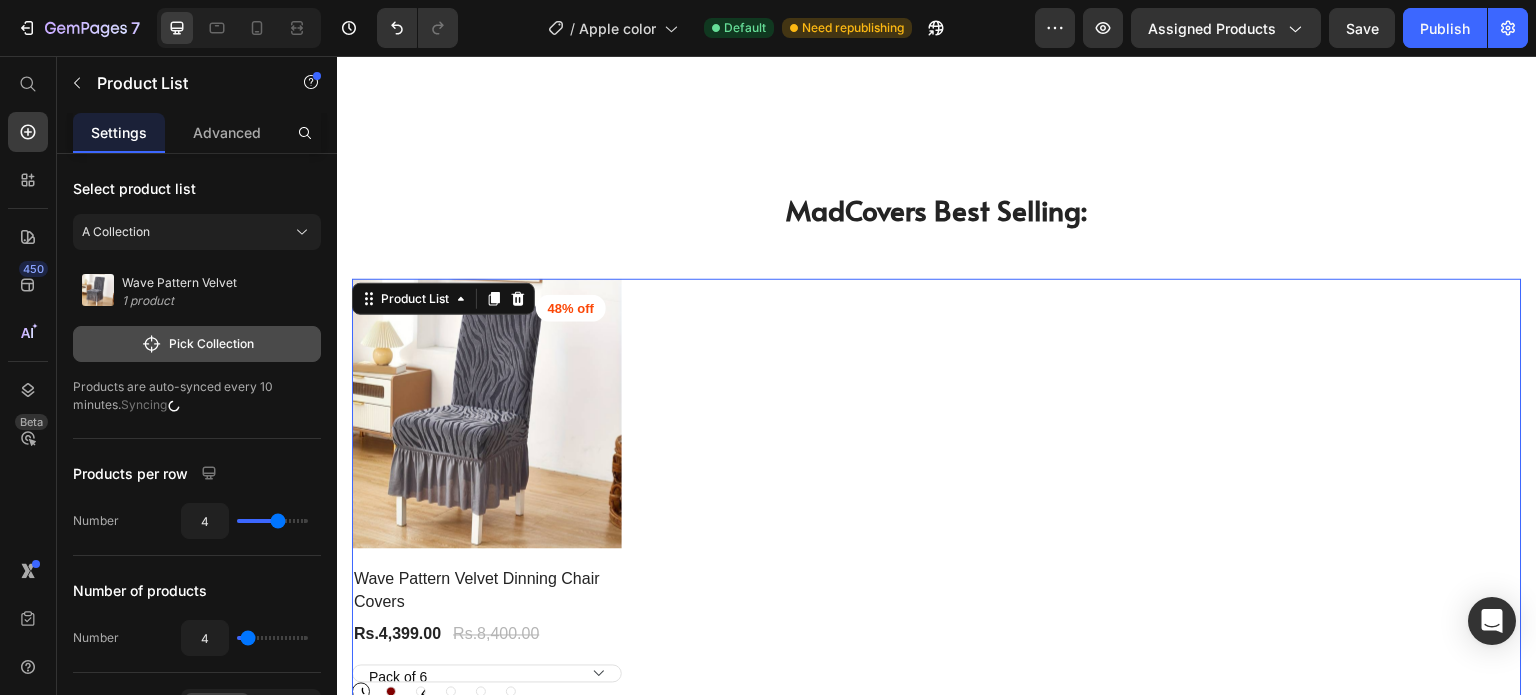 click on "Pick Collection" at bounding box center [197, 344] 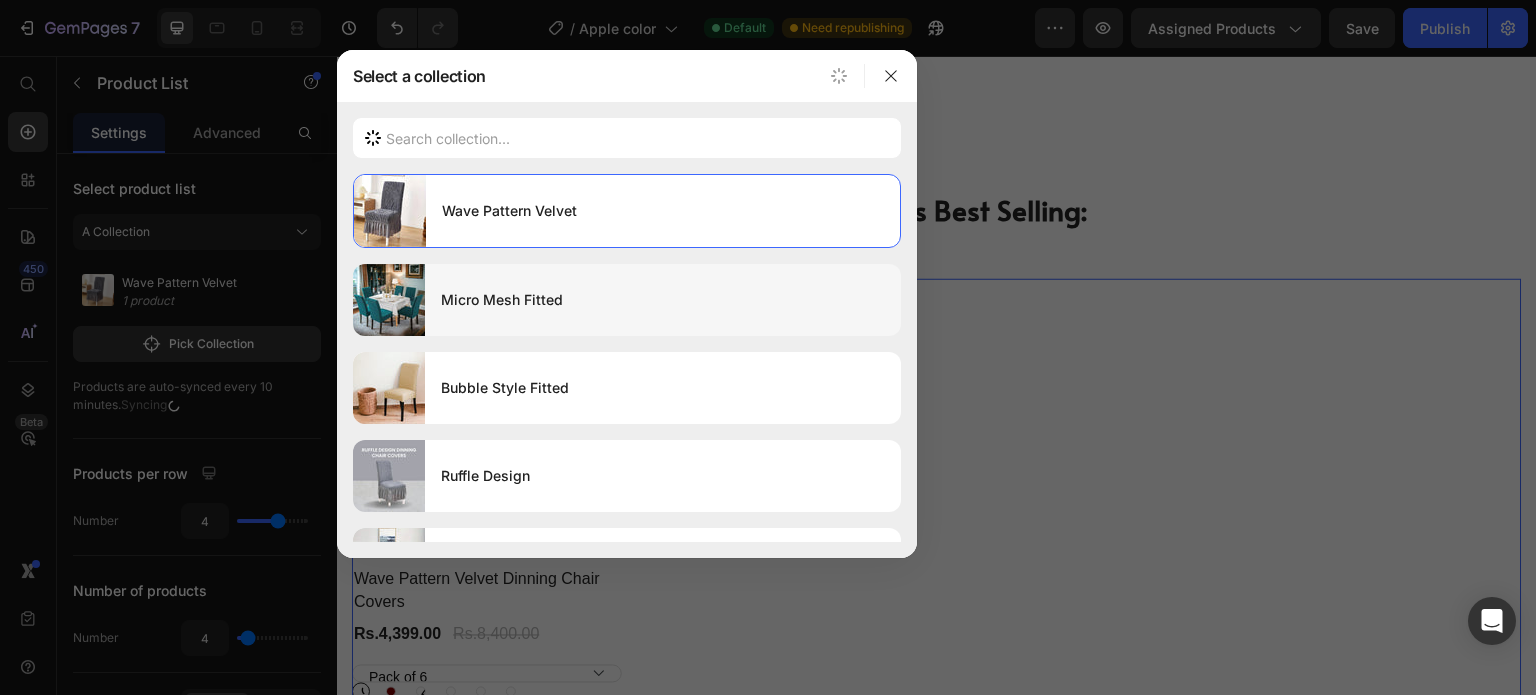 scroll, scrollTop: 396, scrollLeft: 0, axis: vertical 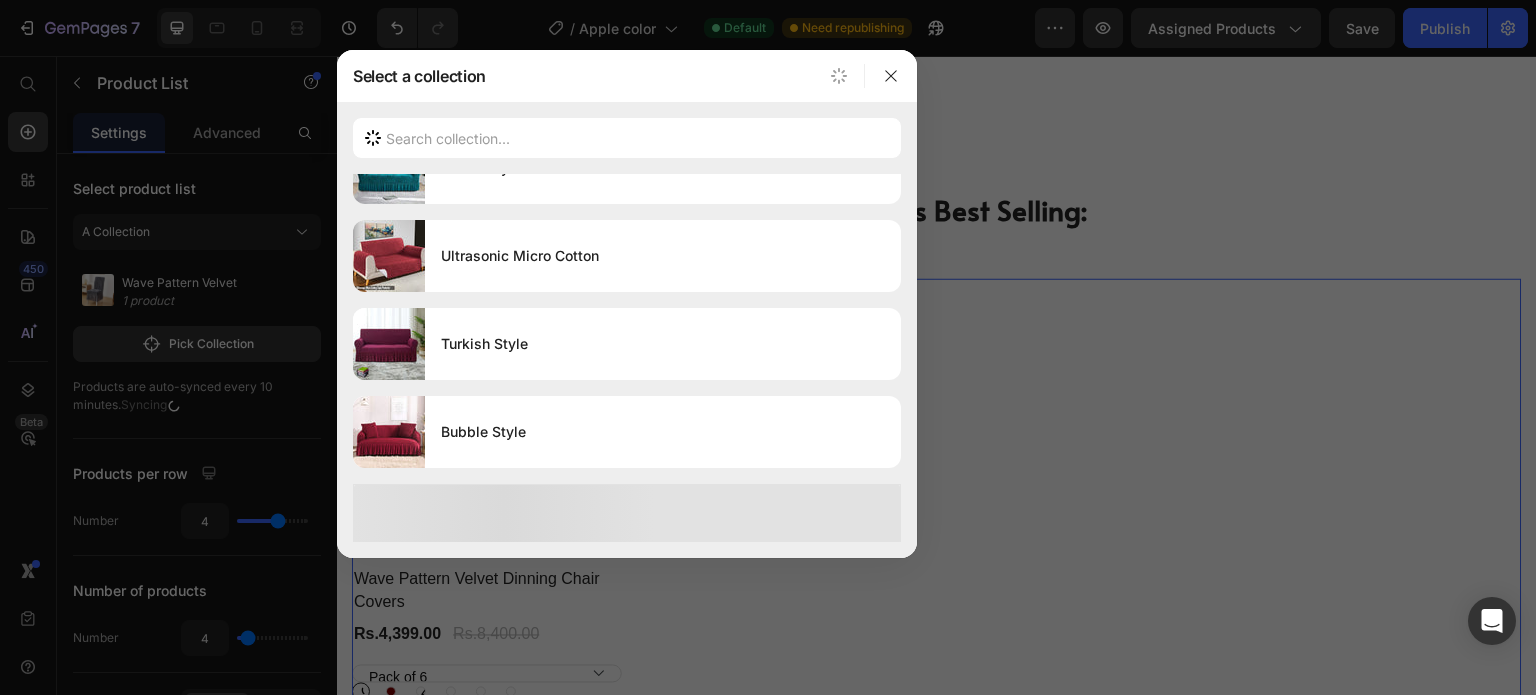 click at bounding box center (768, 347) 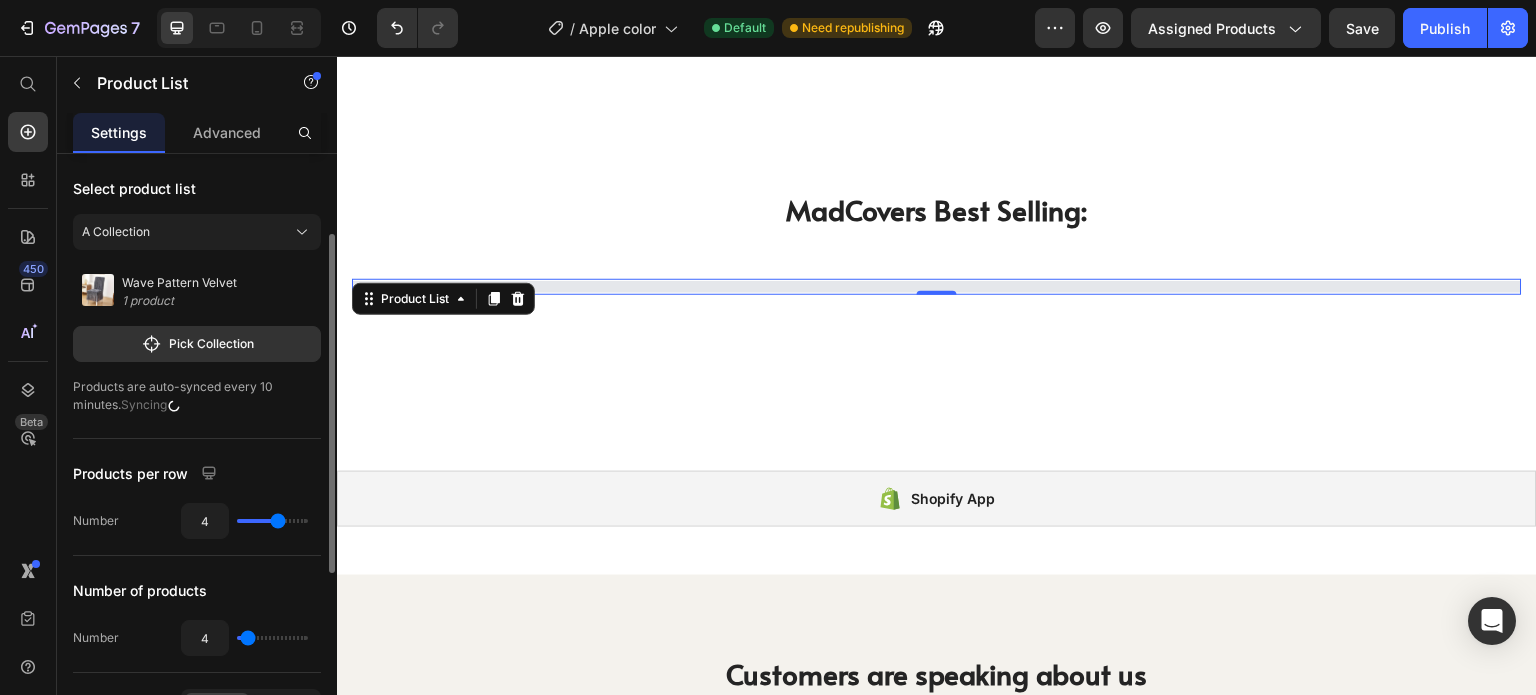 scroll, scrollTop: 52, scrollLeft: 0, axis: vertical 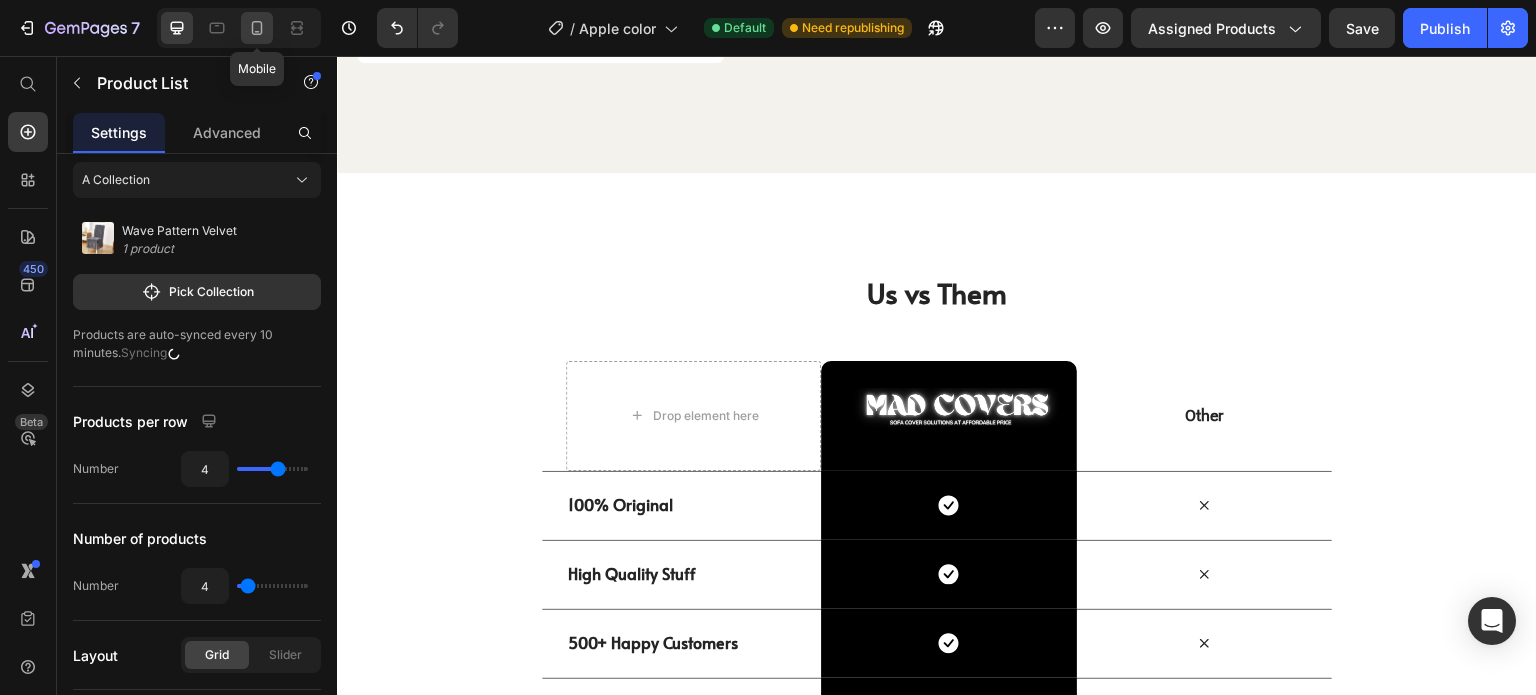 click 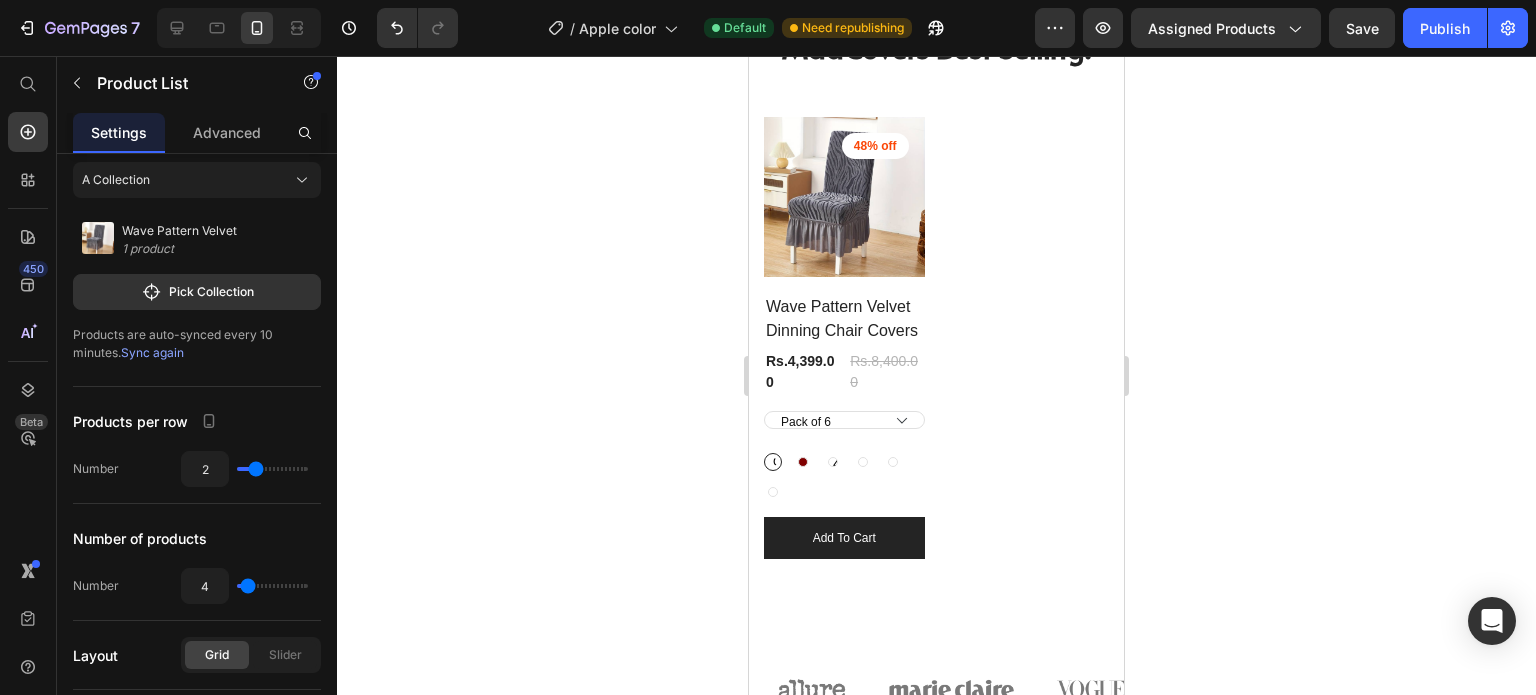 scroll, scrollTop: 1986, scrollLeft: 0, axis: vertical 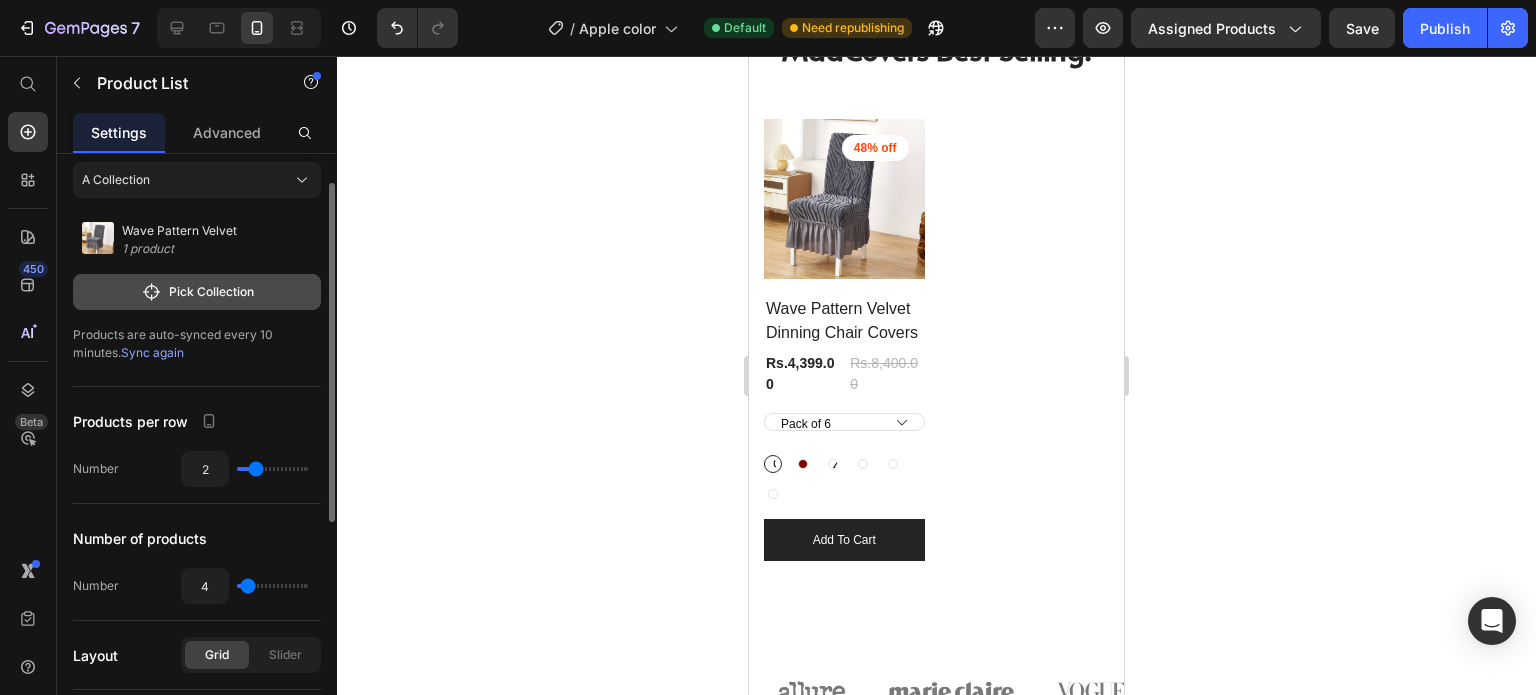 click on "Pick Collection" at bounding box center [197, 292] 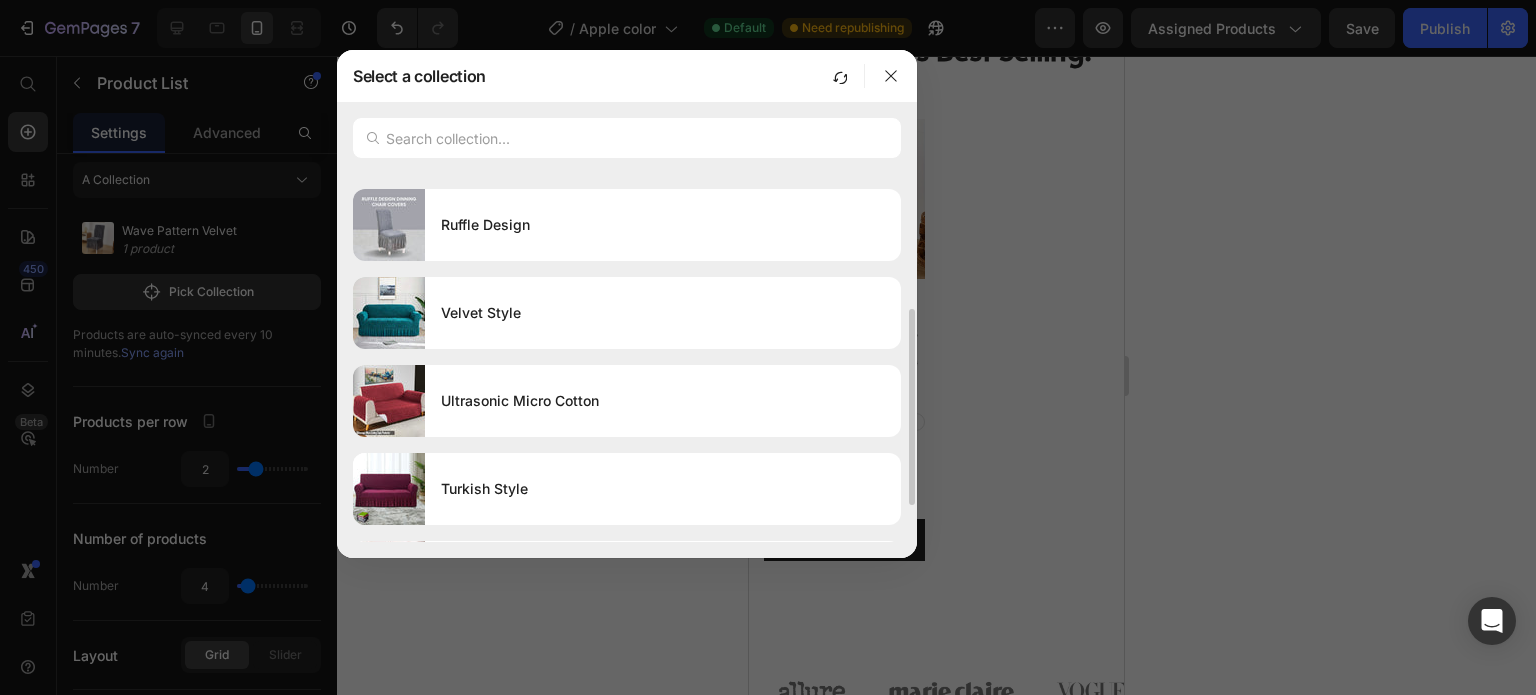 scroll, scrollTop: 320, scrollLeft: 0, axis: vertical 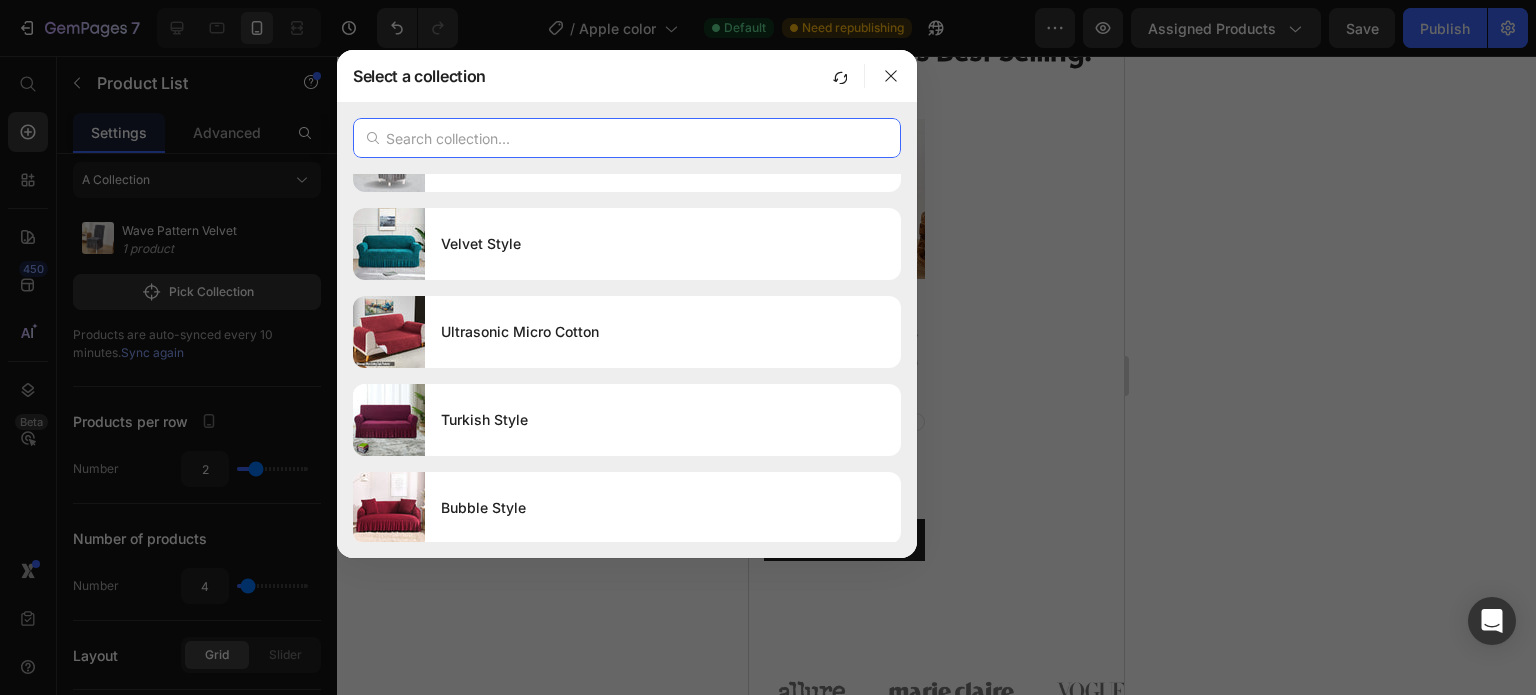 click at bounding box center (627, 138) 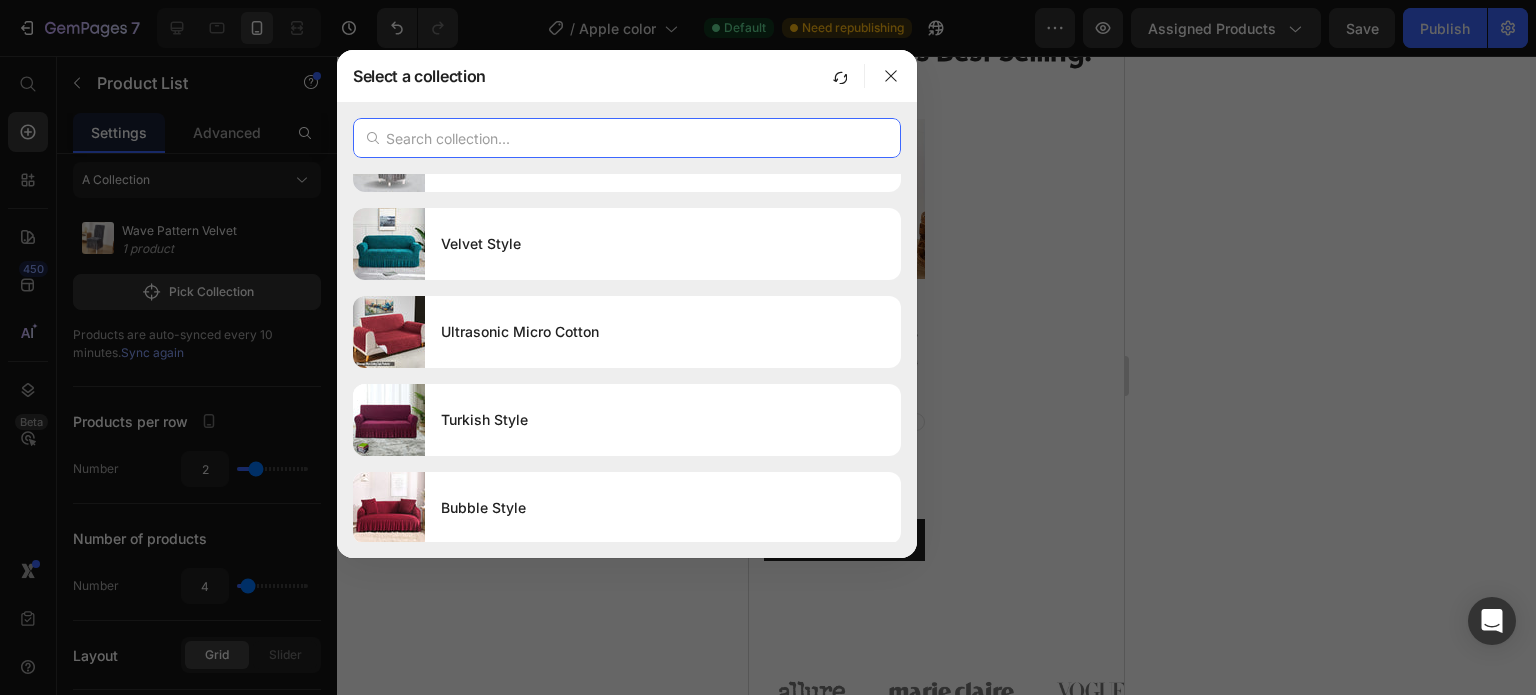 click at bounding box center (627, 138) 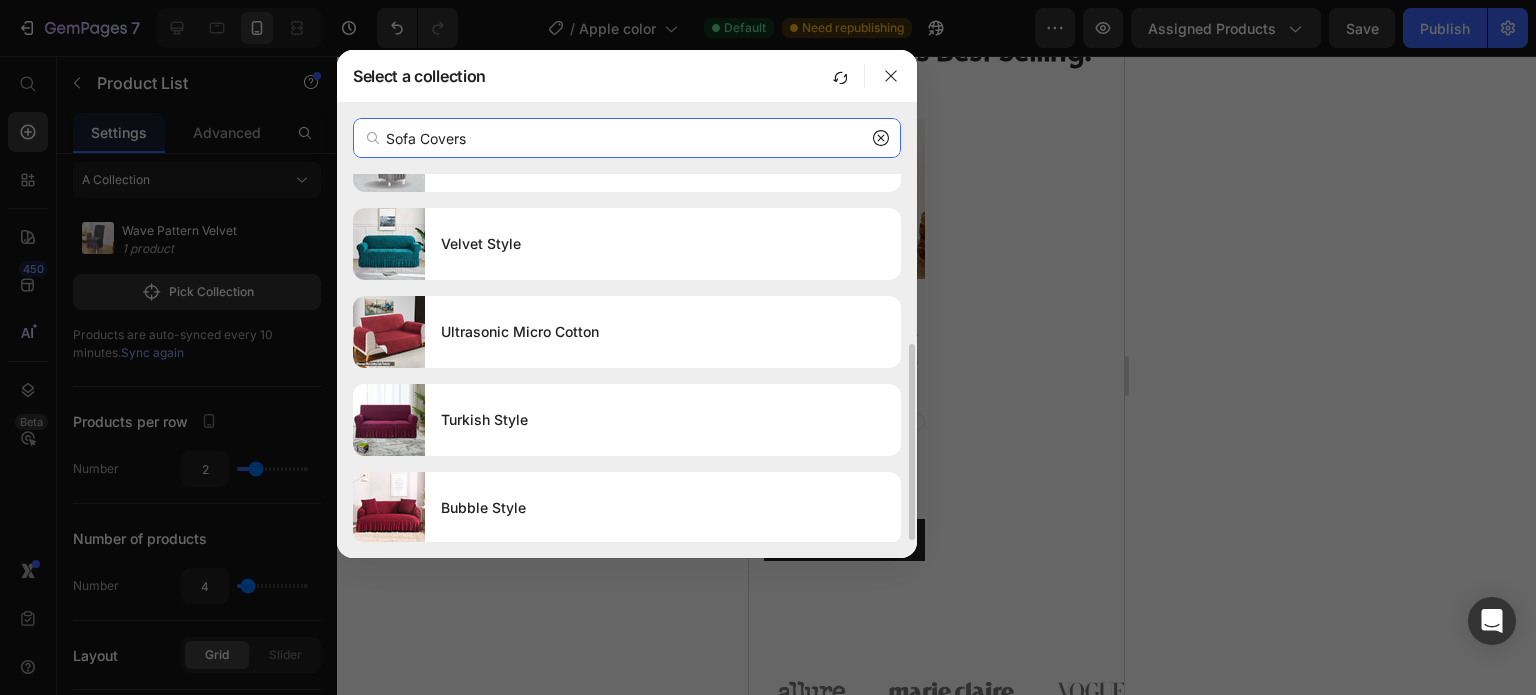 scroll, scrollTop: 0, scrollLeft: 0, axis: both 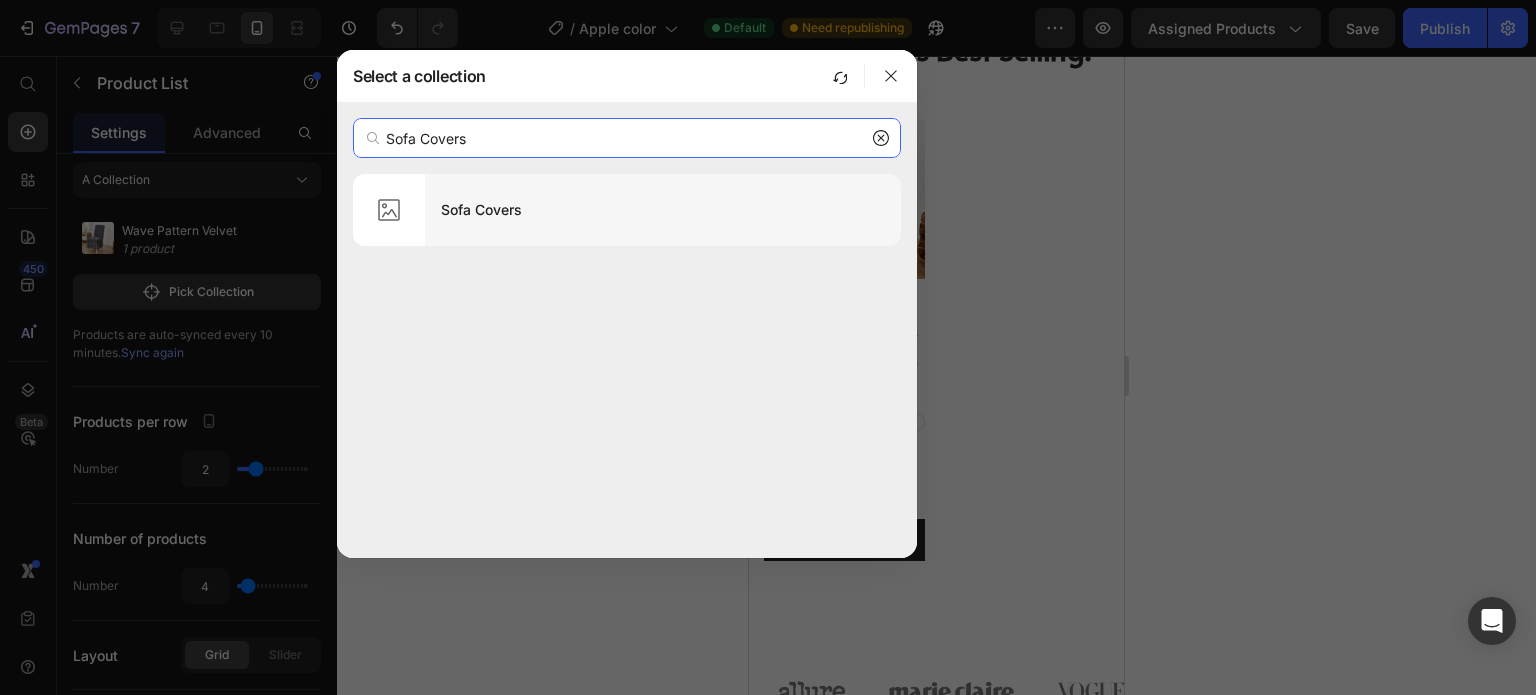 type on "Sofa Covers" 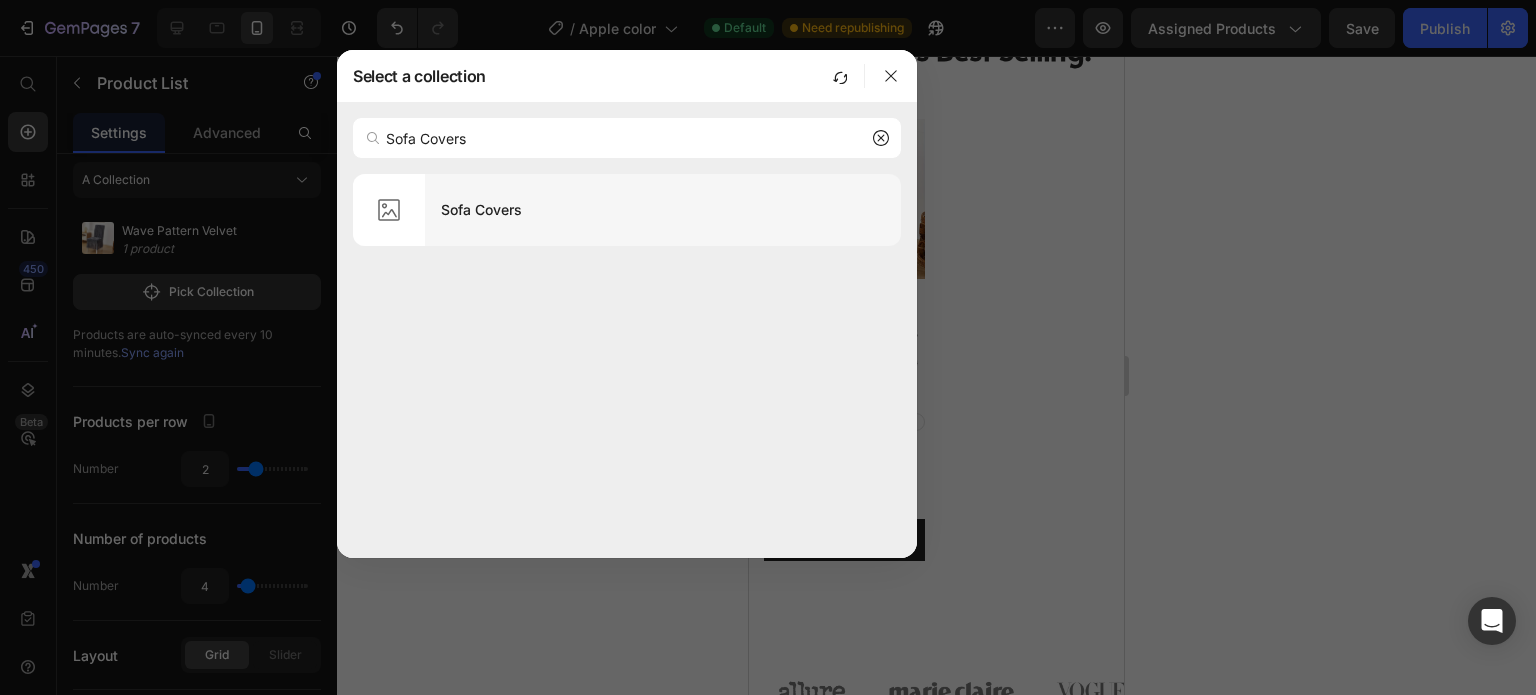 click on "Sofa Covers" at bounding box center [663, 210] 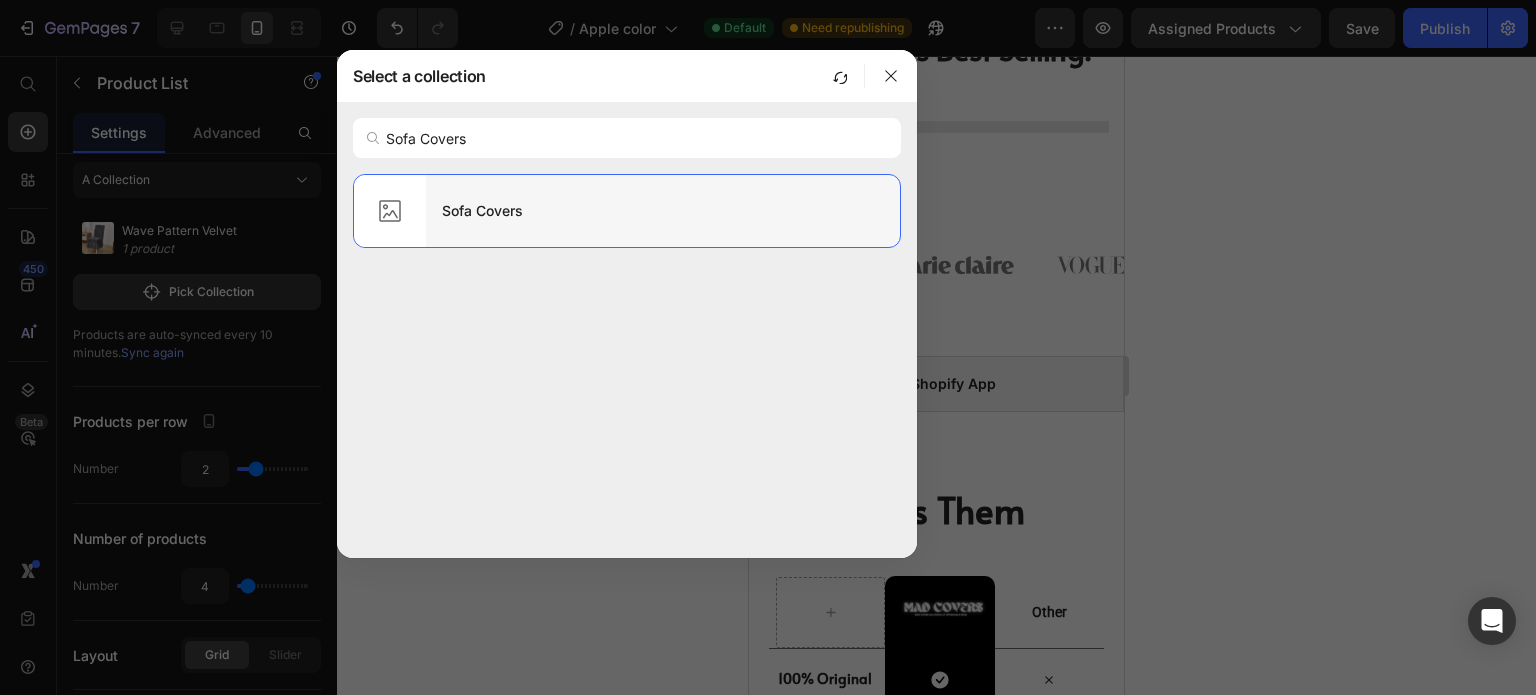 type 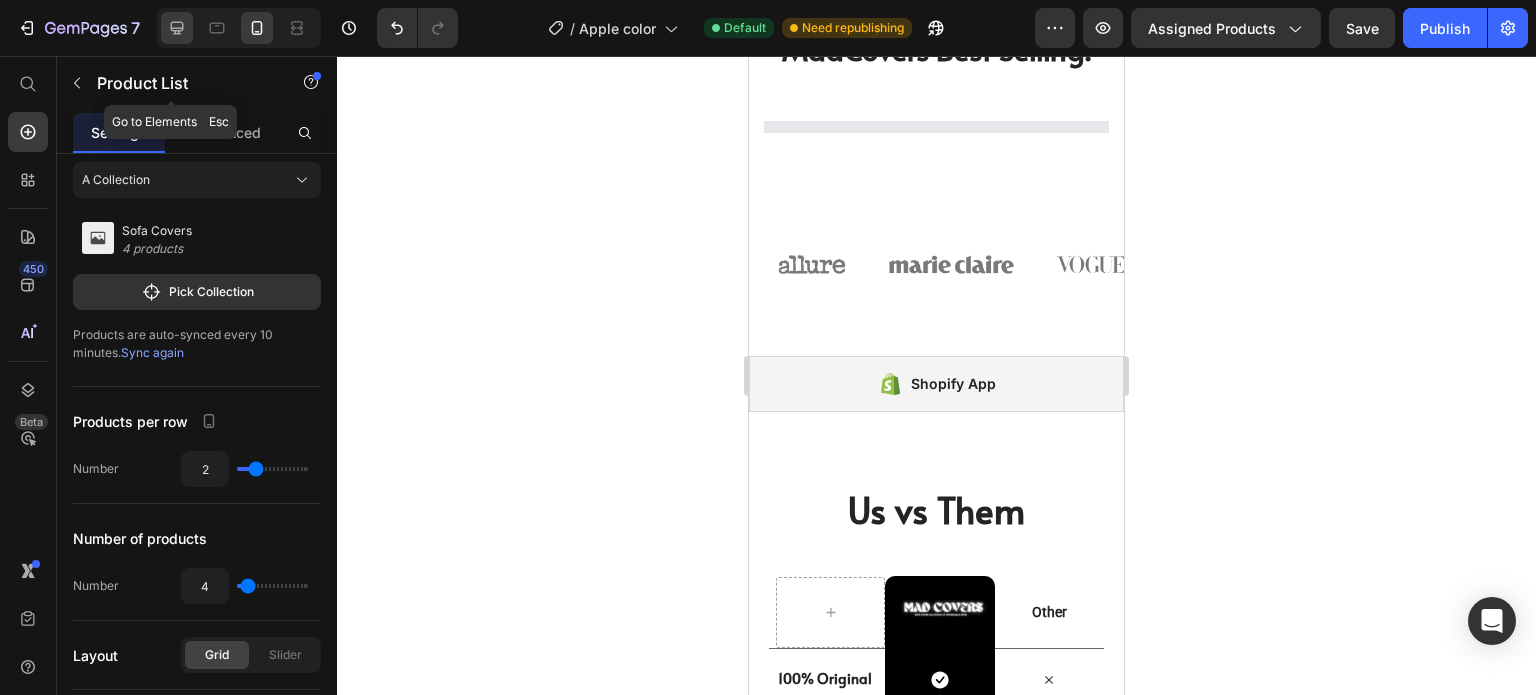 click 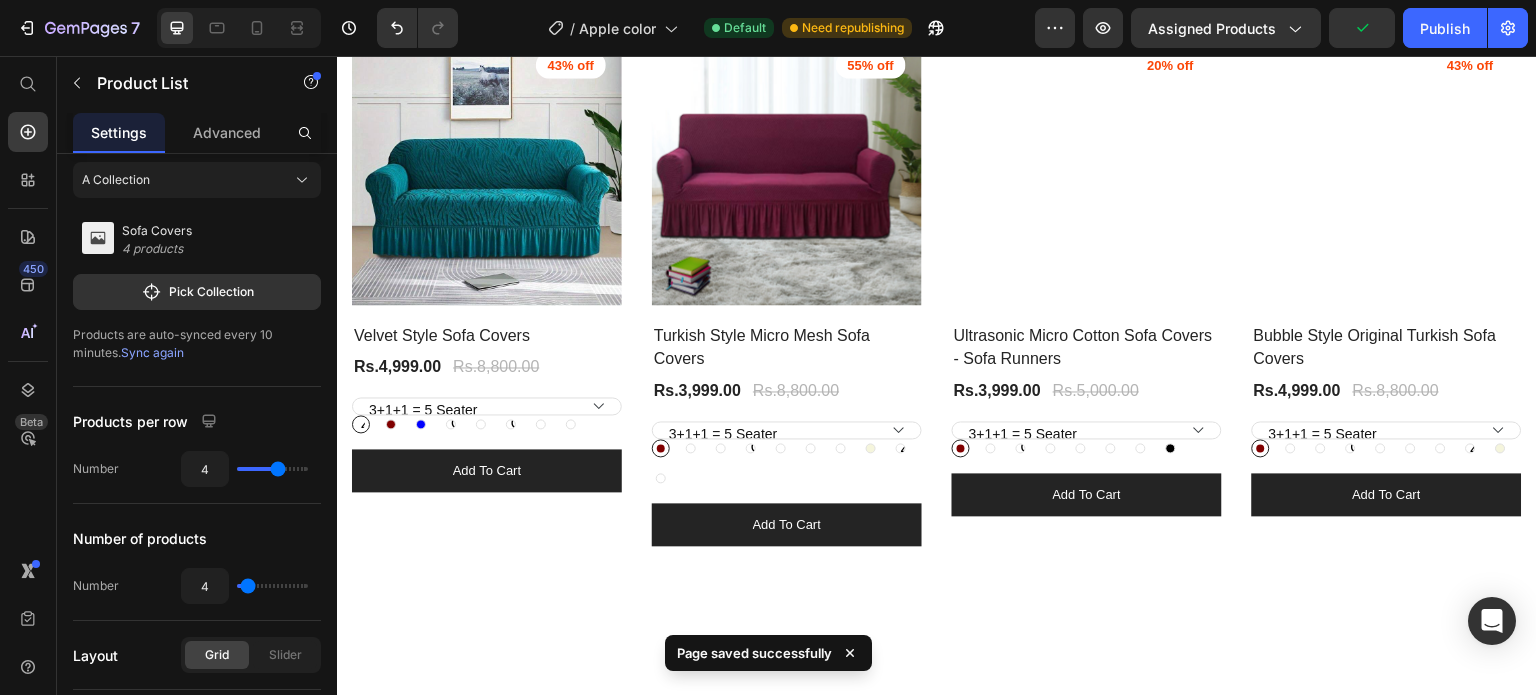 scroll, scrollTop: 1416, scrollLeft: 0, axis: vertical 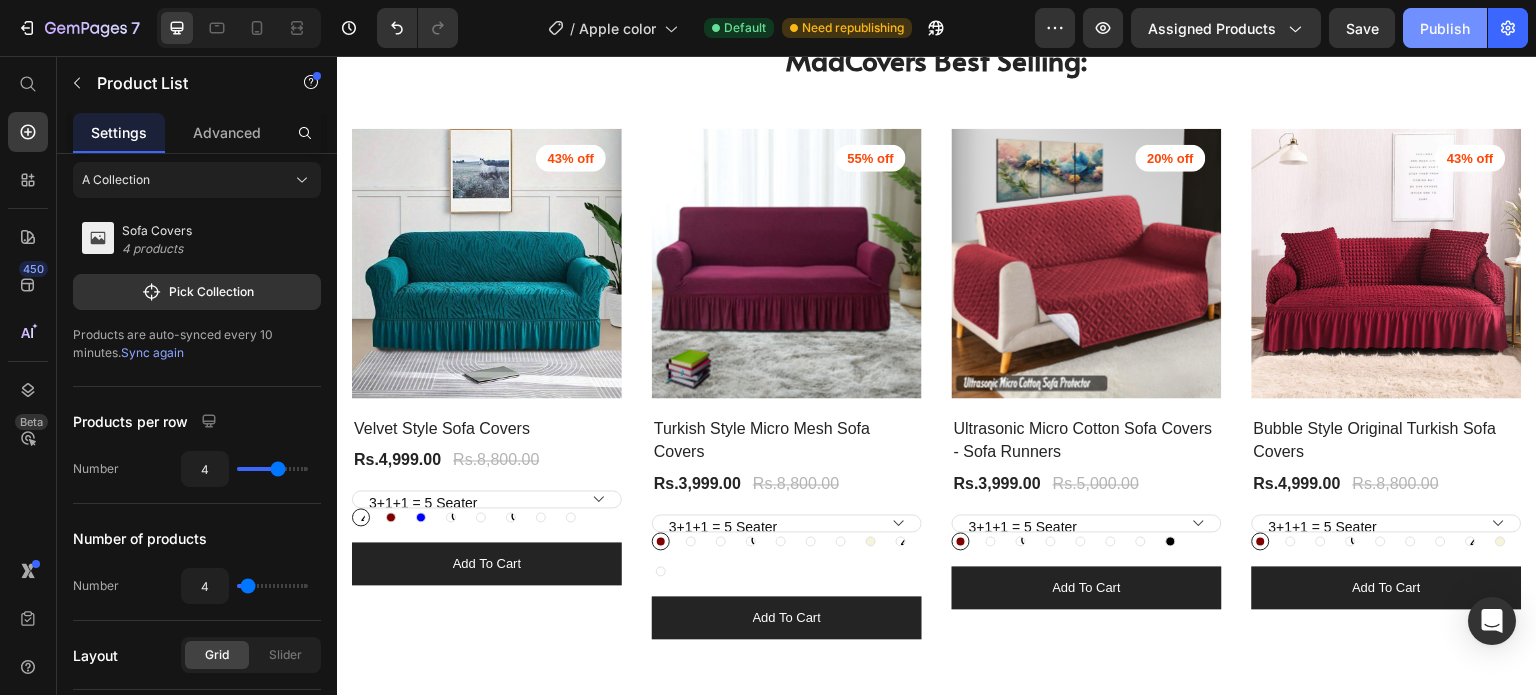 click on "Publish" at bounding box center [1445, 28] 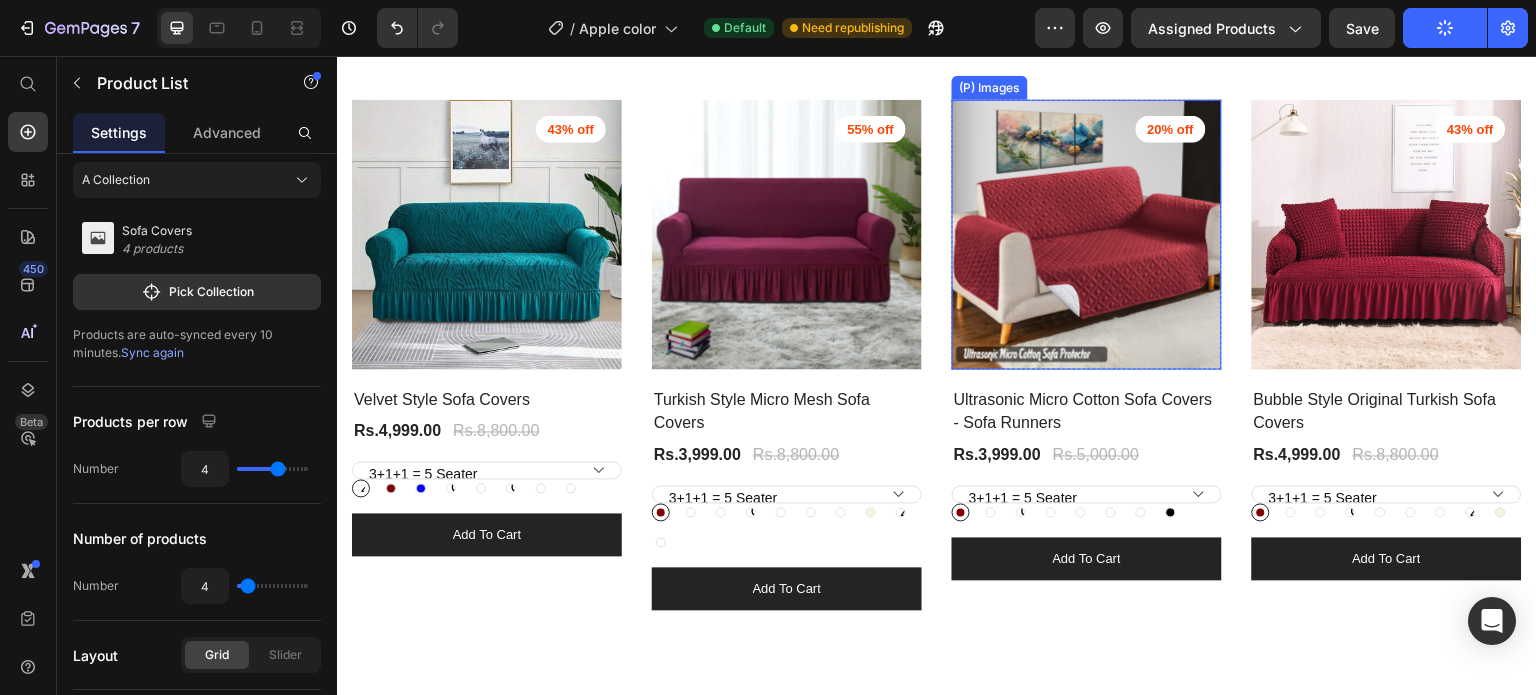 scroll, scrollTop: 1447, scrollLeft: 0, axis: vertical 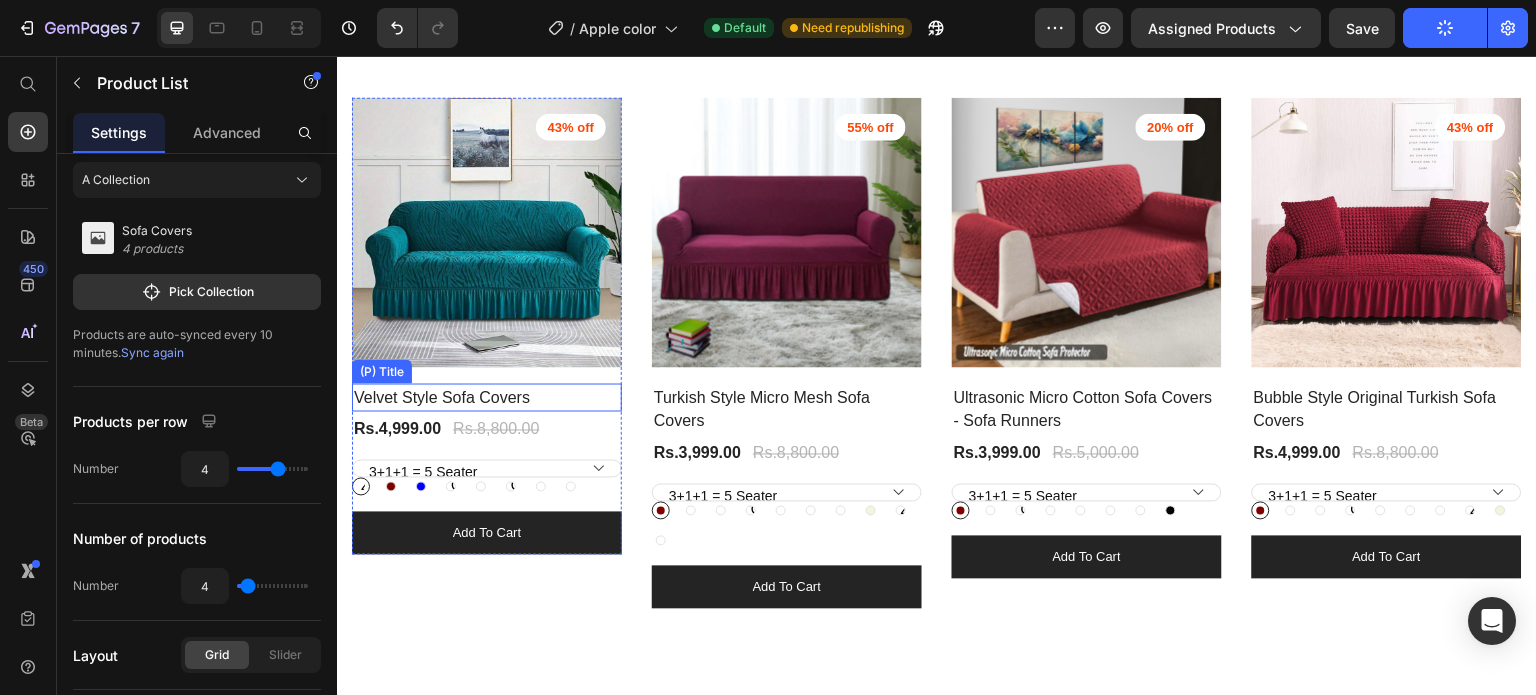 click on "Velvet Style Sofa Covers" at bounding box center [487, 398] 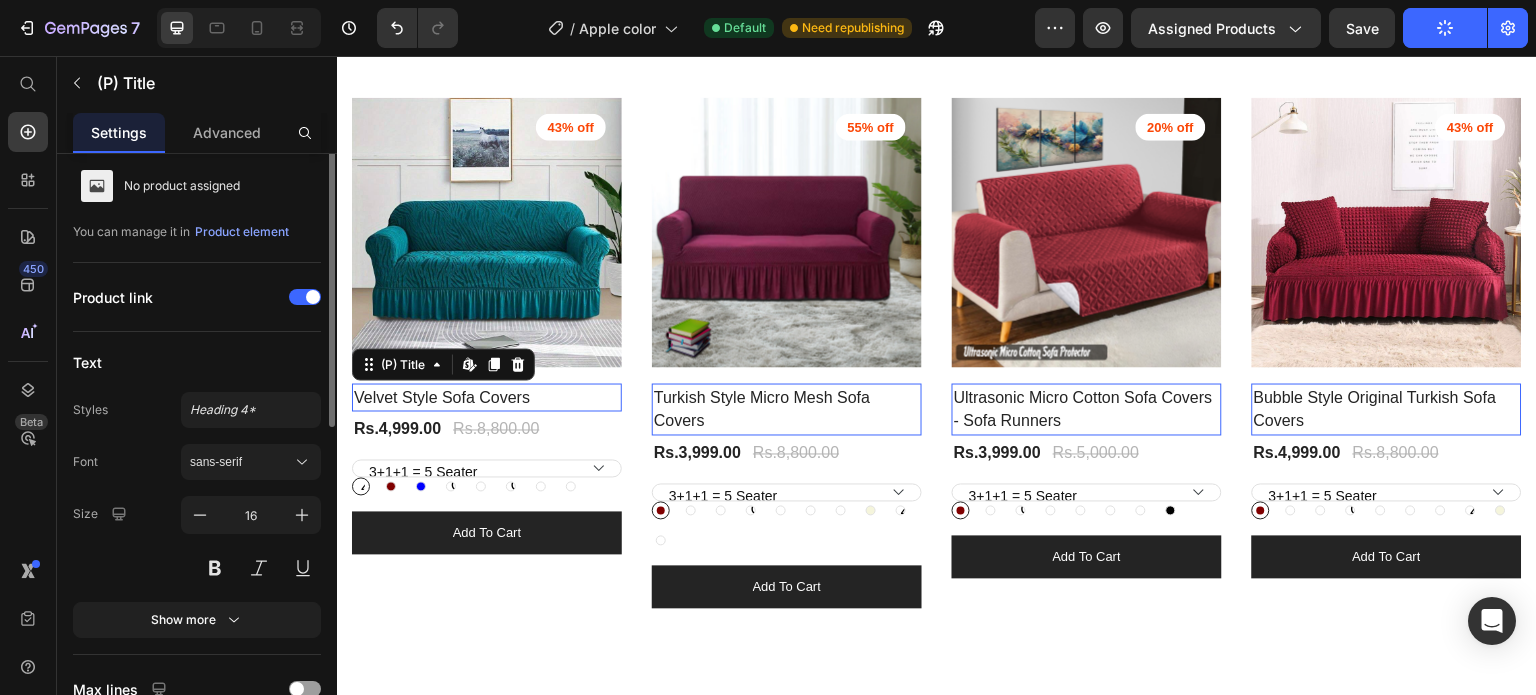 scroll, scrollTop: 0, scrollLeft: 0, axis: both 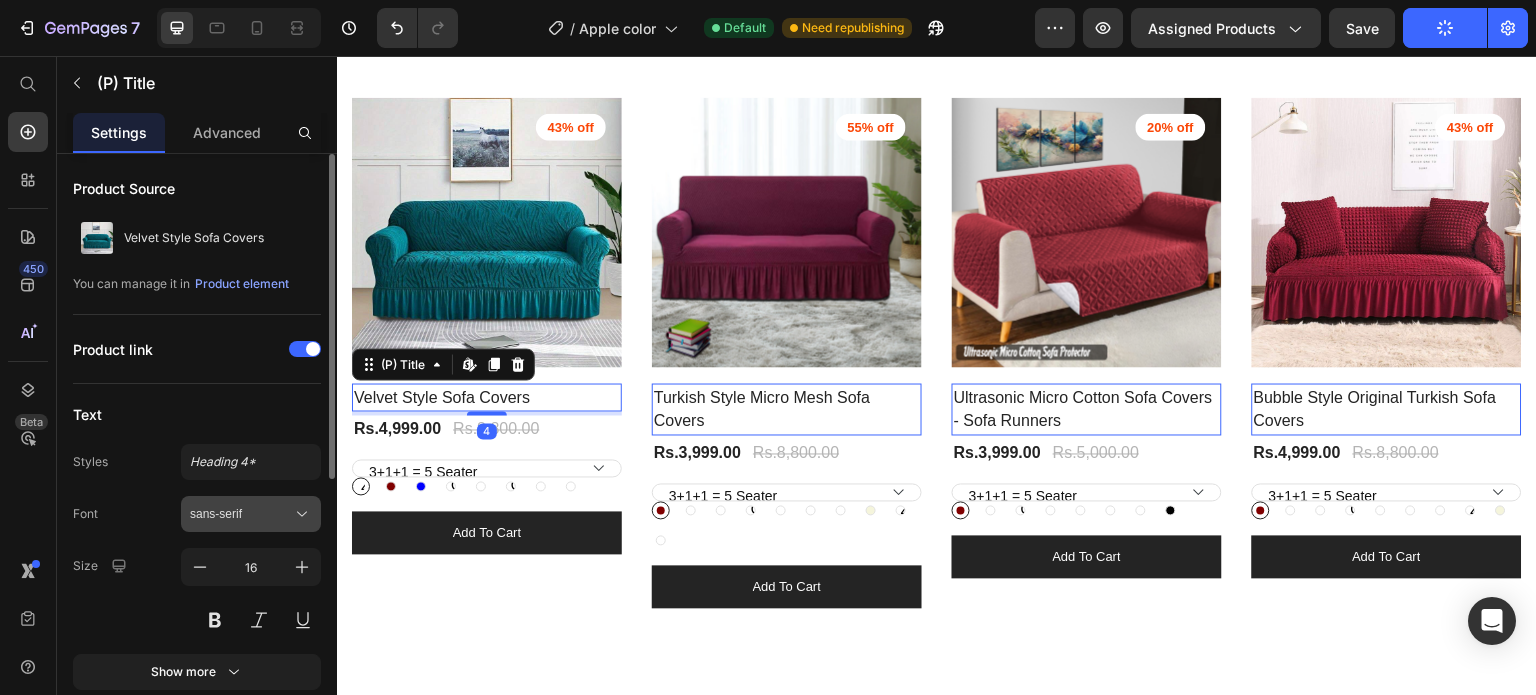 click on "sans-serif" at bounding box center (241, 514) 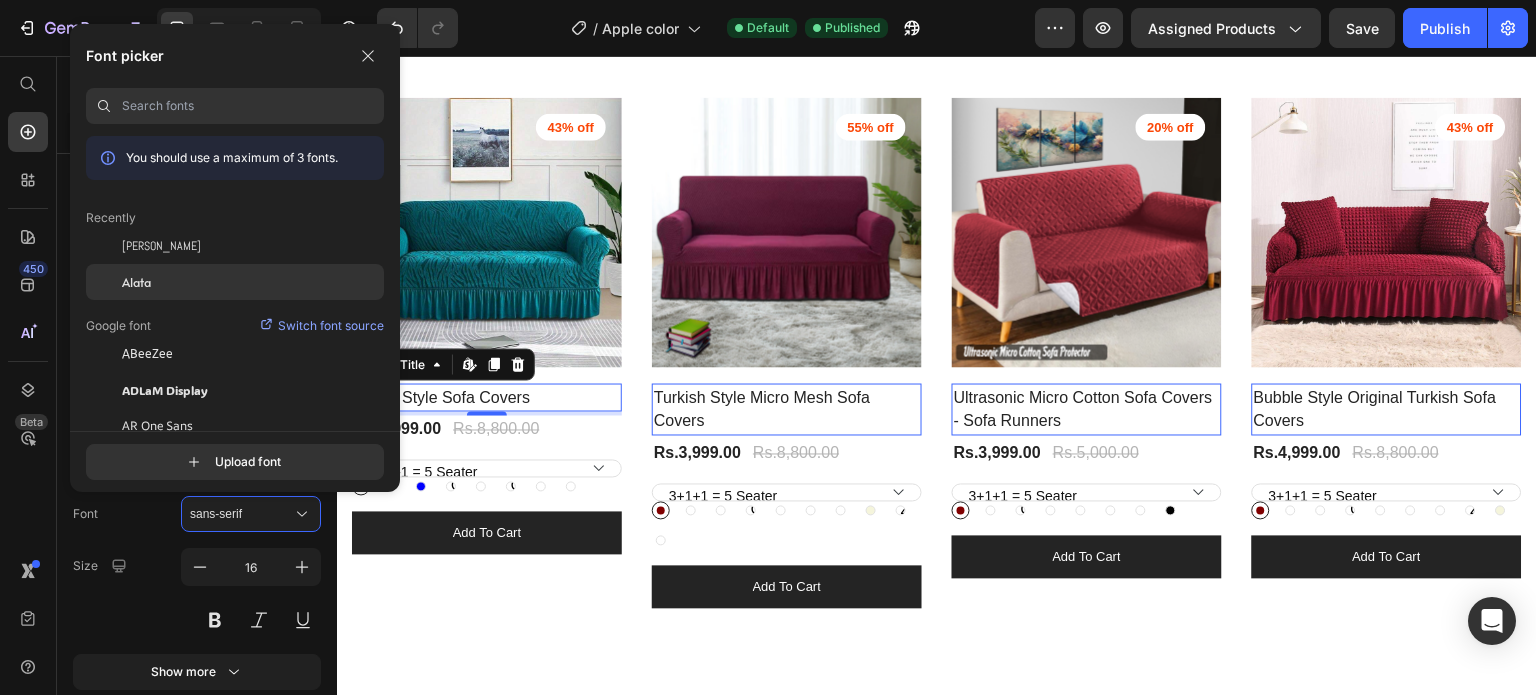 click on "Alata" 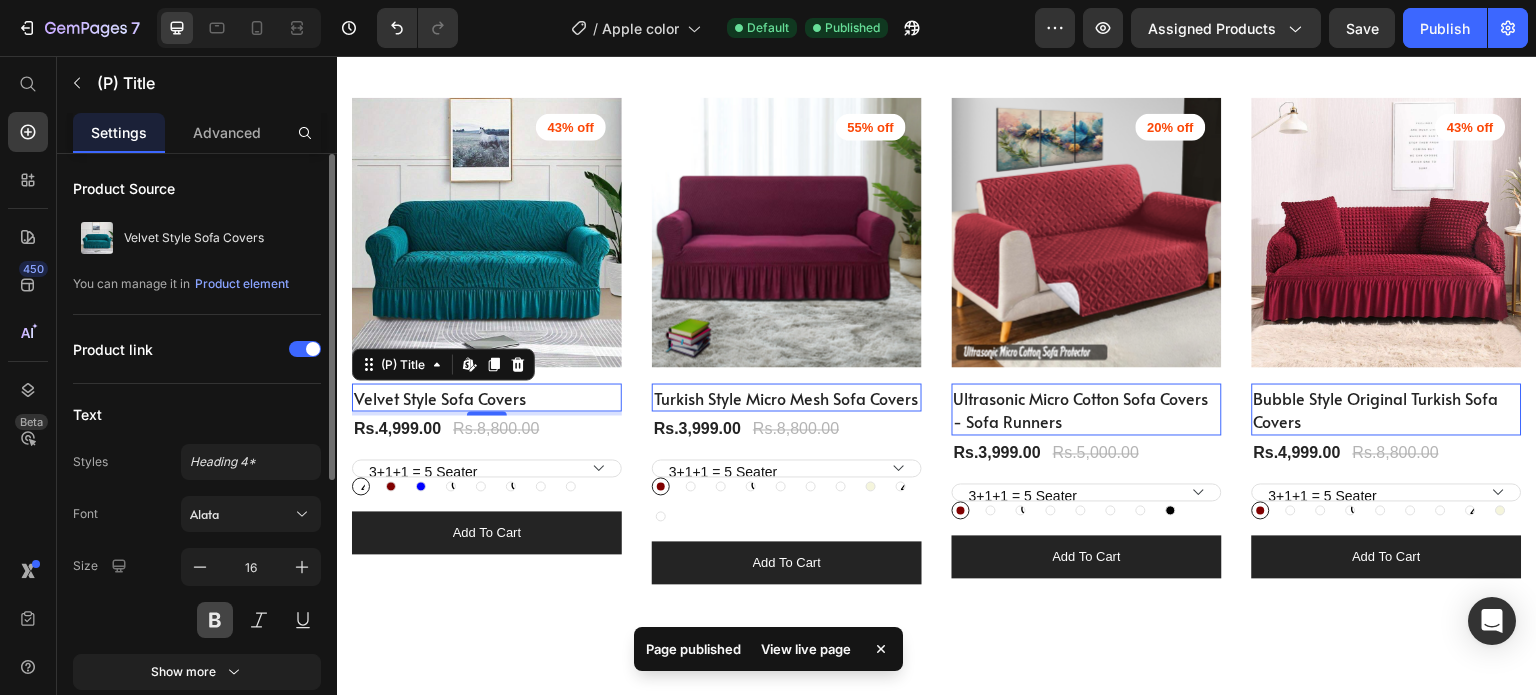 click at bounding box center [215, 620] 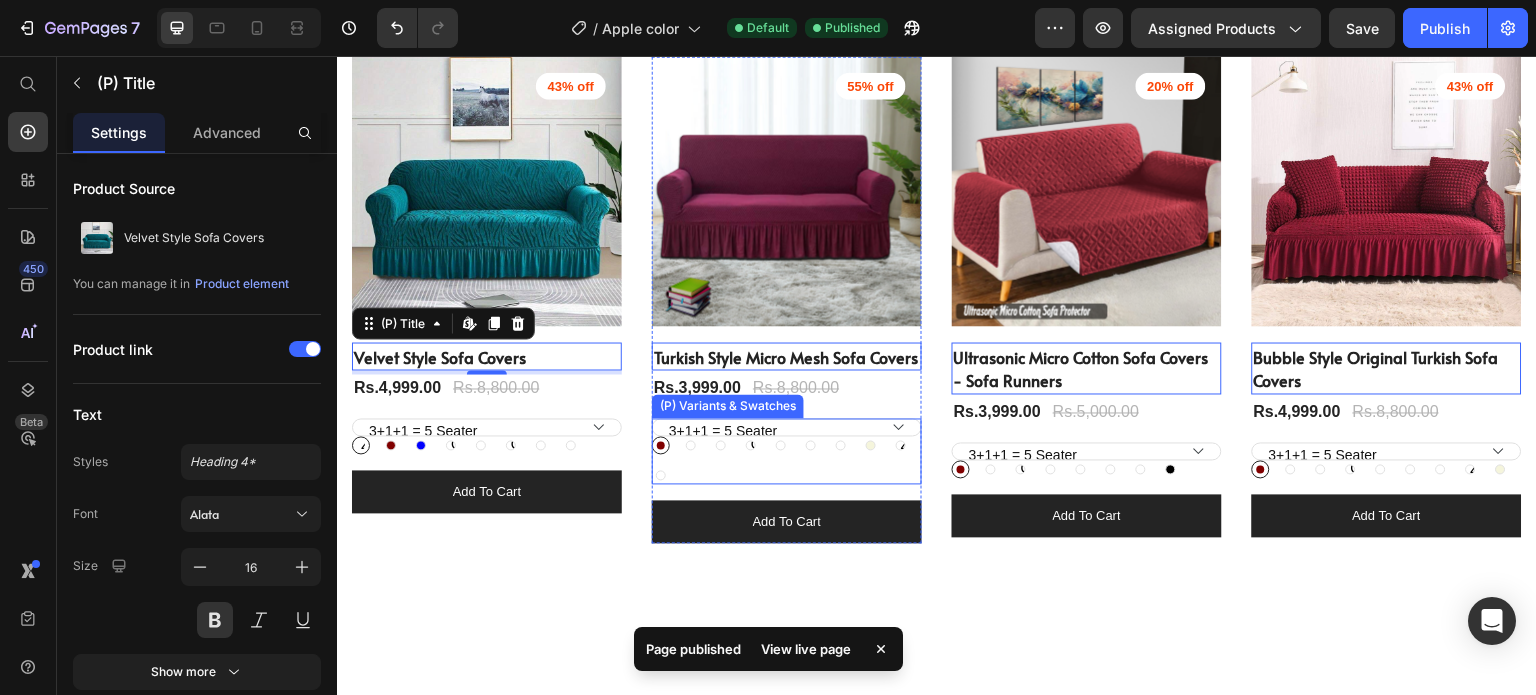 scroll, scrollTop: 1491, scrollLeft: 0, axis: vertical 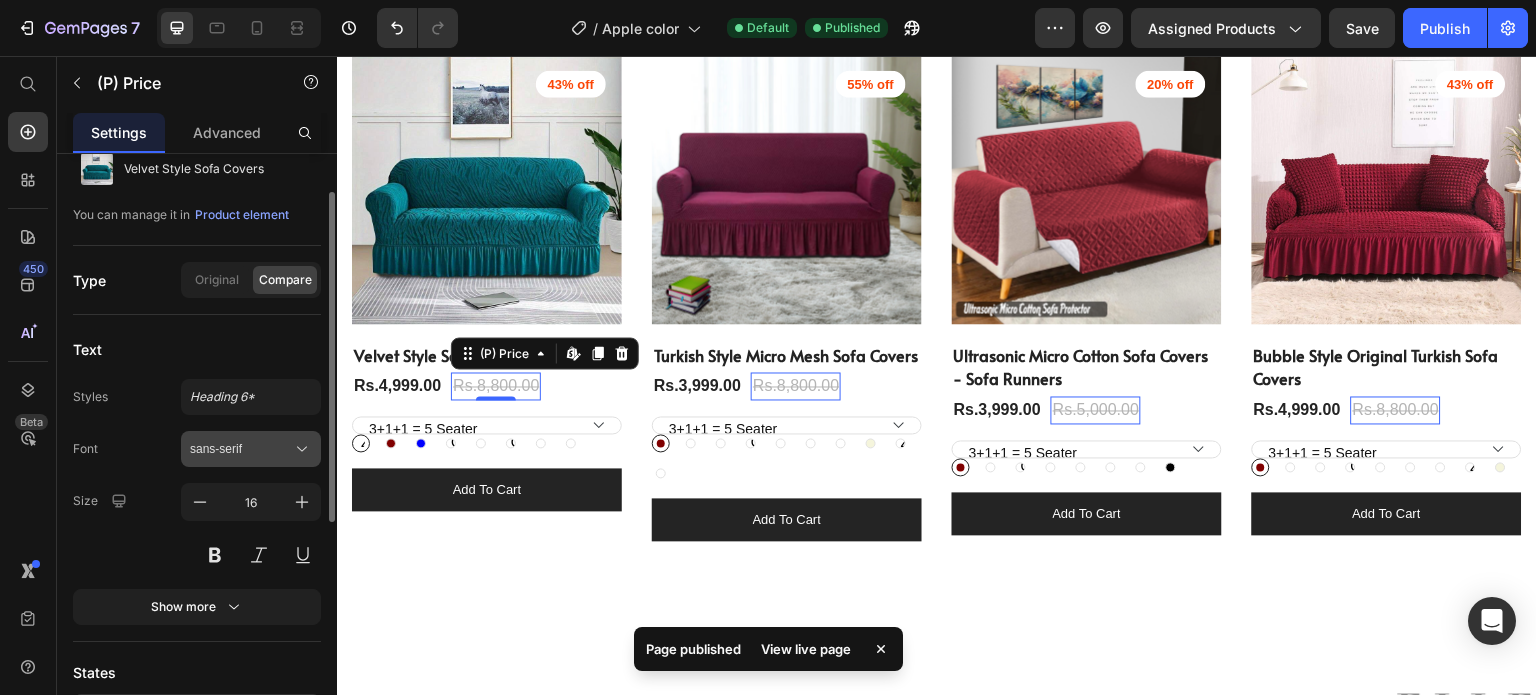 click on "sans-serif" at bounding box center [241, 449] 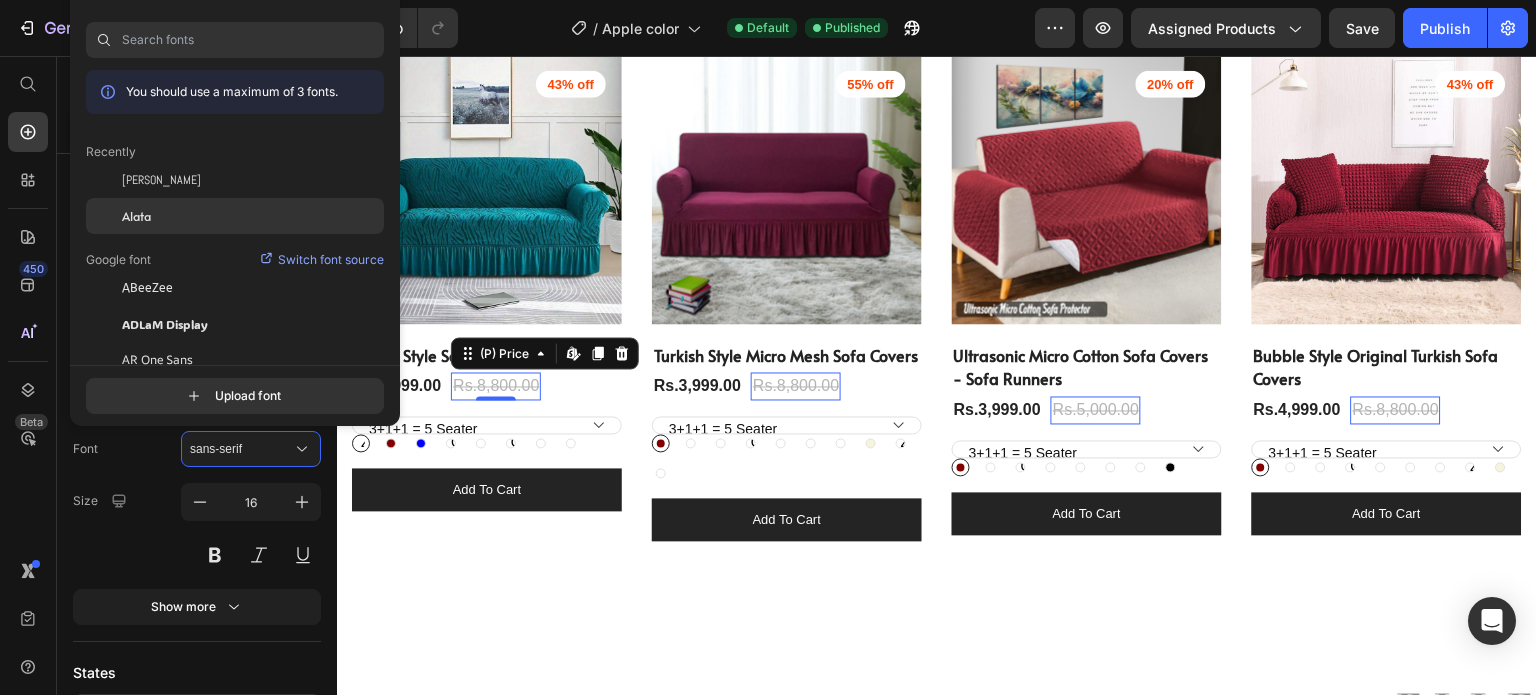 click on "Alata" 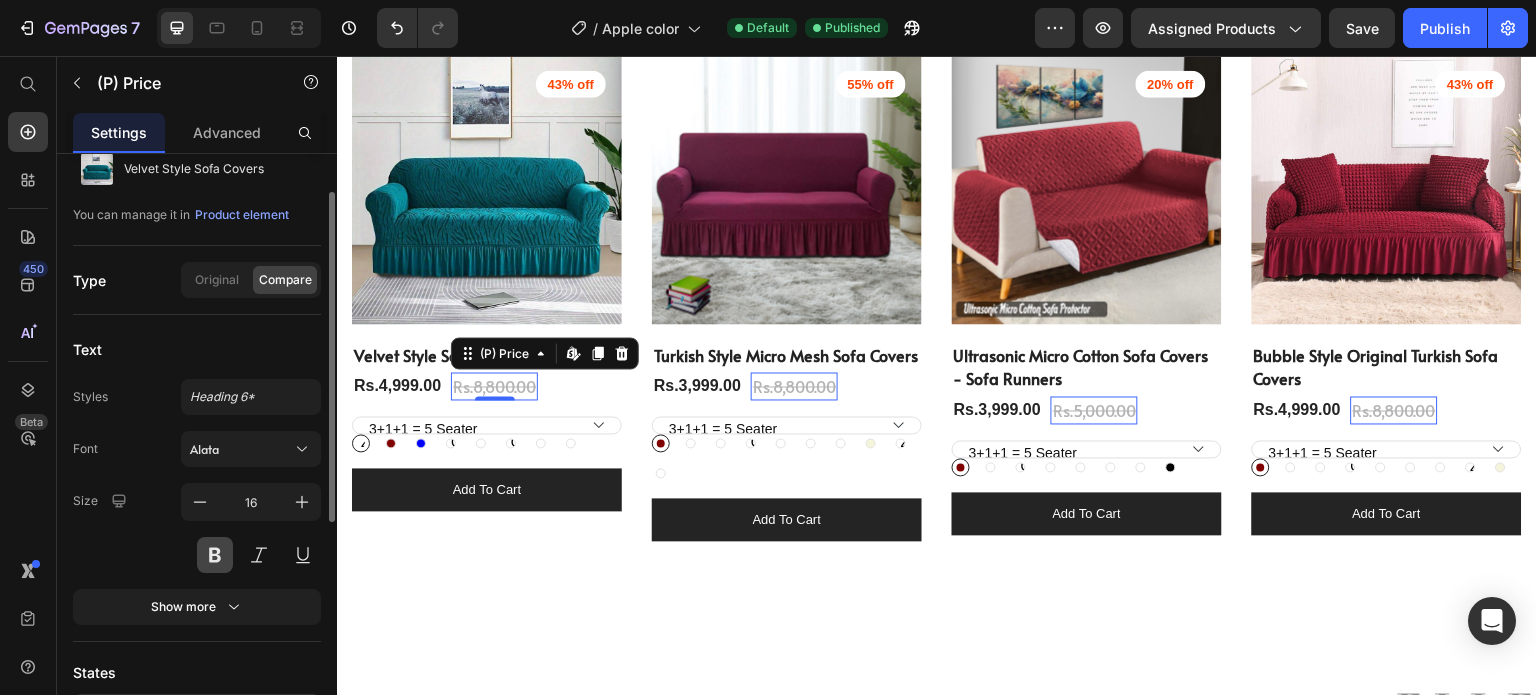 click at bounding box center (215, 555) 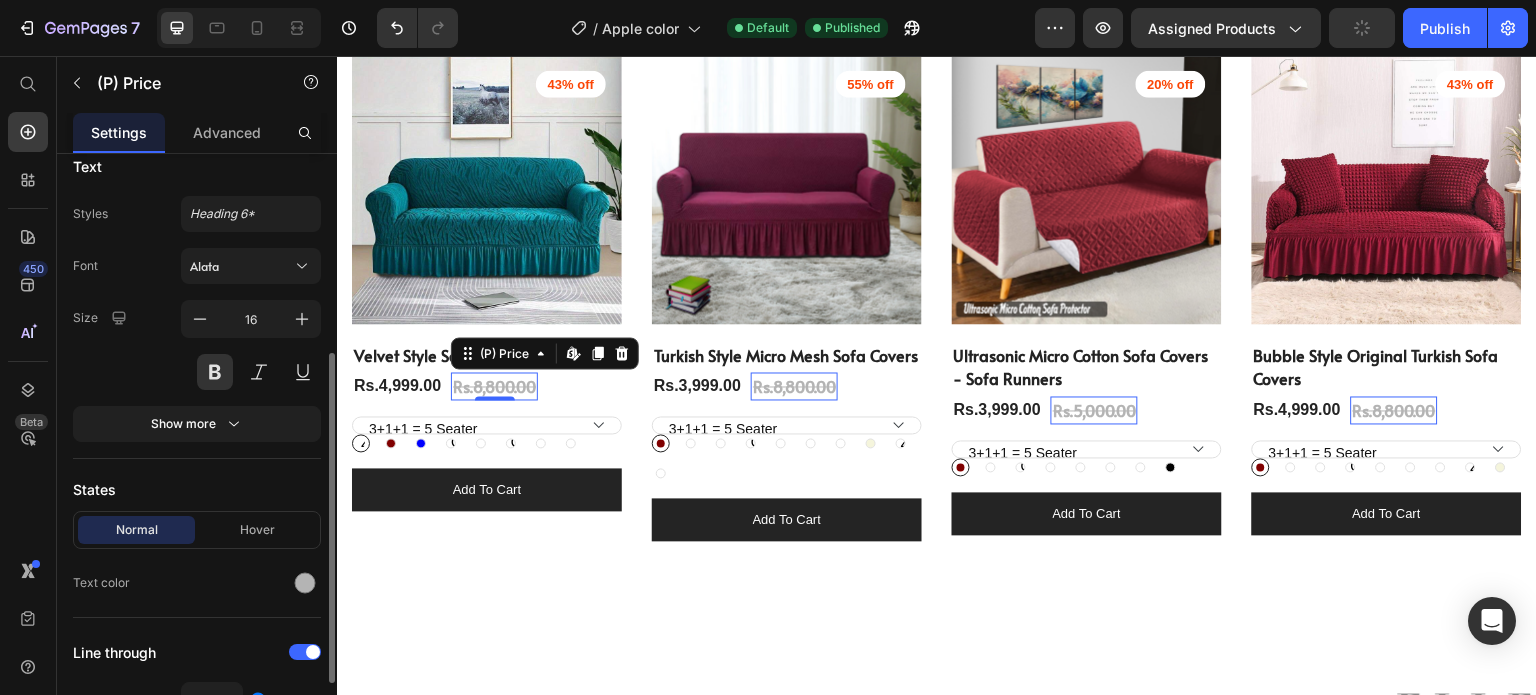 scroll, scrollTop: 291, scrollLeft: 0, axis: vertical 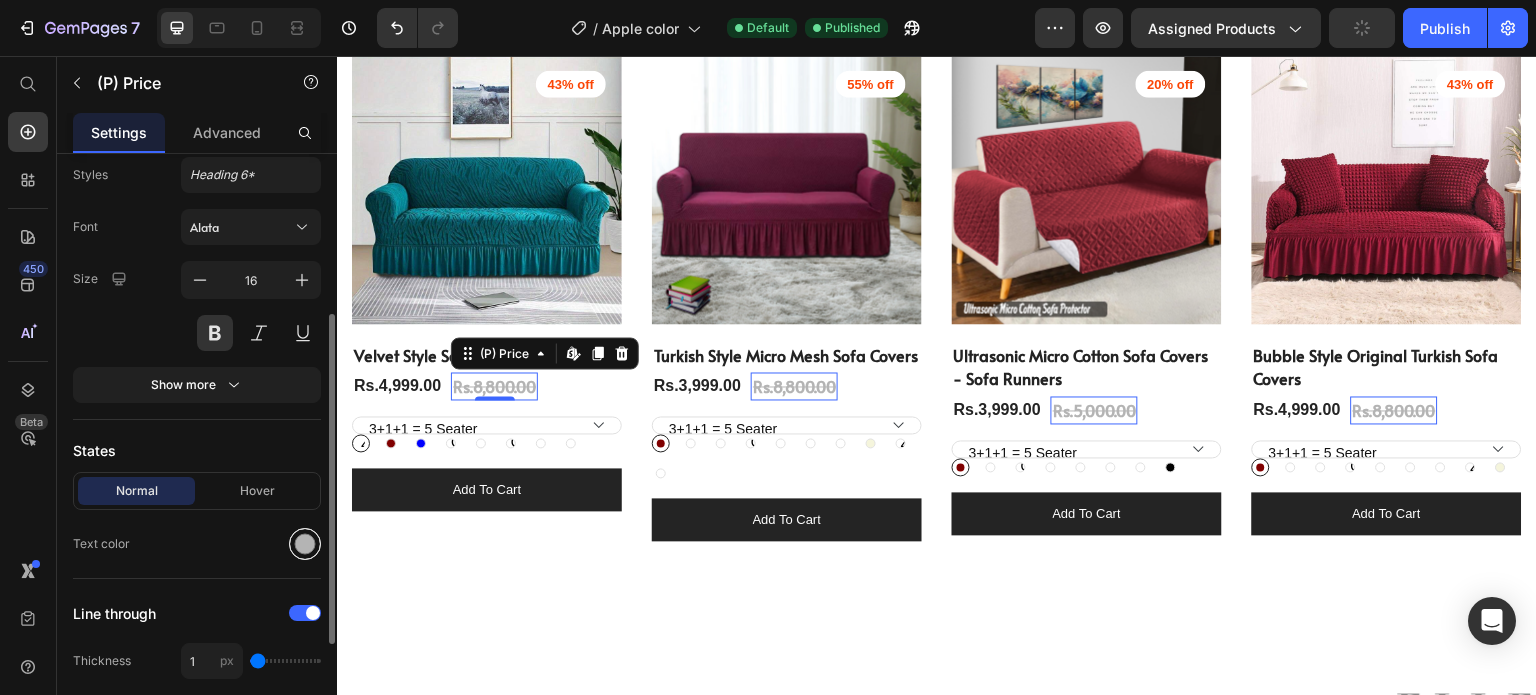 click at bounding box center [305, 544] 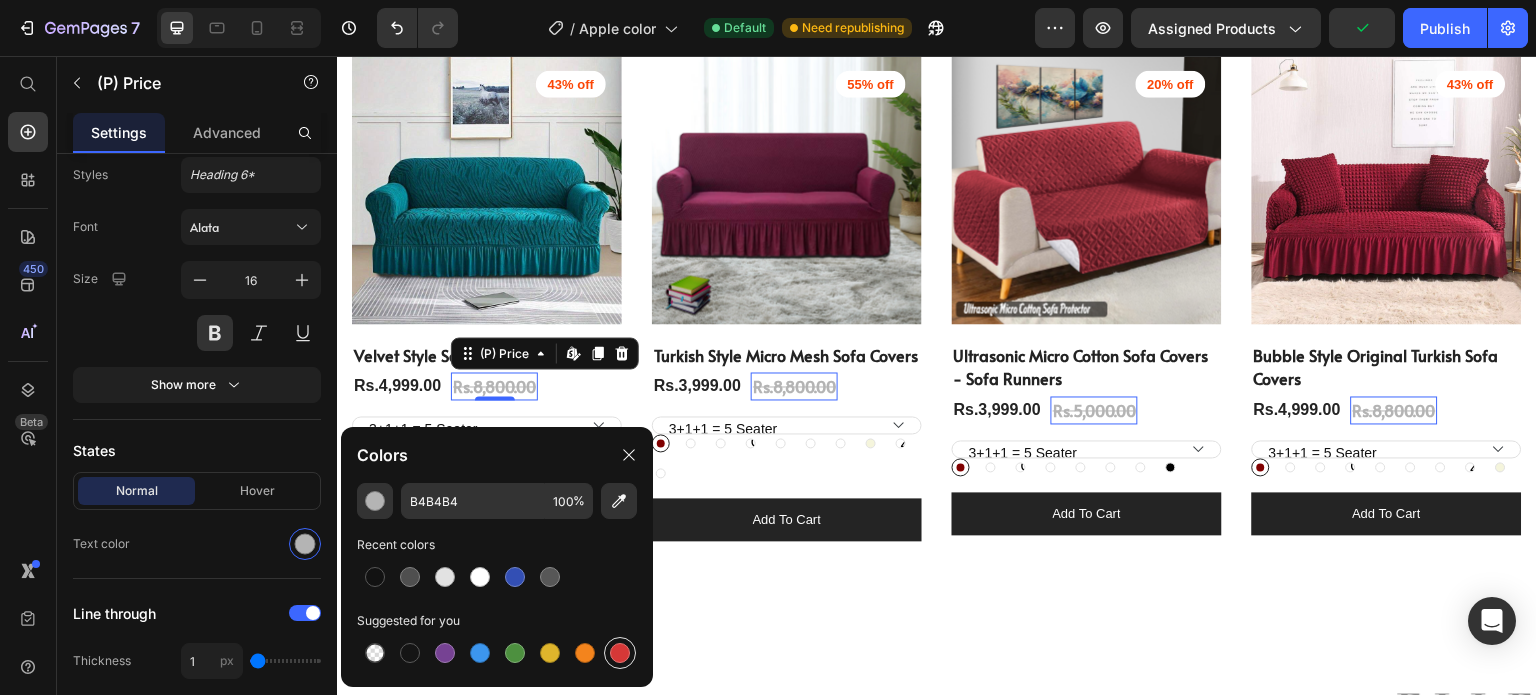 click at bounding box center (620, 653) 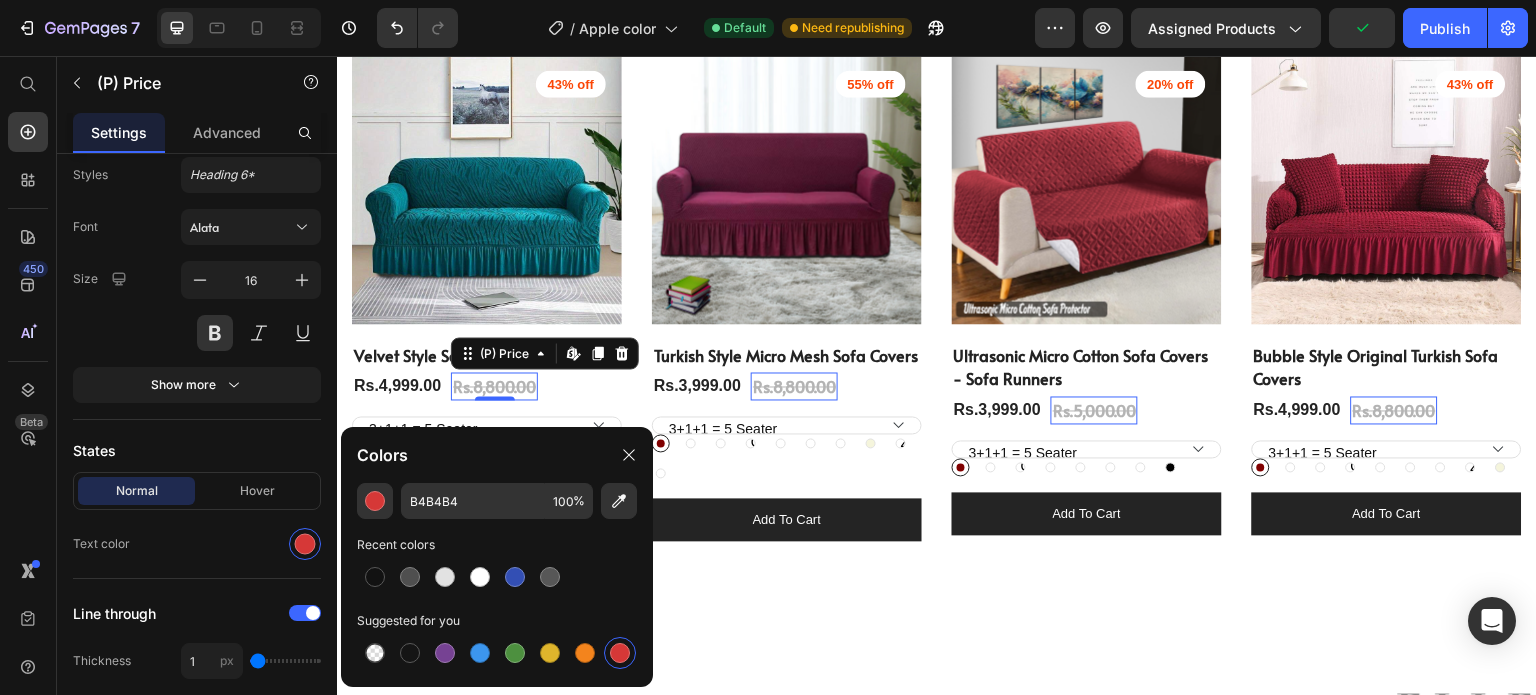 type on "D63837" 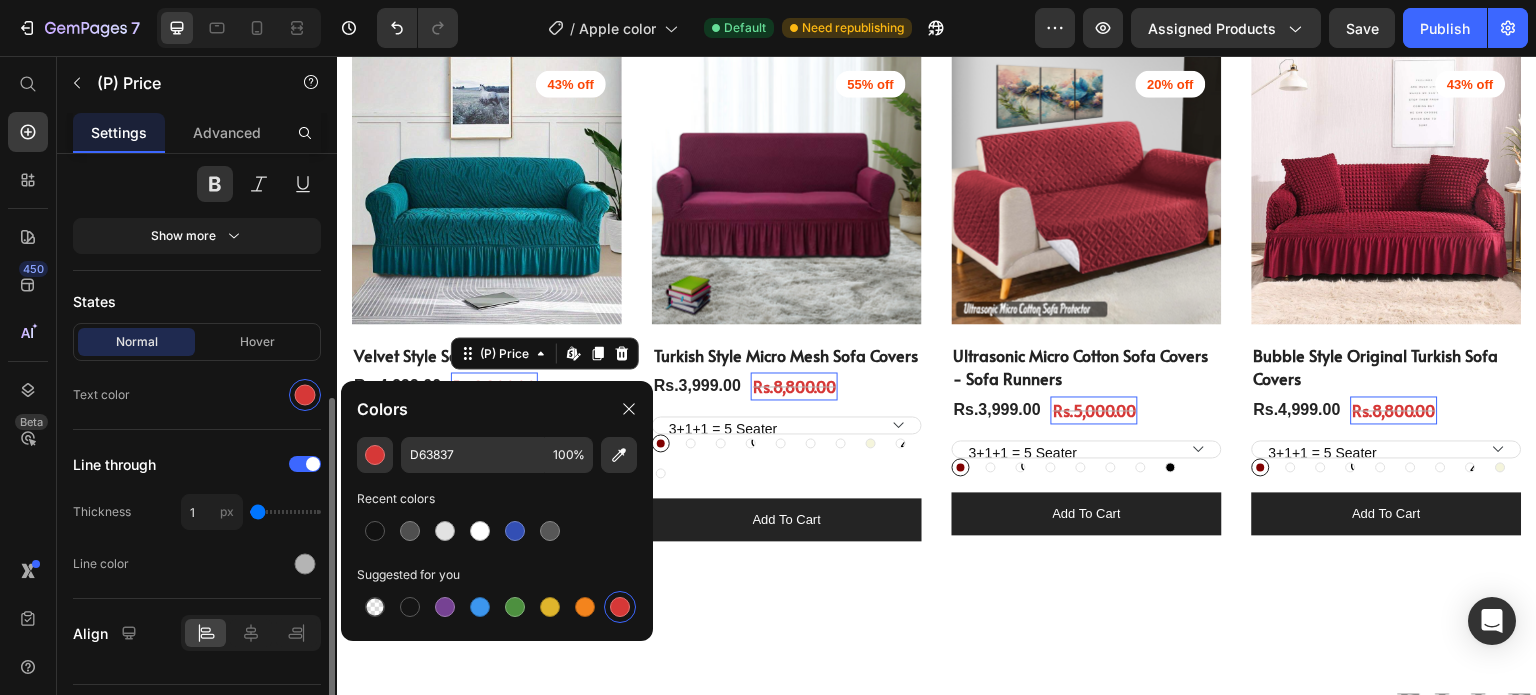scroll, scrollTop: 441, scrollLeft: 0, axis: vertical 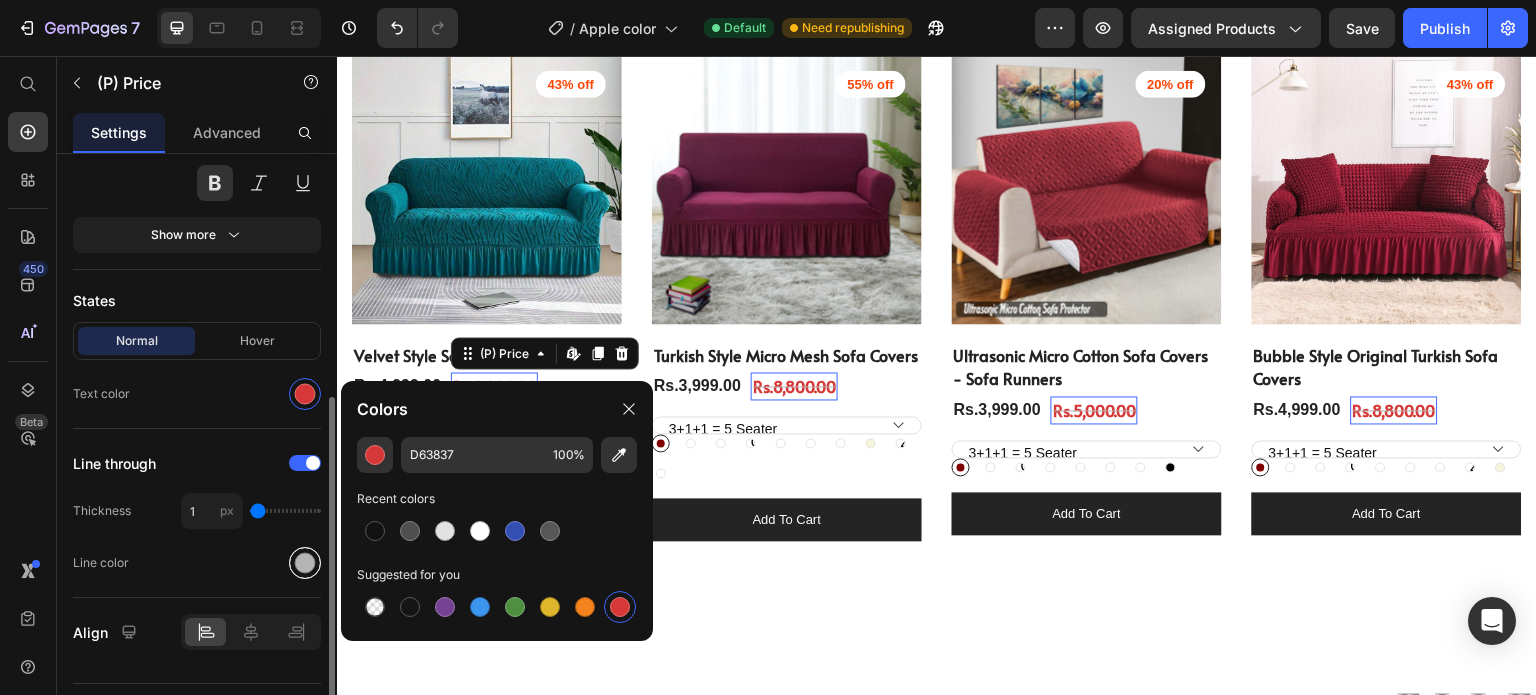 click at bounding box center [305, 563] 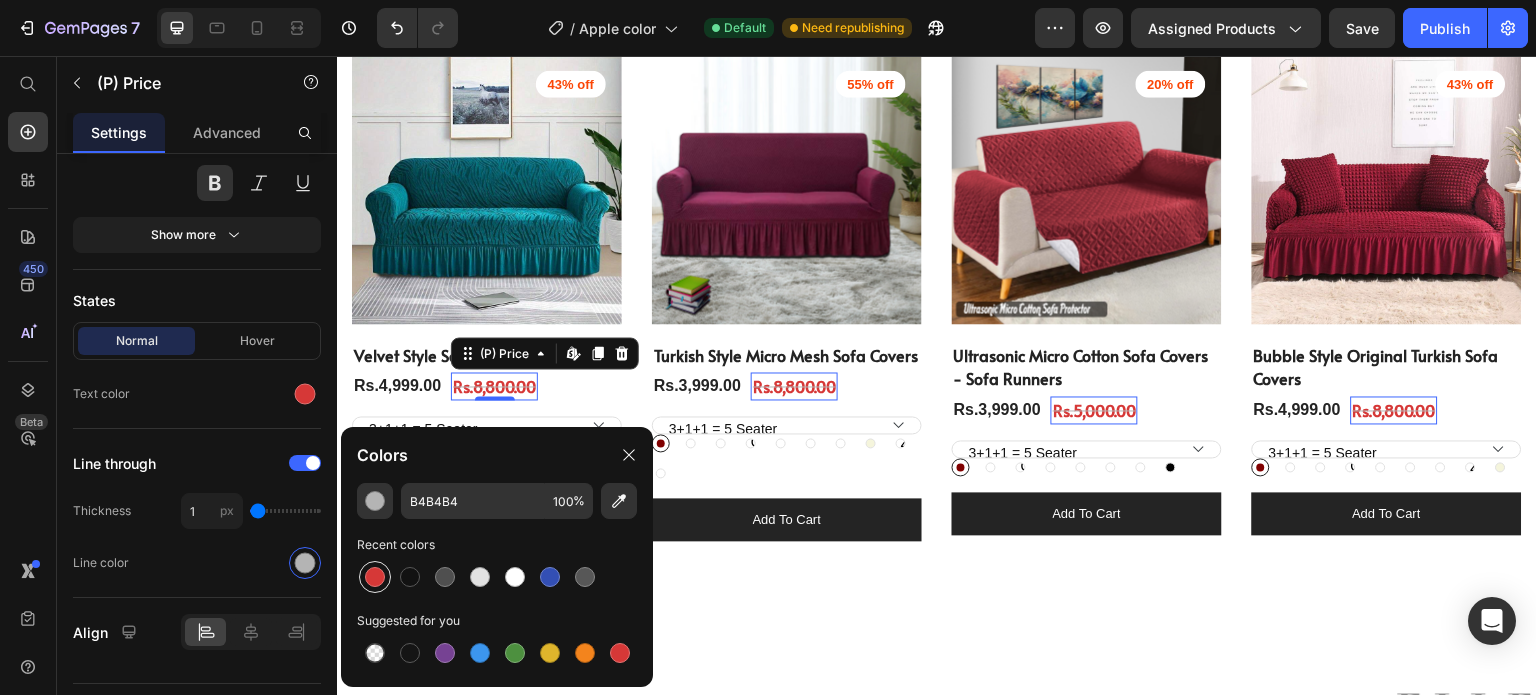 click at bounding box center (375, 577) 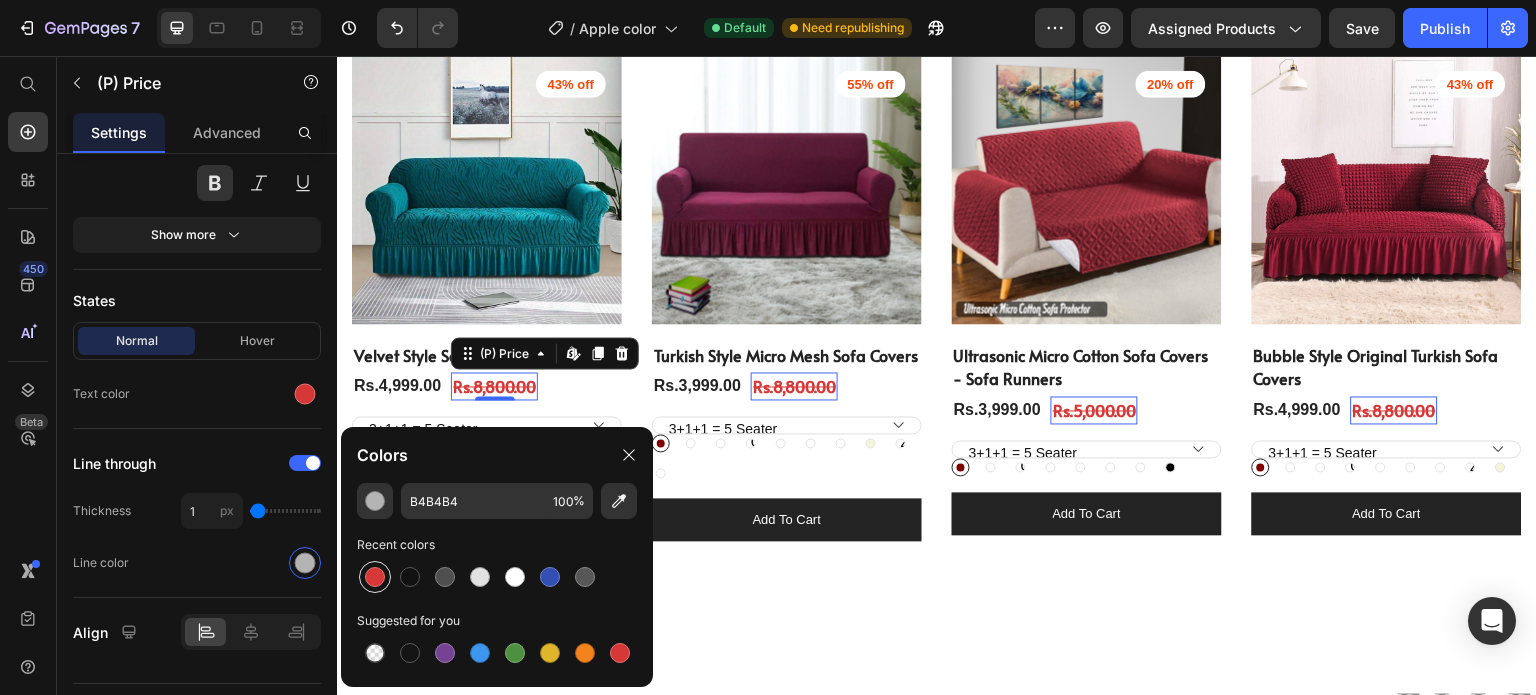 type on "D63837" 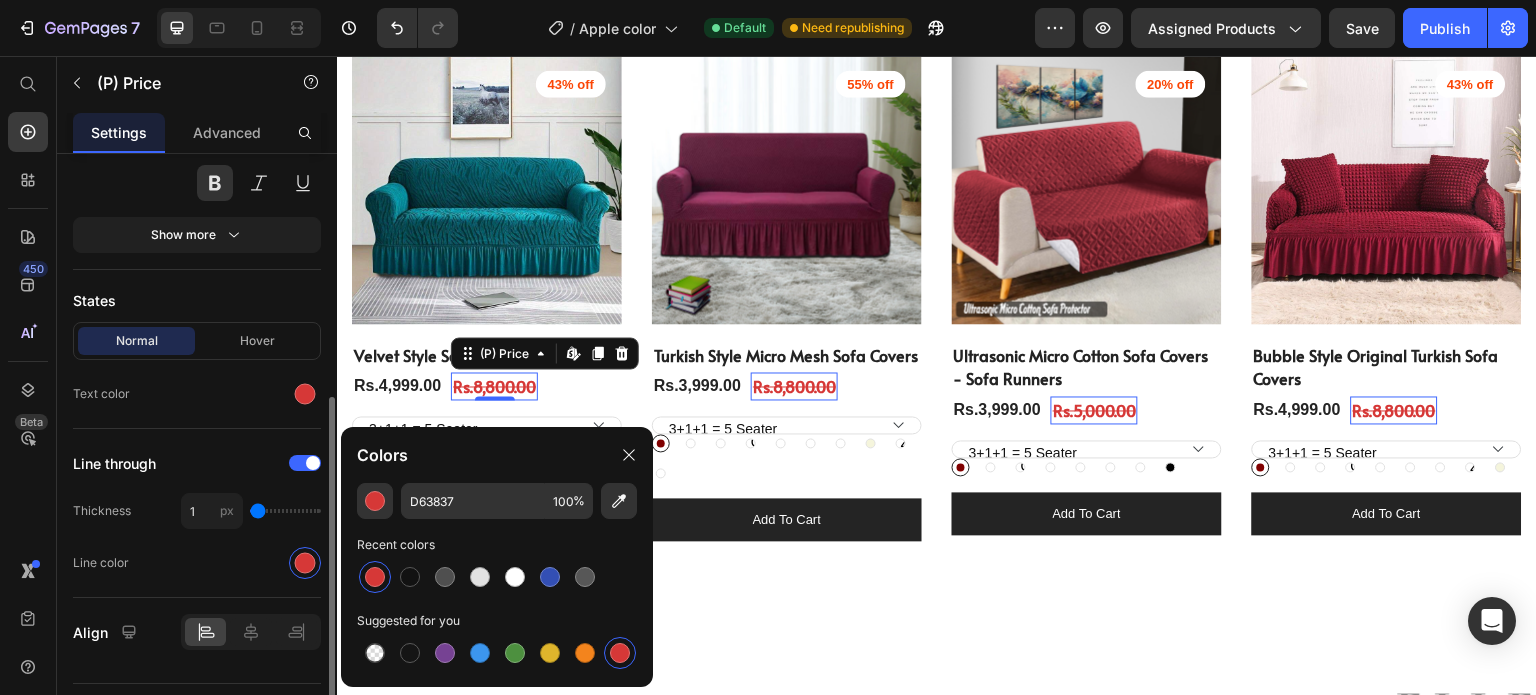click on "Product Source Velvet Style Sofa Covers  You can manage it in   Product element  Type Original Compare Text Styles Heading 6* Font Alata Size 16 Show more States Normal Hover Text color Line through Thickness 1 px Line color Align" at bounding box center [197, 206] 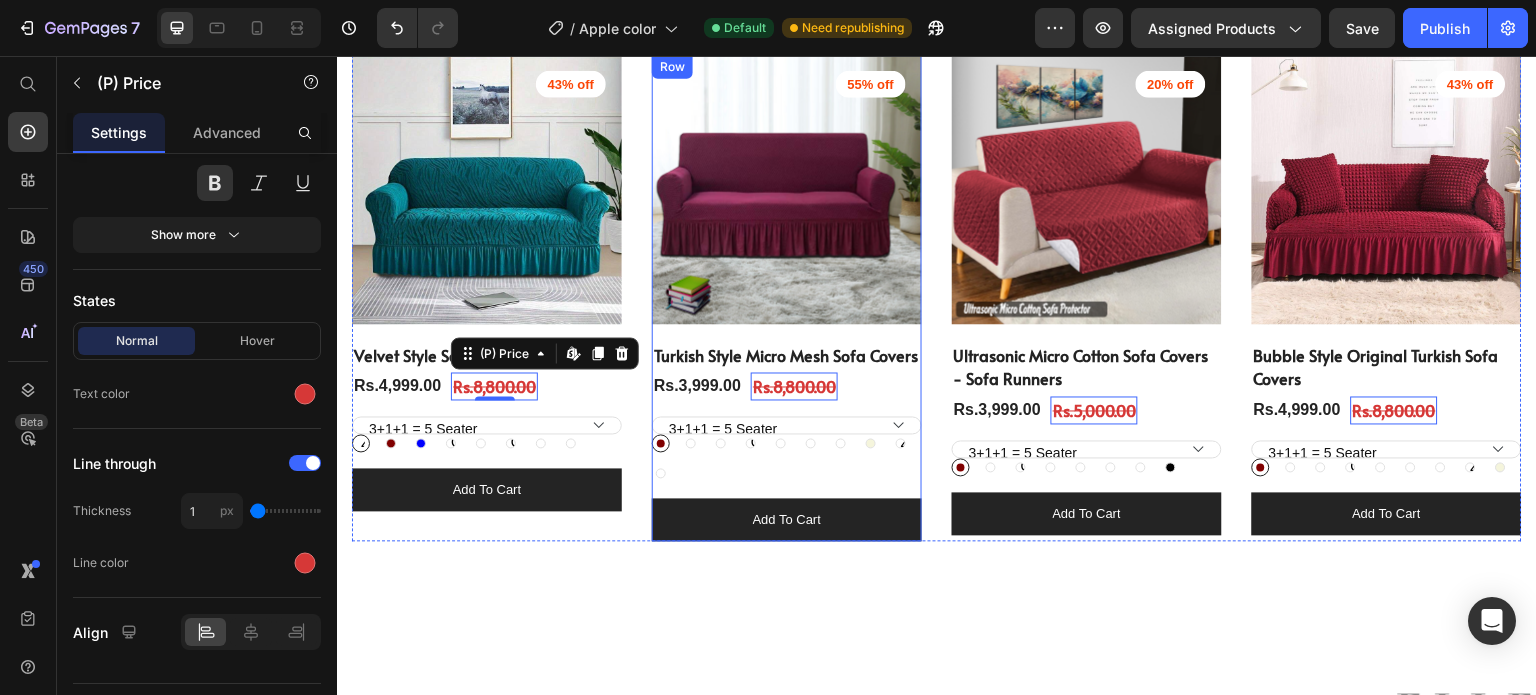 scroll, scrollTop: 1540, scrollLeft: 0, axis: vertical 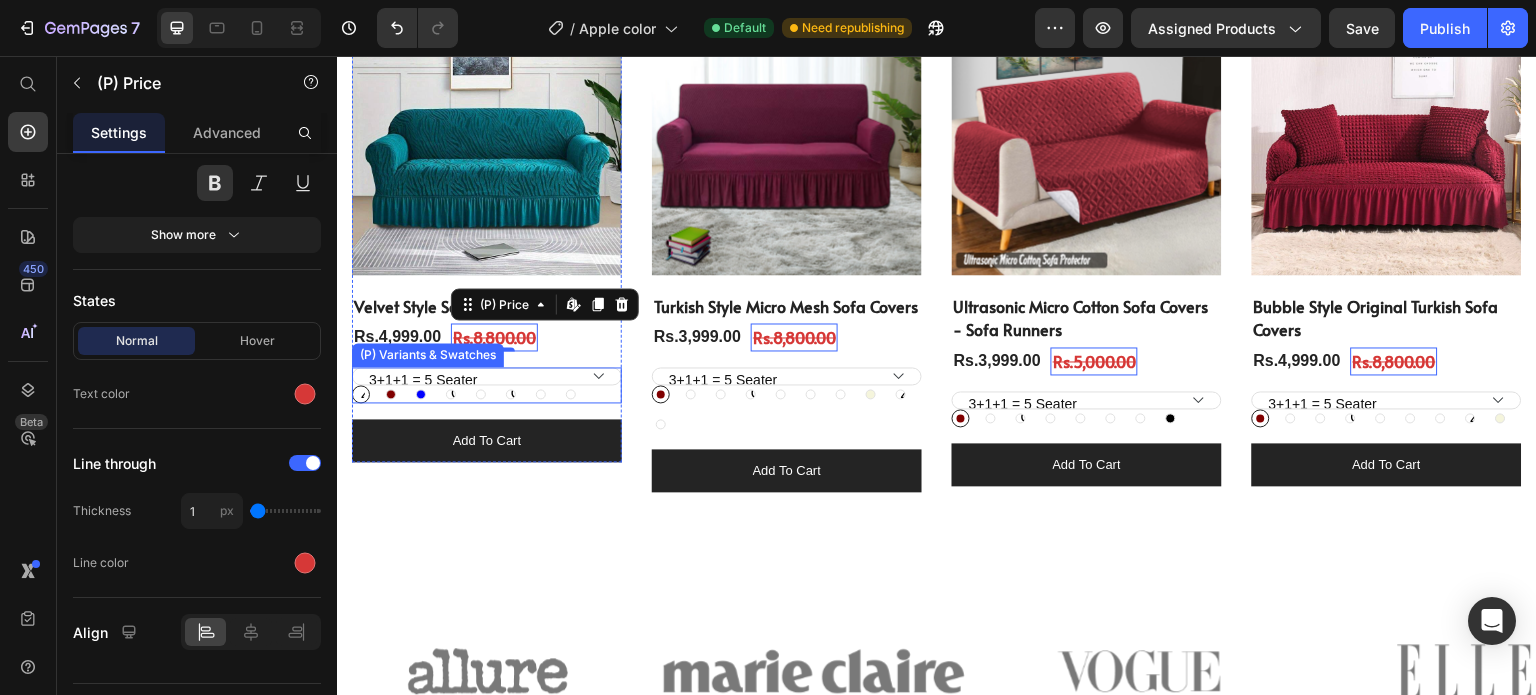 click on "3+1+1 = 5 Seater 3+2+1 = 6 Seater 3+2+1+1 = 7 Seater 3 seater / Sofa combed 3+2 = 5 Seater 3+3 = 6 Seater 3+2+2 = 7 Seater 2 seater 1+1 = 2 Seater" at bounding box center [487, 376] 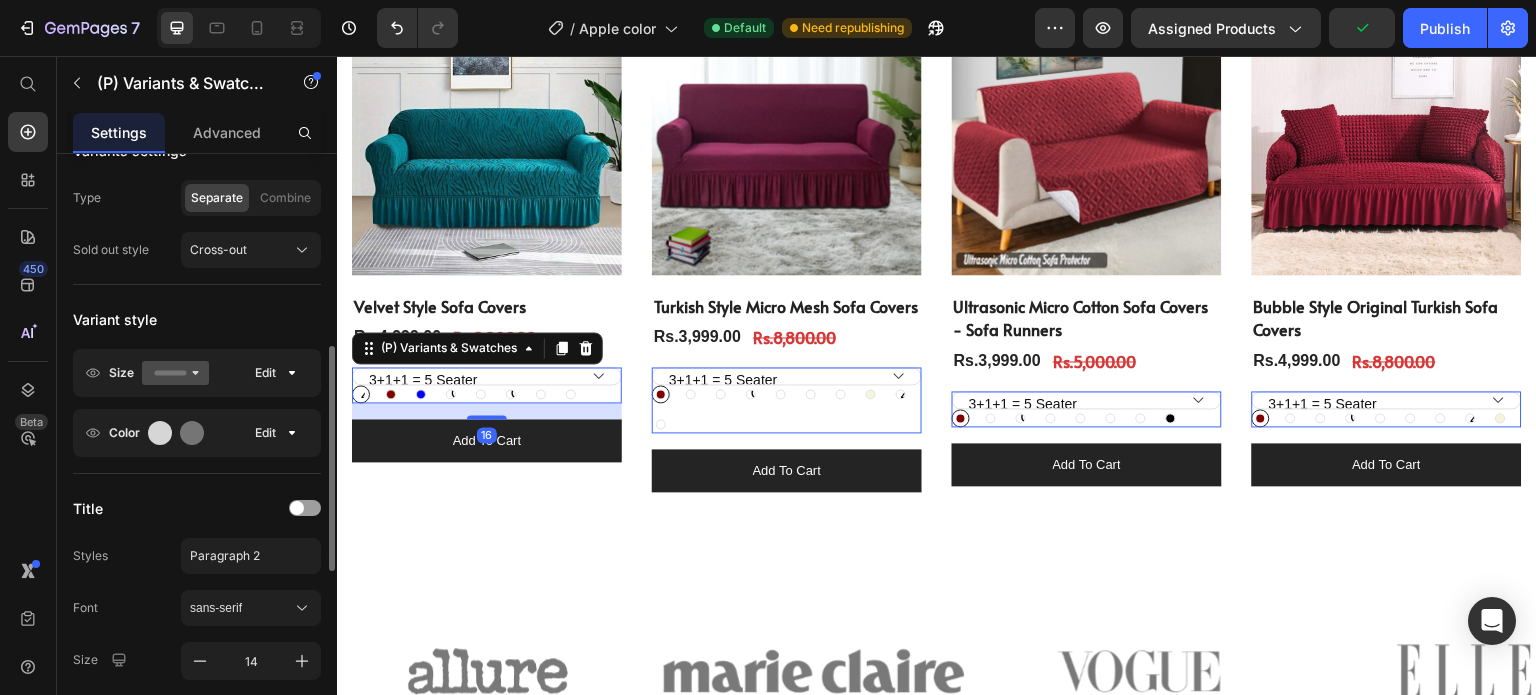 scroll, scrollTop: 284, scrollLeft: 0, axis: vertical 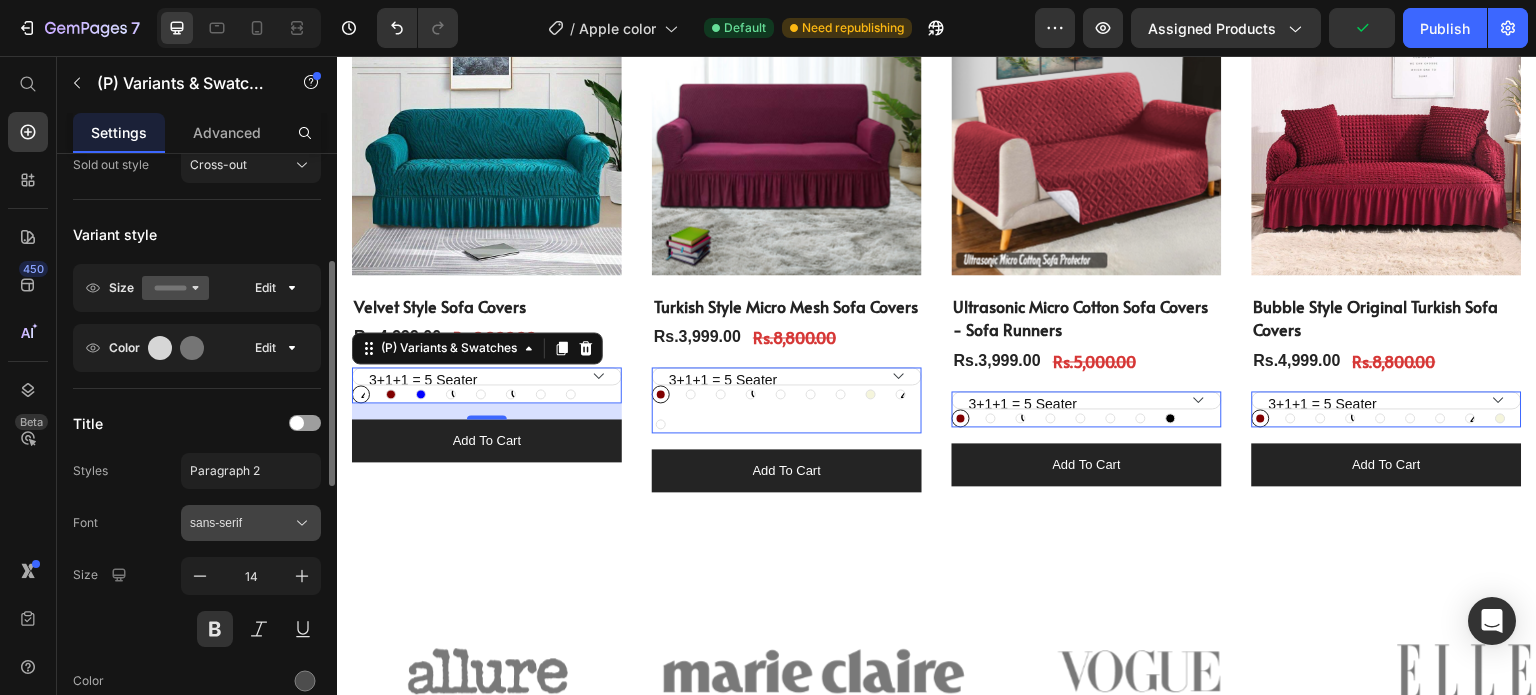 click on "sans-serif" at bounding box center (241, 523) 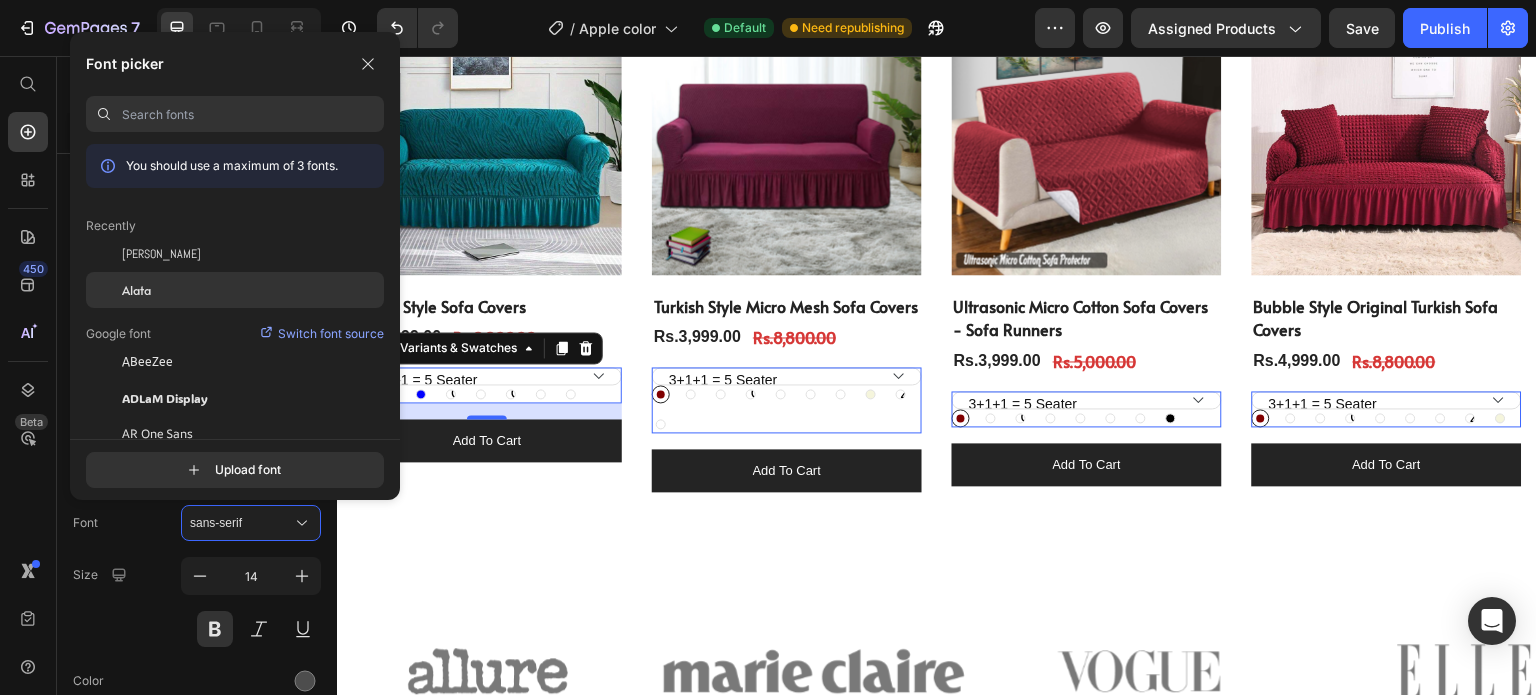 click on "Alata" 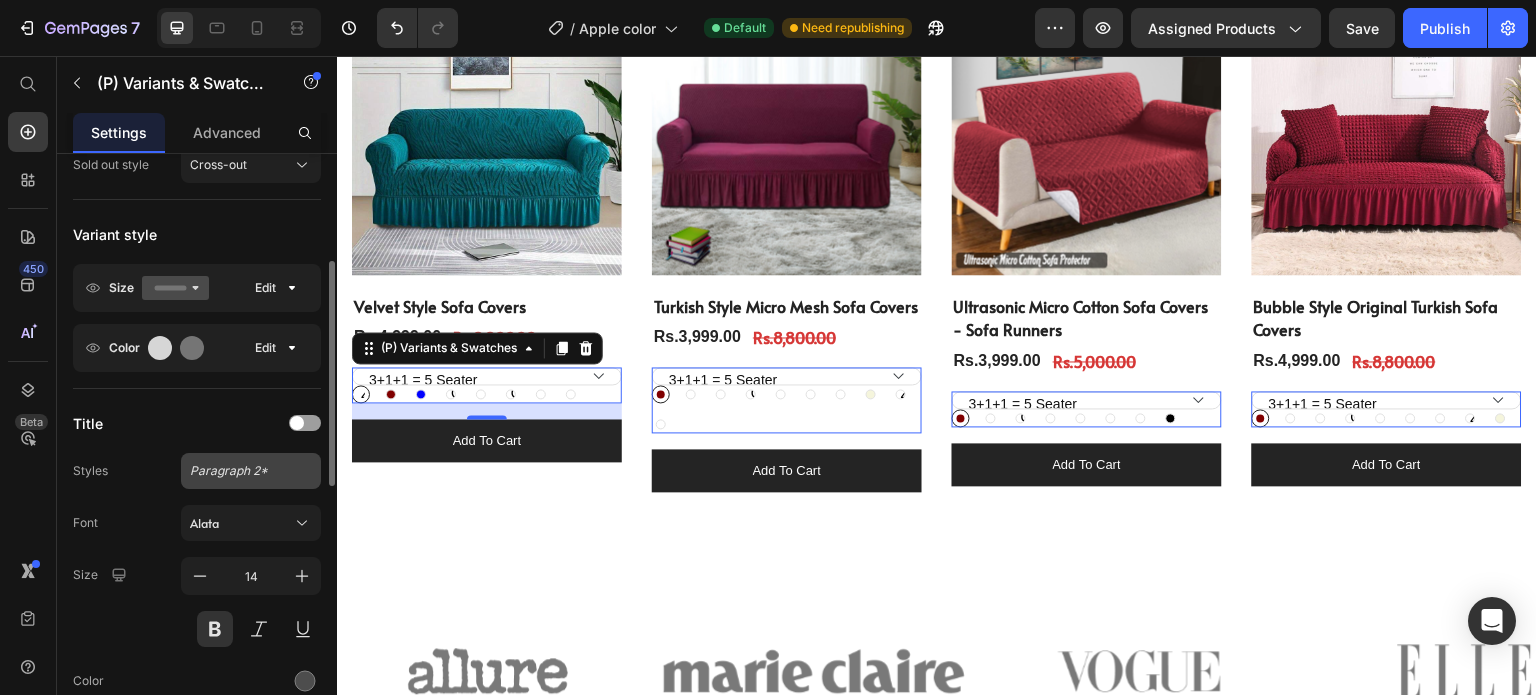 scroll, scrollTop: 324, scrollLeft: 0, axis: vertical 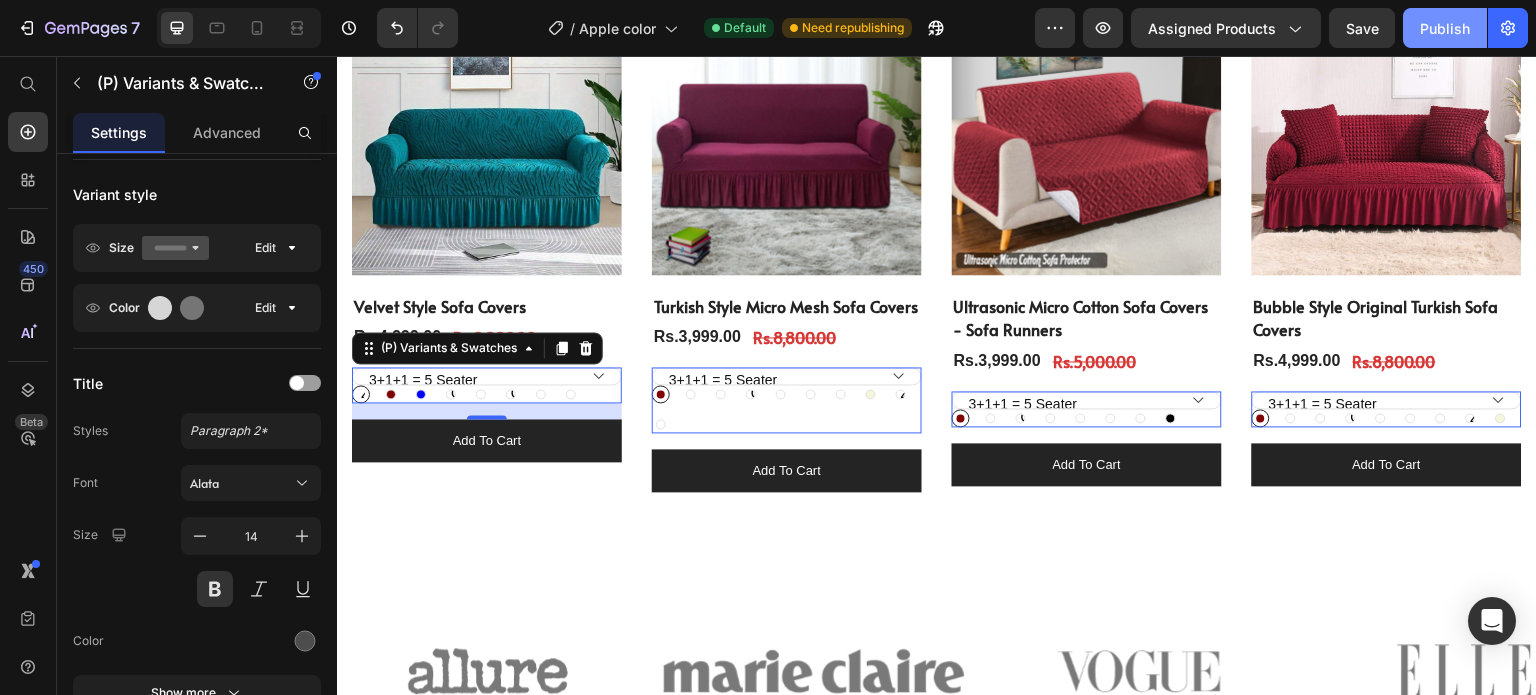 click on "Publish" 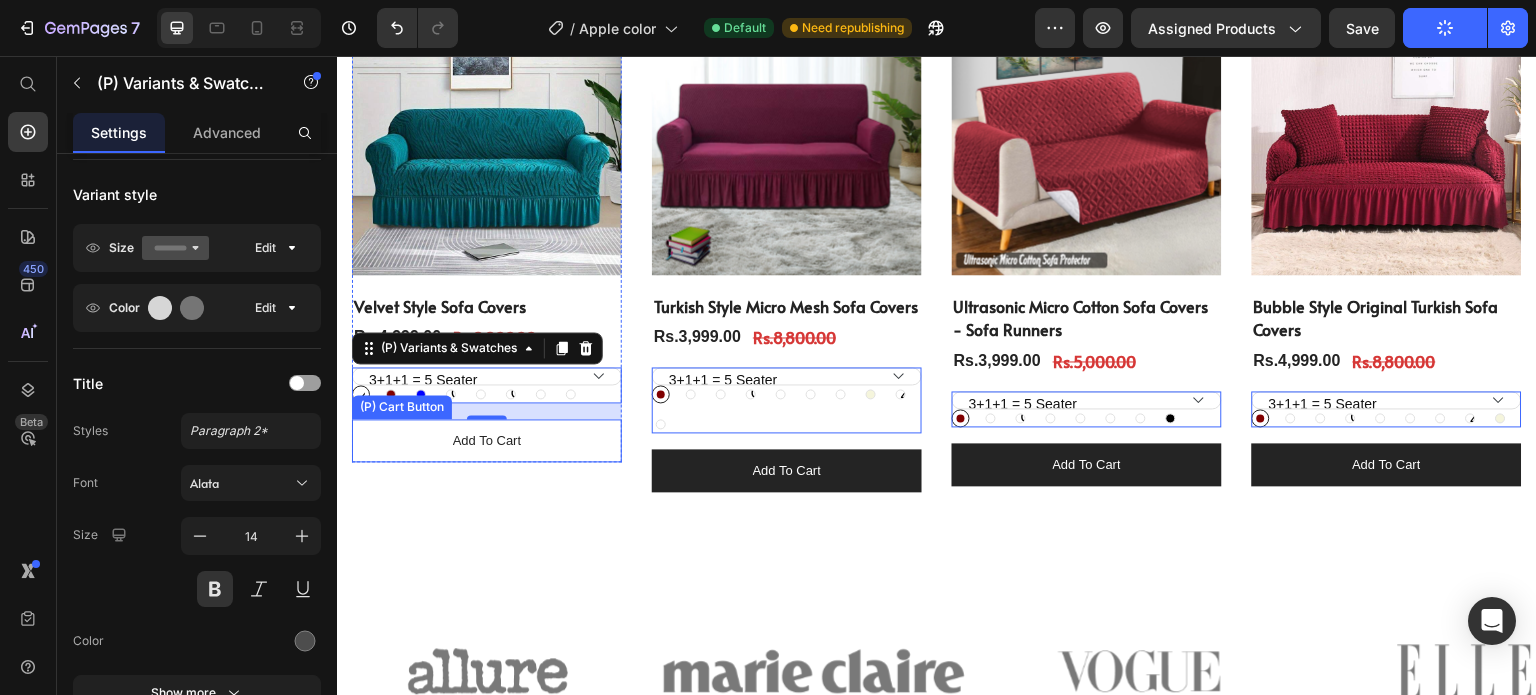 click on "add to cart" at bounding box center [487, 441] 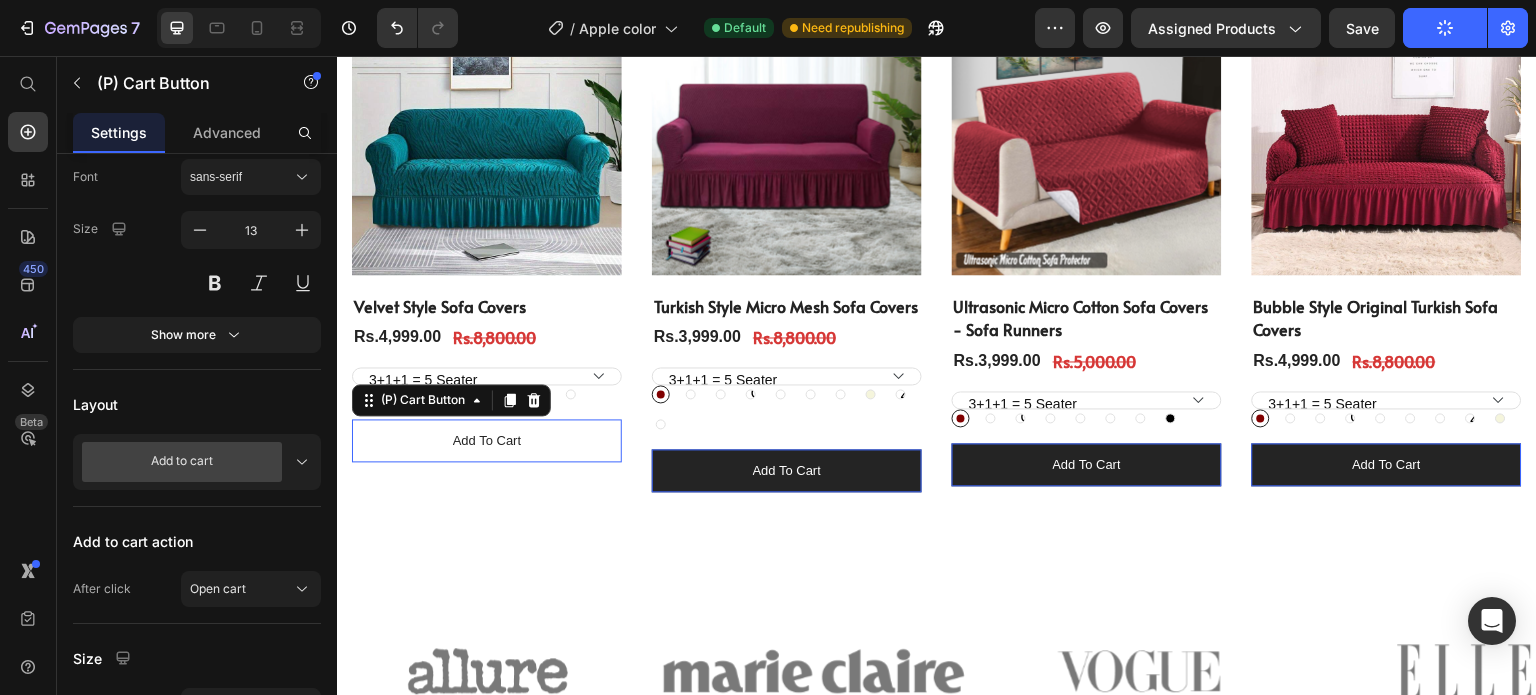 scroll, scrollTop: 0, scrollLeft: 0, axis: both 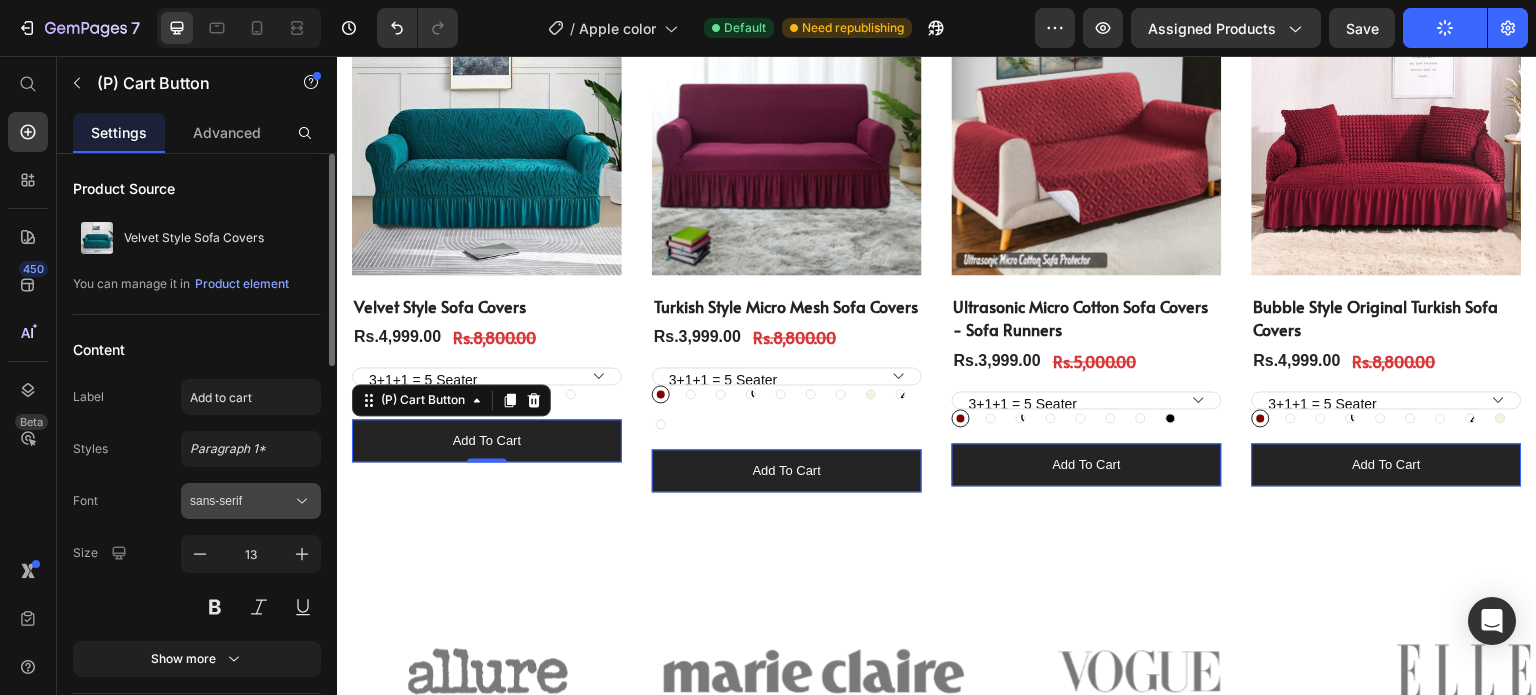 click on "sans-serif" at bounding box center [241, 501] 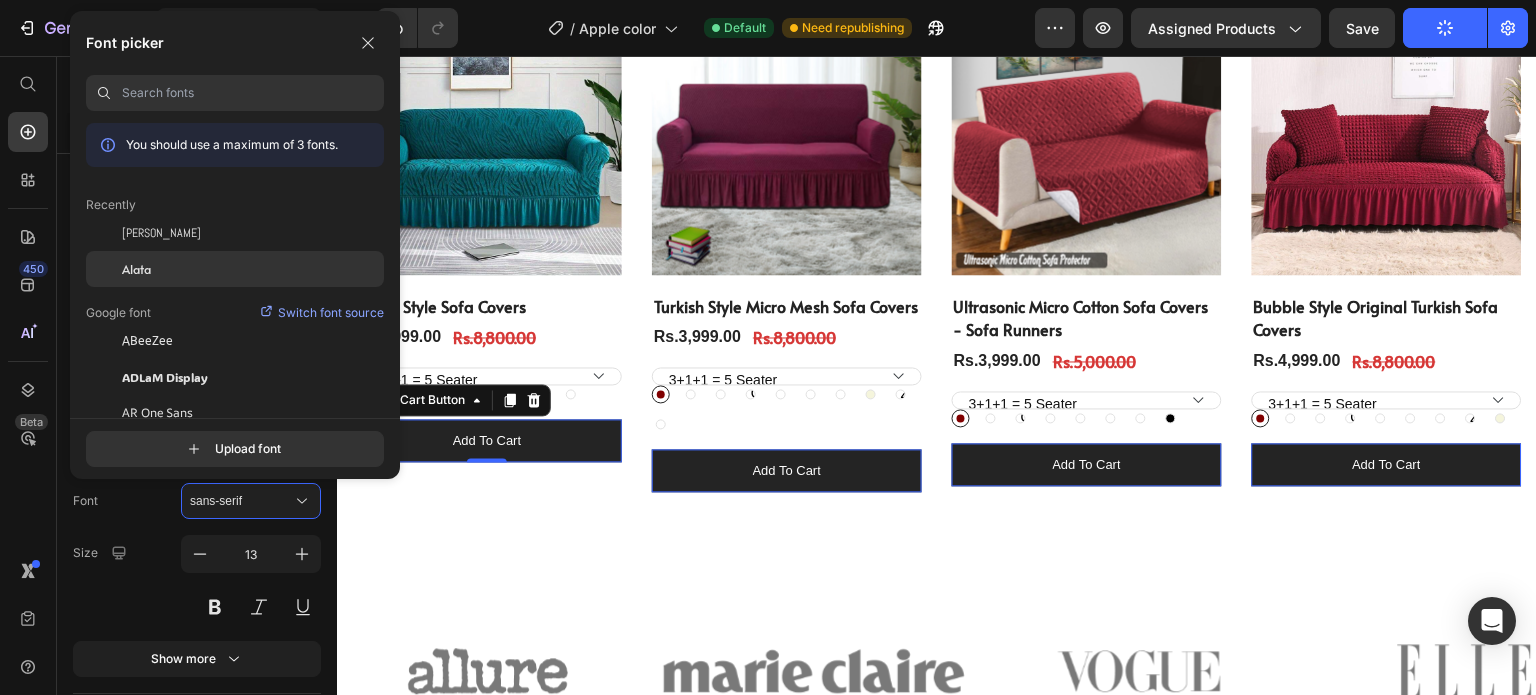 click on "Alata" at bounding box center (136, 269) 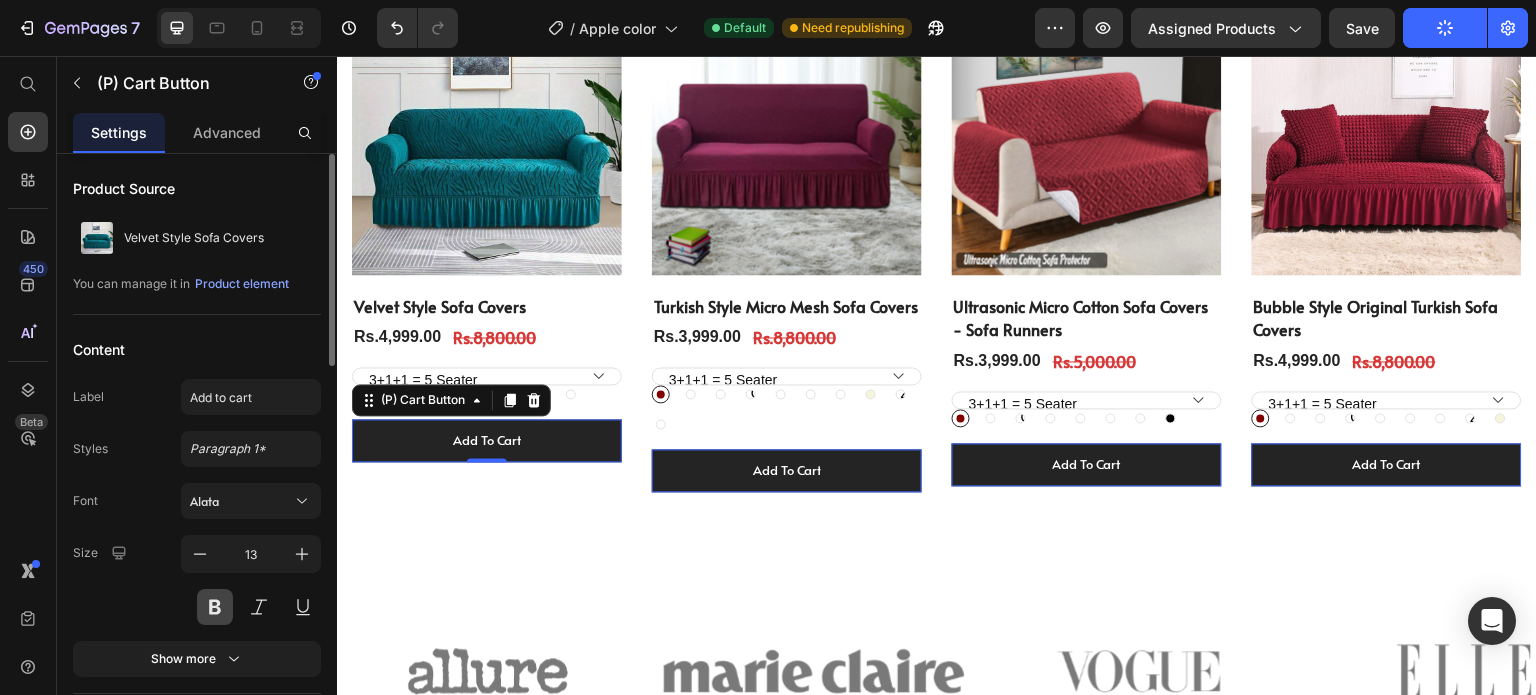 click at bounding box center (215, 607) 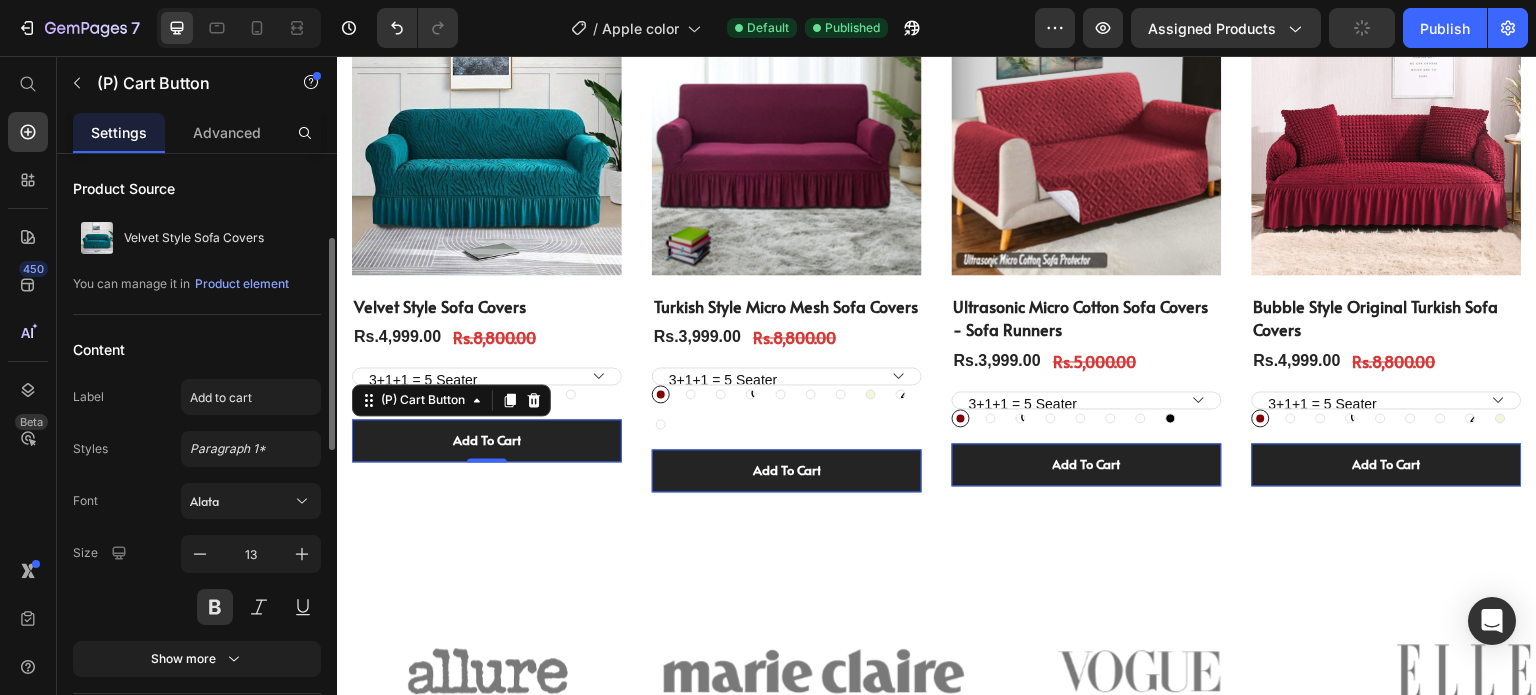 scroll, scrollTop: 68, scrollLeft: 0, axis: vertical 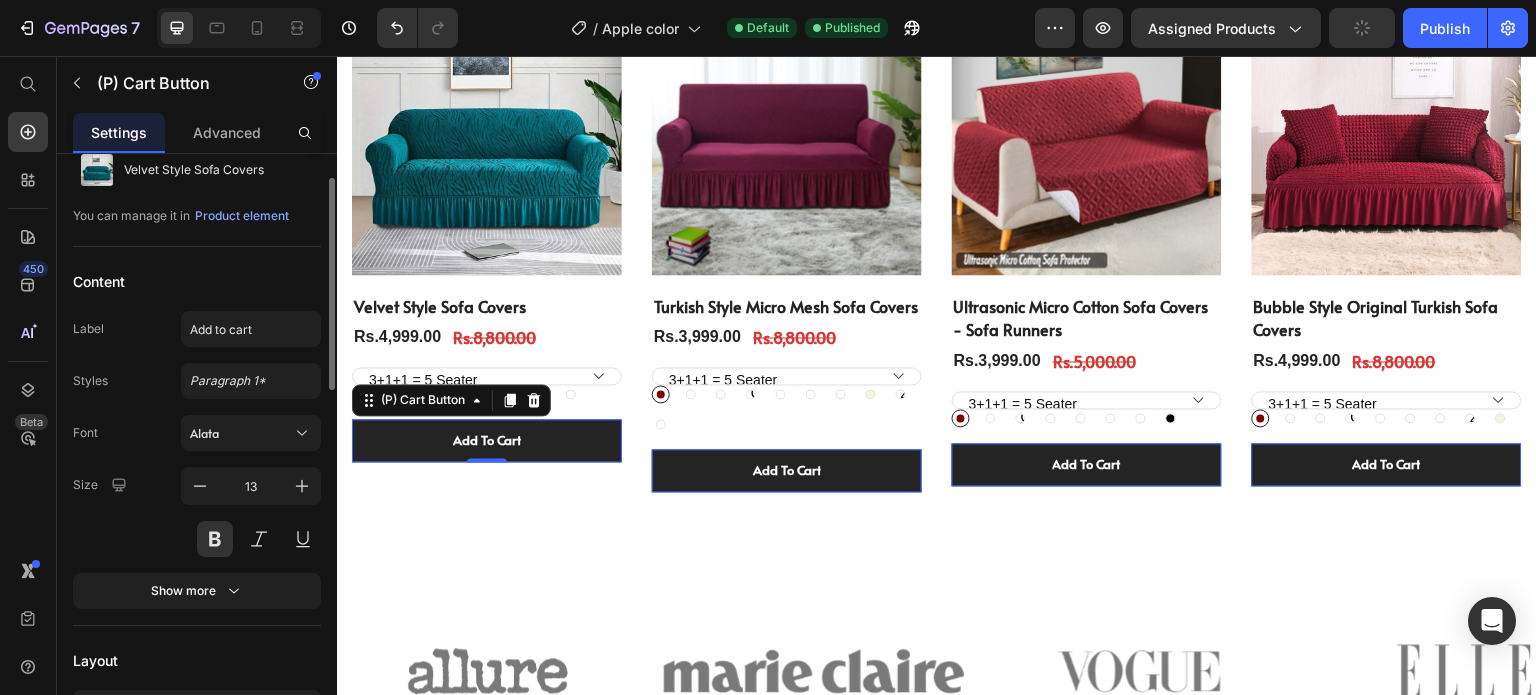 click on "Font Alata Size 13 Show more" at bounding box center [197, 512] 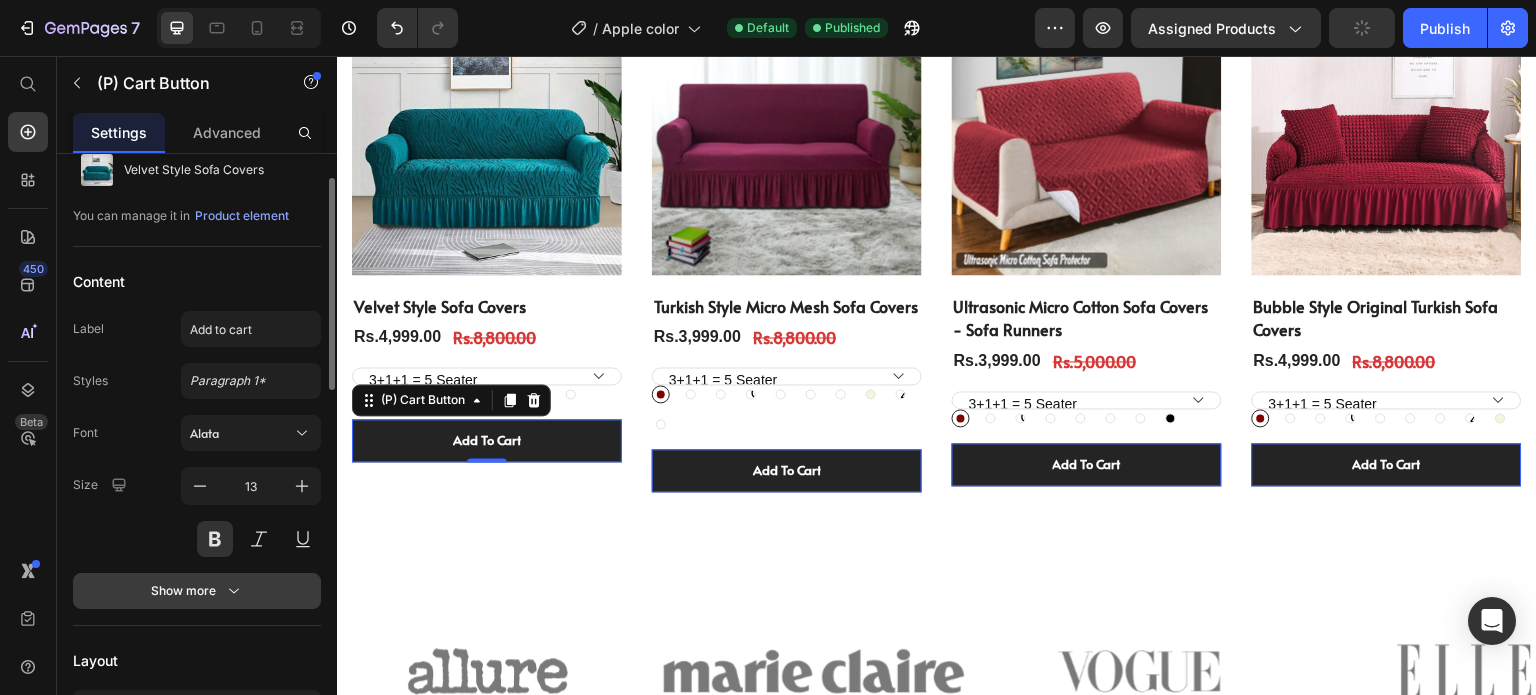 click 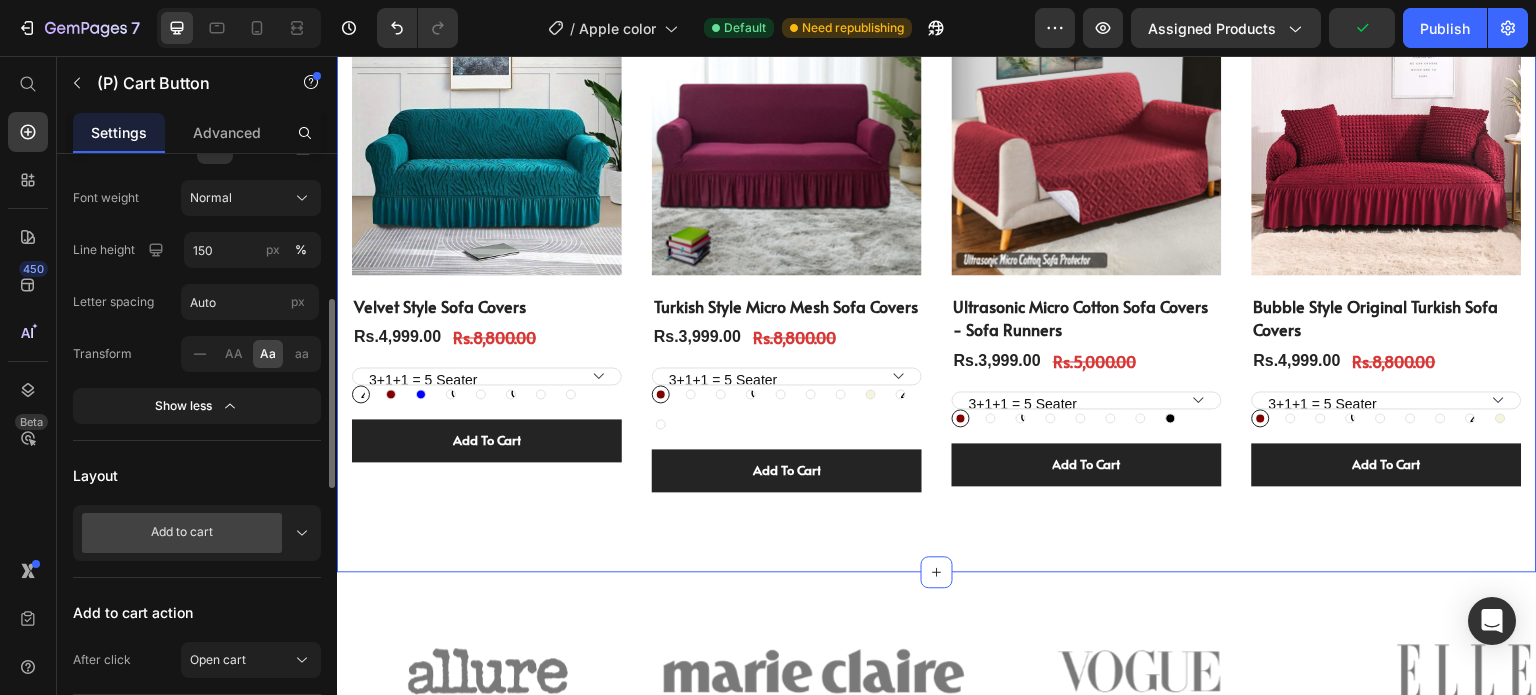 scroll, scrollTop: 0, scrollLeft: 0, axis: both 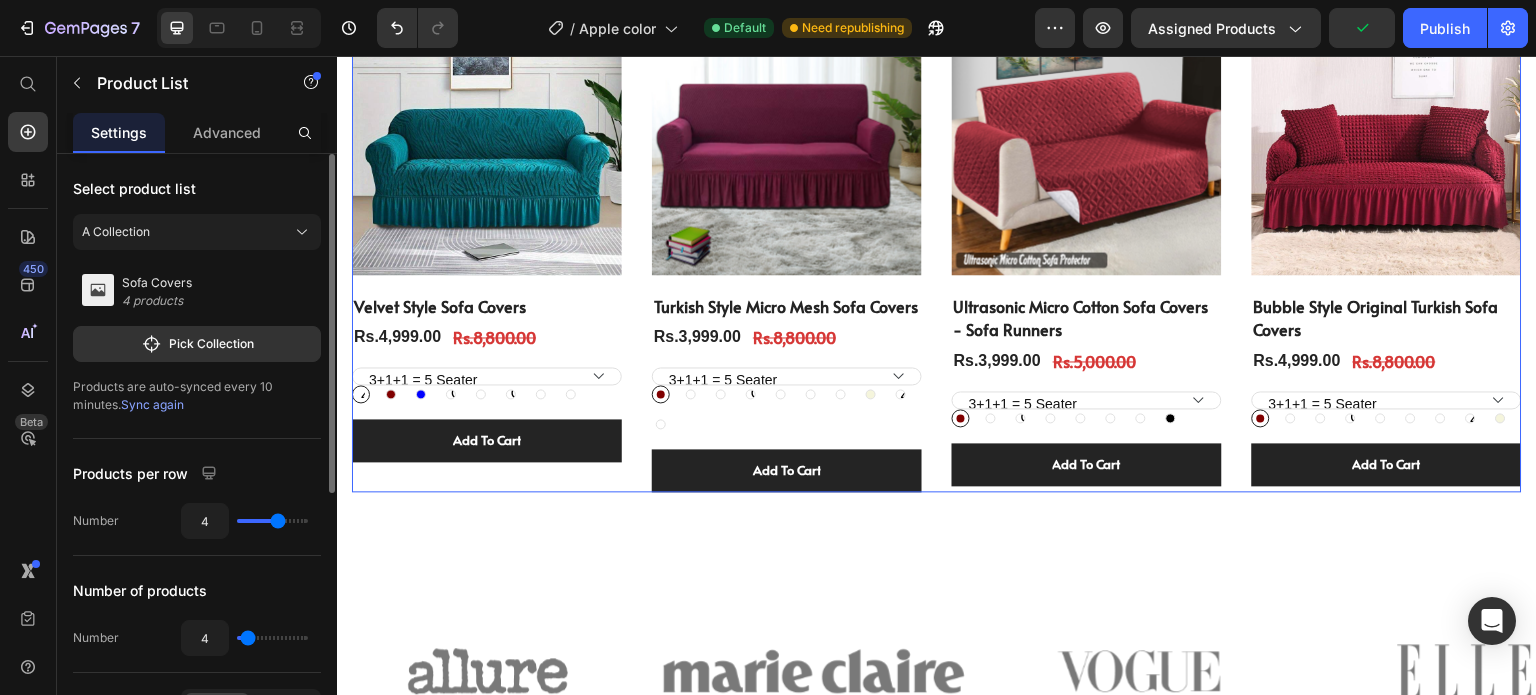 click on "(P) Images 43% off Product Badge Row Velvet Style Sofa Covers (P) Title Rs.4,999.00 (P) Price Rs.8,800.00 (P) Price Row 3+1+1 = 5 Seater 3+2+1 = 6 Seater 3+2+1+1 = 7 Seater 3 seater / Sofa combed 3+2 = 5 Seater 3+3 = 6 Seater 3+2+2 = 7 Seater 2 seater 1+1 = 2 Seater [PERSON_NAME] [PERSON_NAME] [PERSON_NAME] Maroon Maroon Blue Blue Grey Grey Grey Dark Brown Dark Brown Dark Brown Copper Copper Copper Skin Golden Skin Golden Skin Golden Coral Green Coral Green Coral Green (P) Variants & Swatches add to cart (P) Cart Button Row (P) Images 55% off Product Badge Row Turkish Style Micro Mesh Sofa Covers (P) Title Rs.3,999.00 (P) Price Rs.8,800.00 (P) Price Row 3+1+1 = 5 Seater 3+2+1 = 6 Seater 3+2+1+1 = 7 Seater 3 seater / Sofa combed 3+2 = 5 Seater 3+3 = 6 Seater 3+2+2 = 7 Seater 2 seater 1+1 = 2 Seater Maroon Maroon Dark Brown Dark Brown Dark Brown Light Brown Light Brown Light Brown Grey Grey Grey Navy Blue Navy Blue Navy Blue Skin Golden Skin Golden Skin Golden Dark Green Dark Green Dark Green Beige Beige [PERSON_NAME] [PERSON_NAME] [PERSON_NAME] Light Grey Row Row" at bounding box center [937, 249] 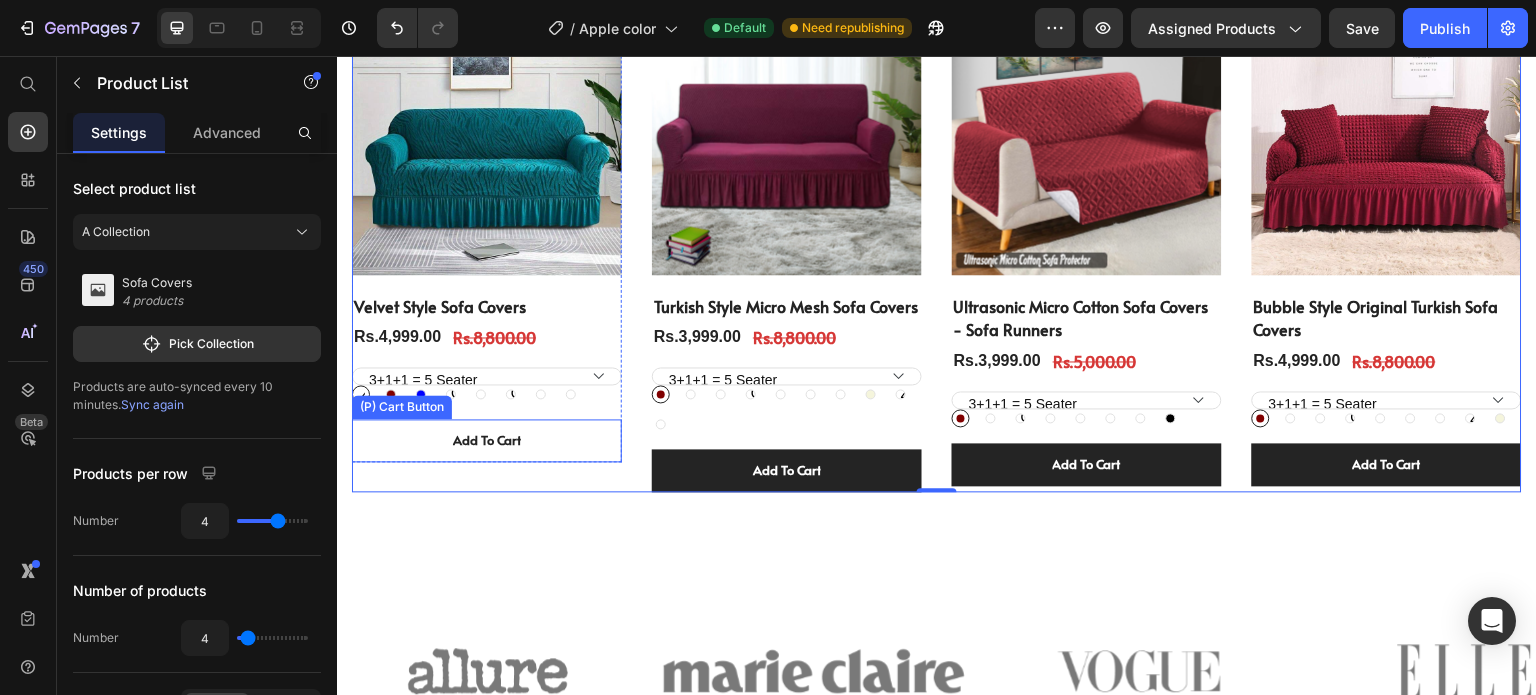 click on "add to cart" at bounding box center (487, 441) 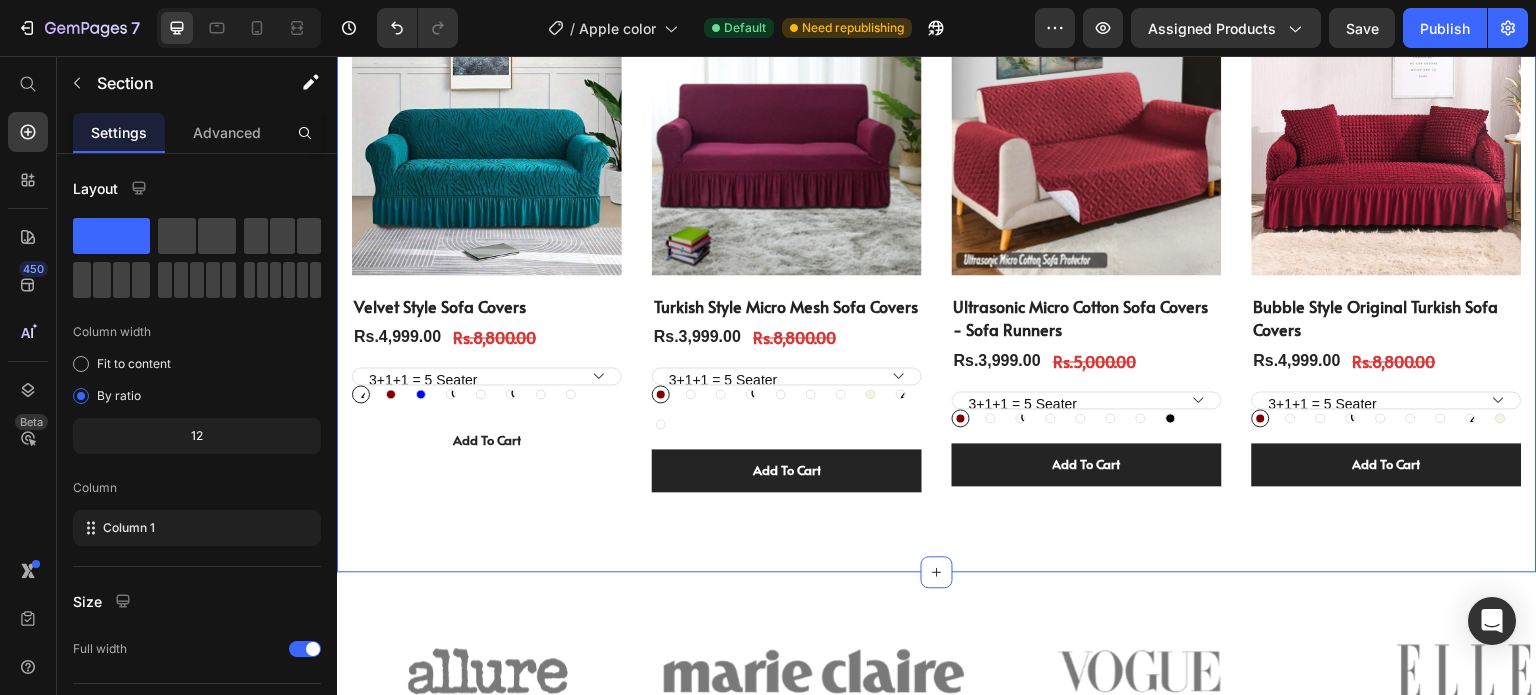 click on "add to cart" at bounding box center (487, 441) 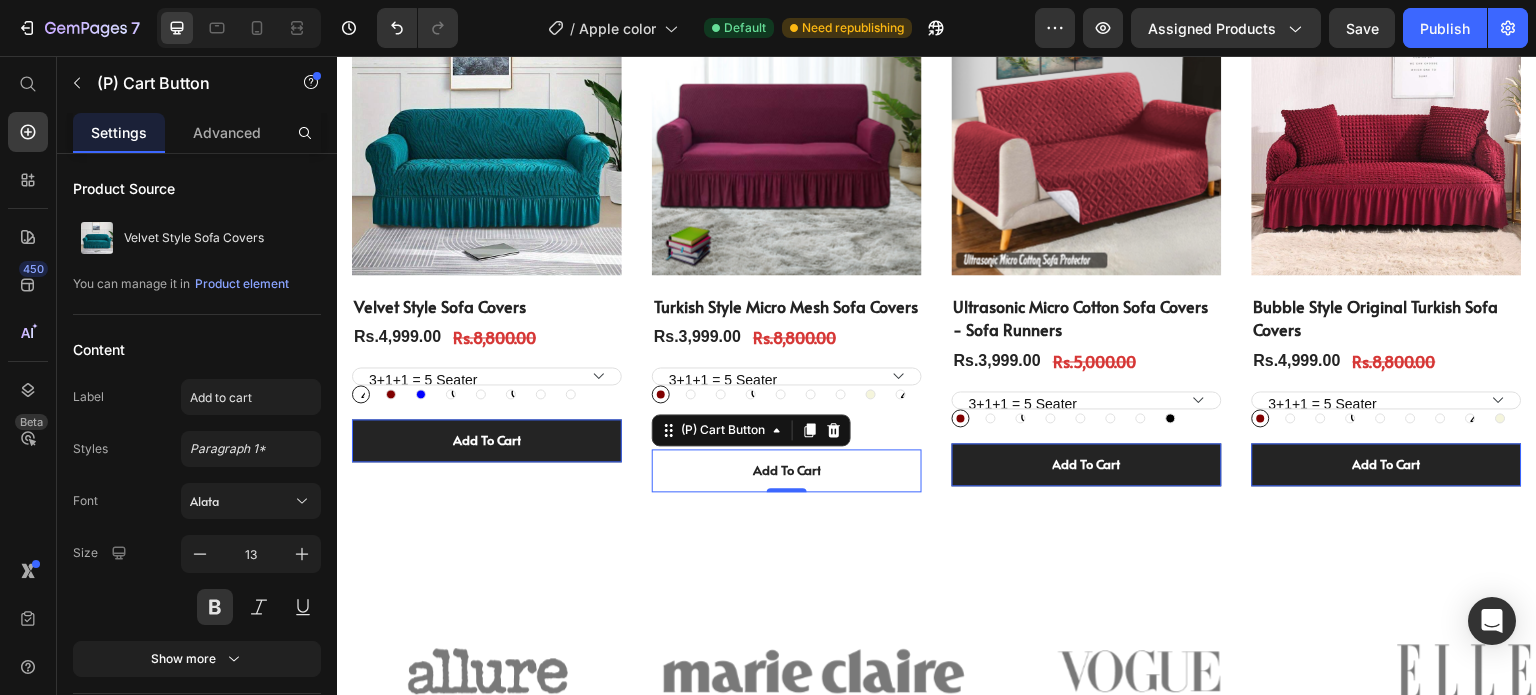 click on "add to cart" at bounding box center [487, 441] 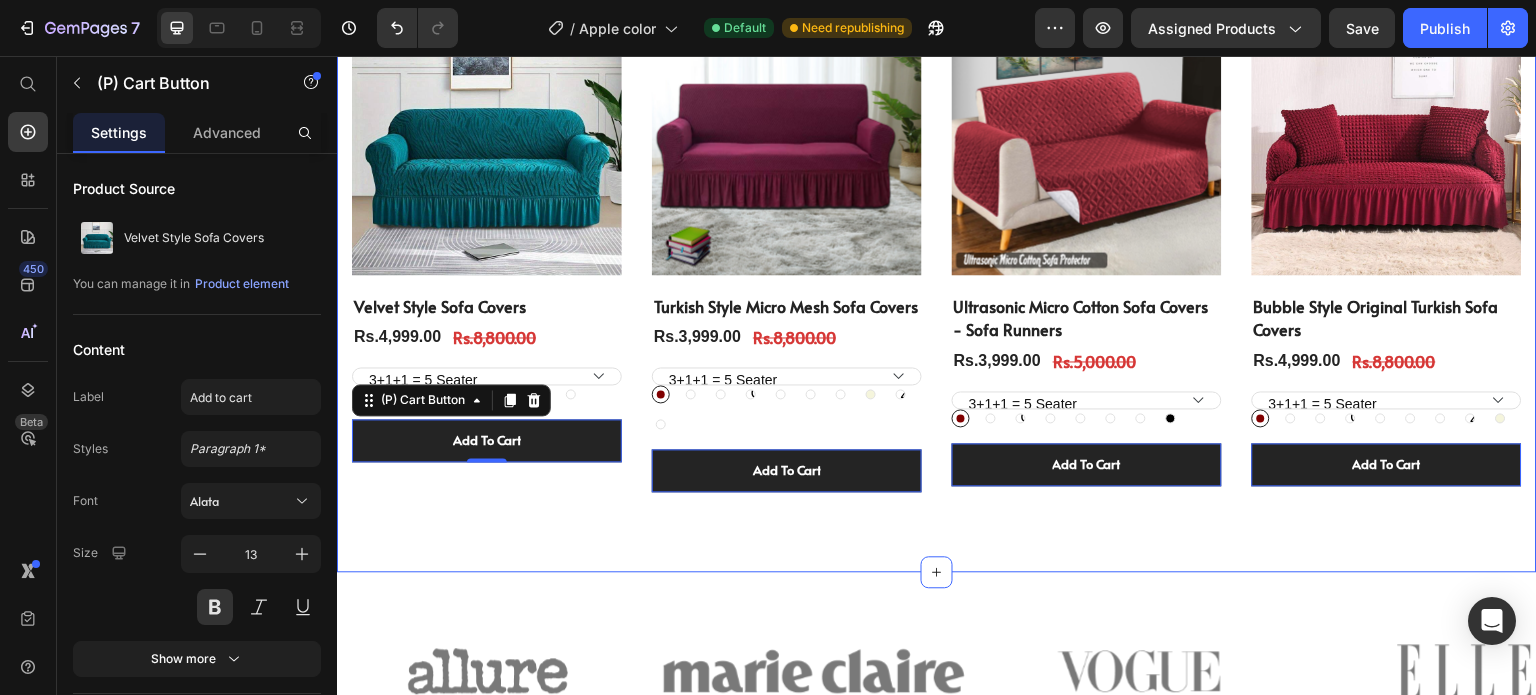 click on "MadCovers Best Selling: Heading Row (P) Images 43% off Product Badge Row Velvet Style Sofa Covers (P) Title Rs.4,999.00 (P) Price Rs.8,800.00 (P) Price Row 3+1+1 = 5 Seater 3+2+1 = 6 Seater 3+2+1+1 = 7 Seater 3 seater / Sofa combed 3+2 = 5 Seater 3+3 = 6 Seater 3+2+2 = 7 Seater 2 seater 1+1 = 2 Seater [PERSON_NAME] [PERSON_NAME] [PERSON_NAME] Maroon Maroon Blue Blue Grey Grey Grey Dark Brown Dark Brown Dark Brown Copper Copper Copper Skin Golden Skin Golden Skin Golden Coral Green Coral Green Coral Green (P) Variants & Swatches add to cart (P) Cart Button   0 Row (P) Images 55% off Product Badge Row Turkish Style Micro Mesh Sofa Covers (P) Title Rs.3,999.00 (P) Price Rs.8,800.00 (P) Price Row 3+1+1 = 5 Seater 3+2+1 = 6 Seater 3+2+1+1 = 7 Seater 3 seater / Sofa combed 3+2 = 5 Seater 3+3 = 6 Seater 3+2+2 = 7 Seater 2 seater 1+1 = 2 Seater Maroon Maroon Dark Brown Dark Brown Dark Brown Light Brown Light Brown Light Brown Grey Grey Grey Navy Blue Navy Blue Navy Blue Skin Golden Skin Golden Skin Golden Dark Green Dark Green Dark Green Beige" at bounding box center [937, 204] 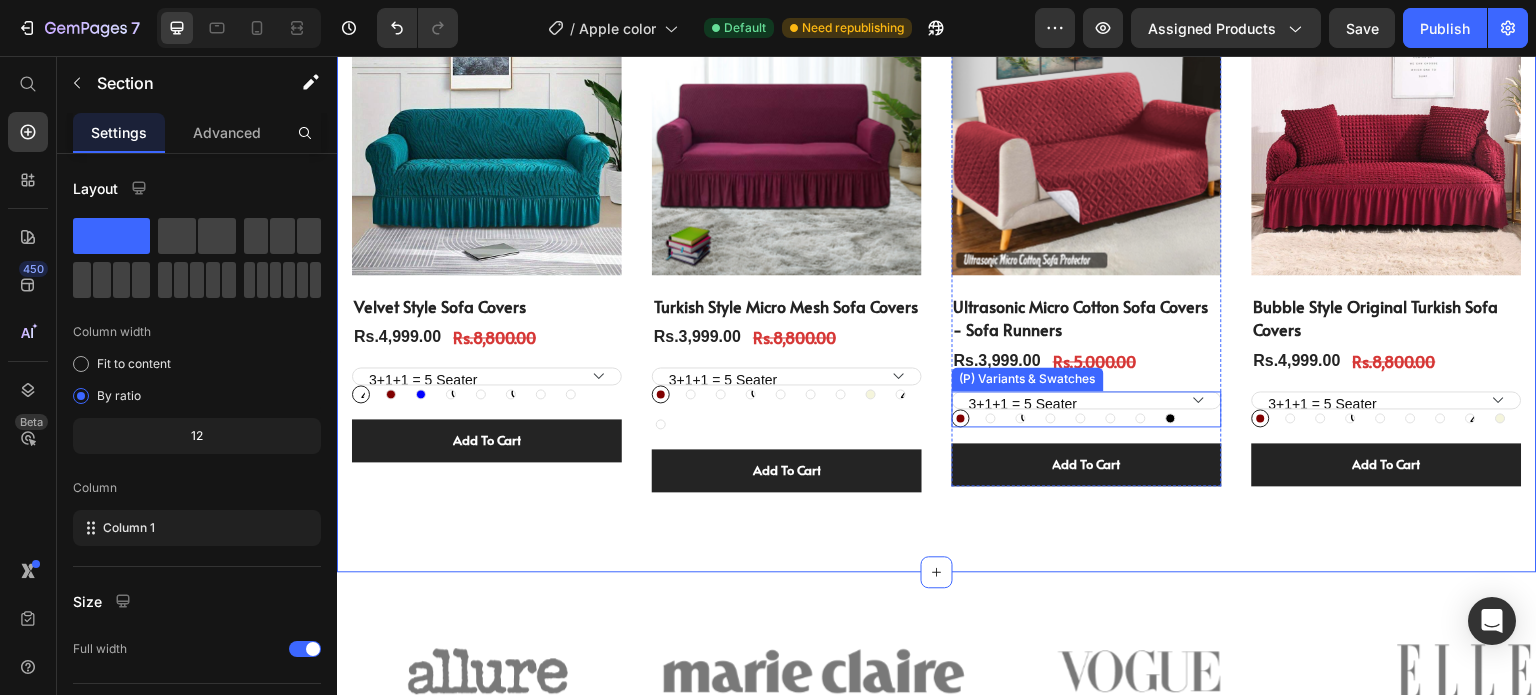 click on "3+1+1 = 5 Seater 3+2+1 = 6 Seater 3+2+1+1 = 7 Seater 3 seater / Sofa combed 3+2 = 5 Seater 3+3 = 6 Seater 3+2+2 = 7 Seater 2 seater 1+1 = 2 Seater" at bounding box center (487, 376) 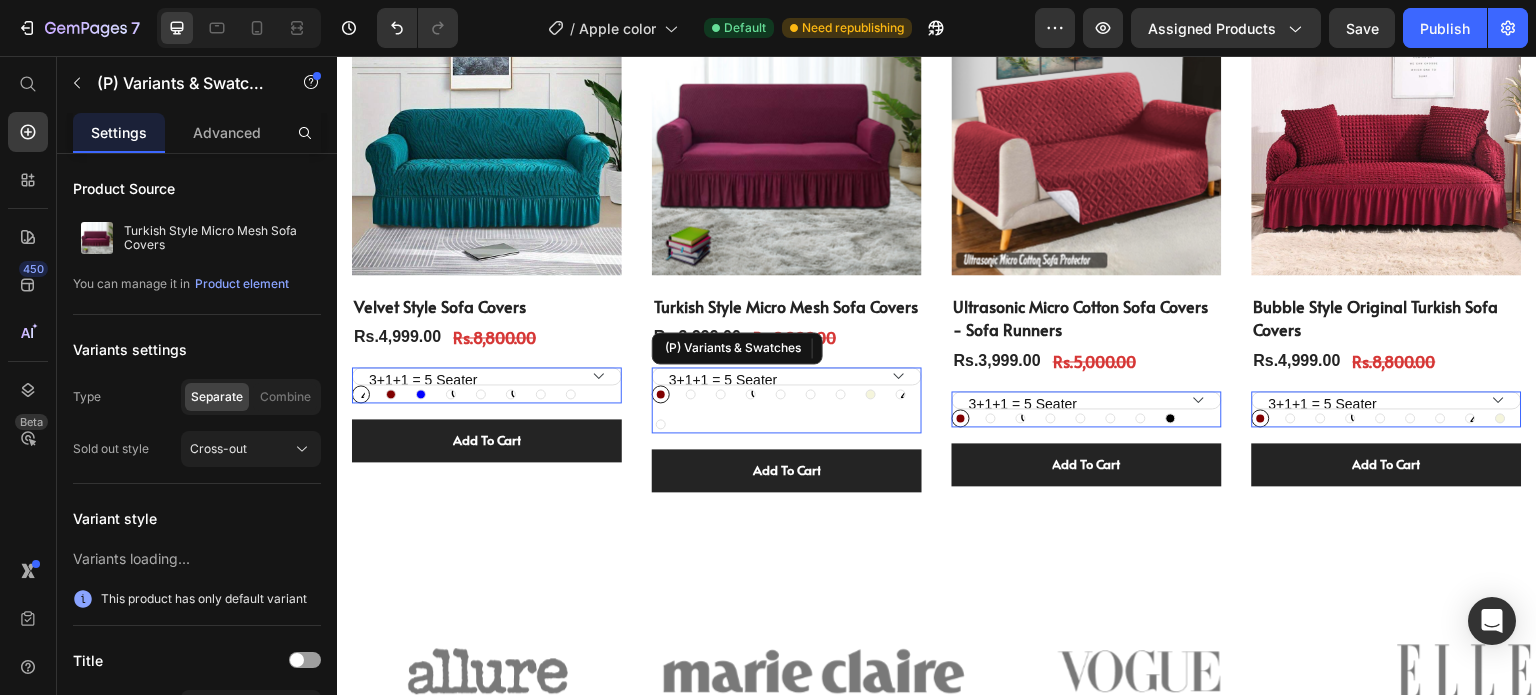 click on "3+1+1 = 5 Seater 3+2+1 = 6 Seater 3+2+1+1 = 7 Seater 3 seater / Sofa combed 3+2 = 5 Seater 3+3 = 6 Seater 3+2+2 = 7 Seater 2 seater 1+1 = 2 Seater" at bounding box center (487, 376) 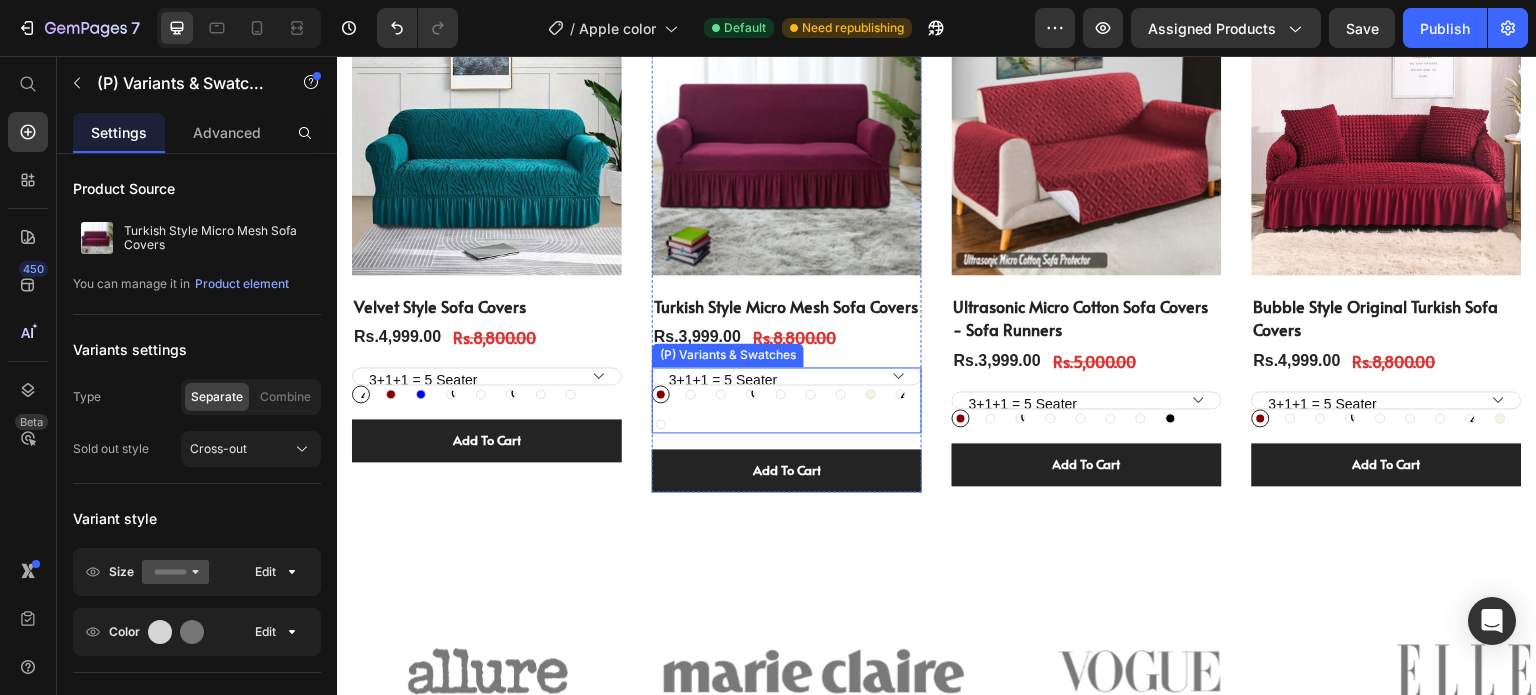 click on "Dark Brown" at bounding box center (691, 394) 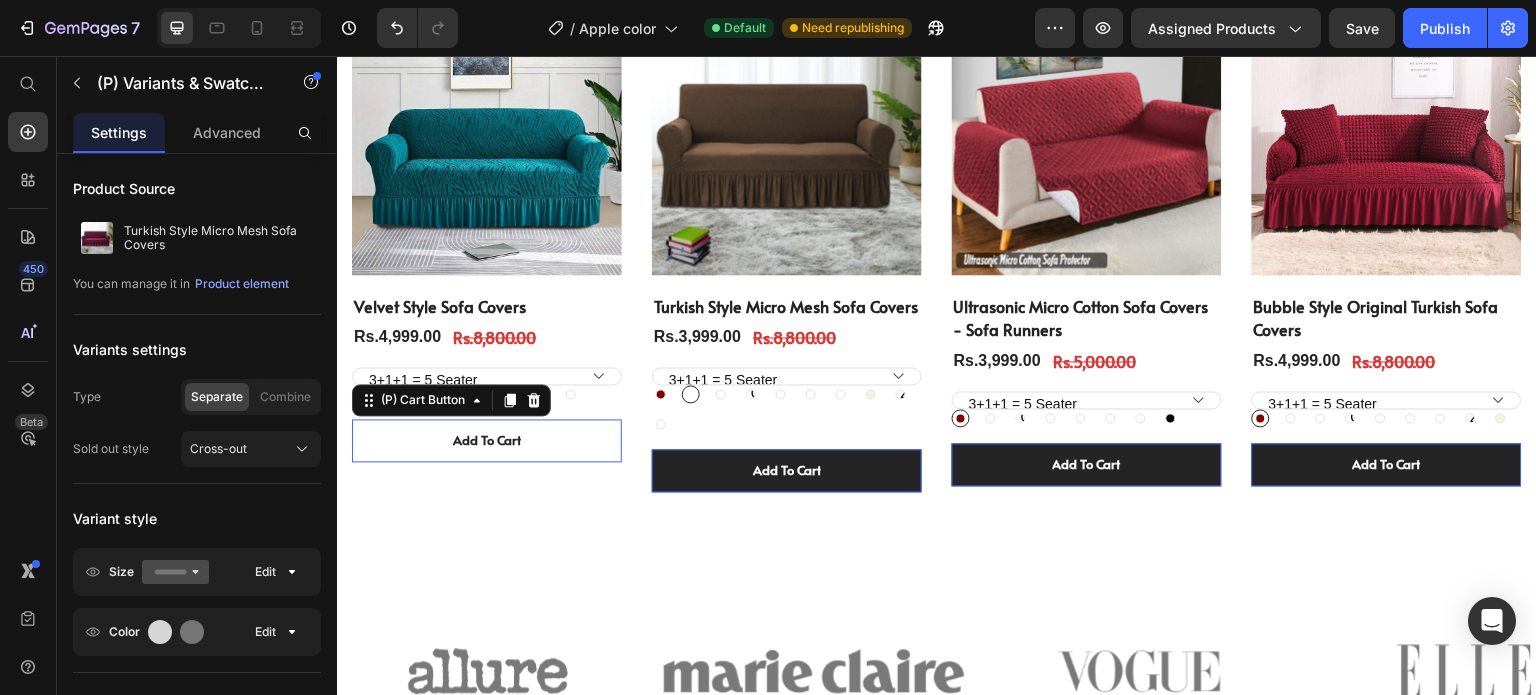 click on "add to cart" at bounding box center (487, 441) 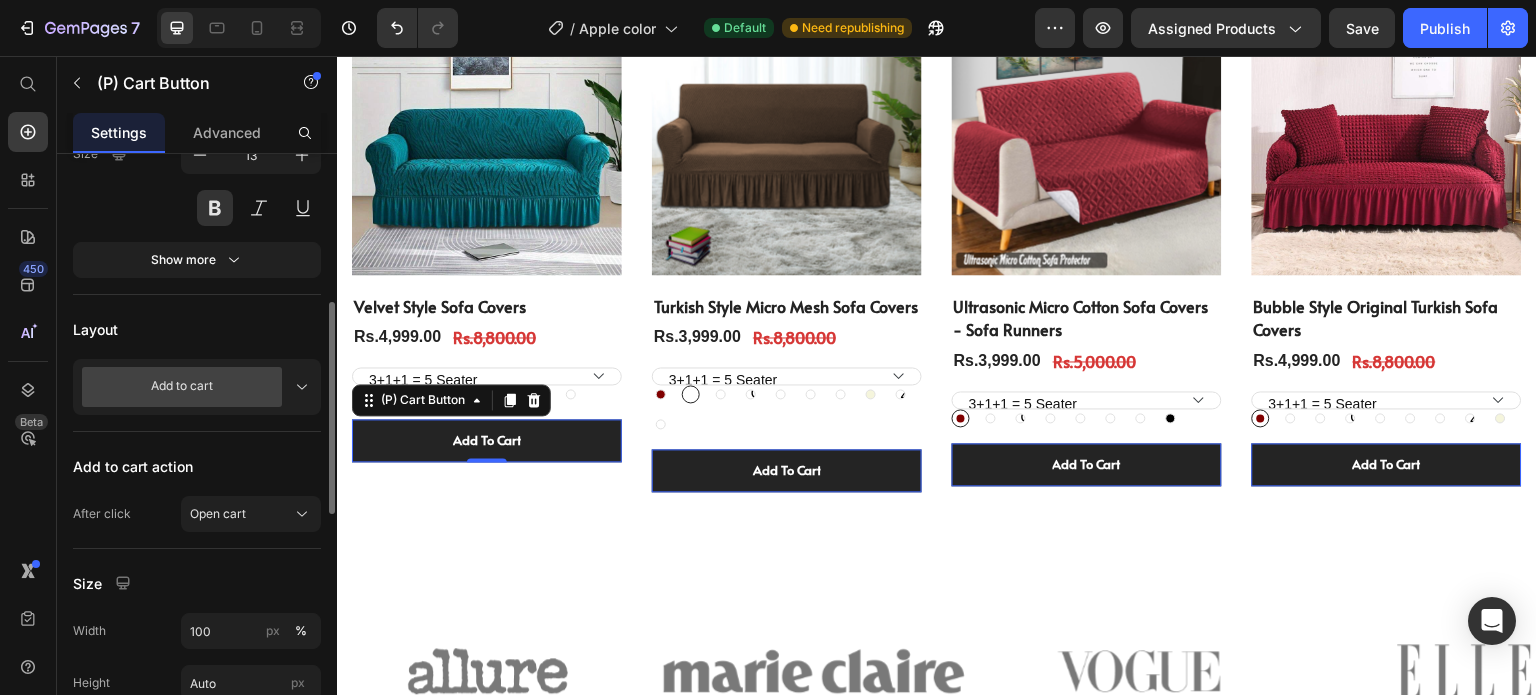 scroll, scrollTop: 404, scrollLeft: 0, axis: vertical 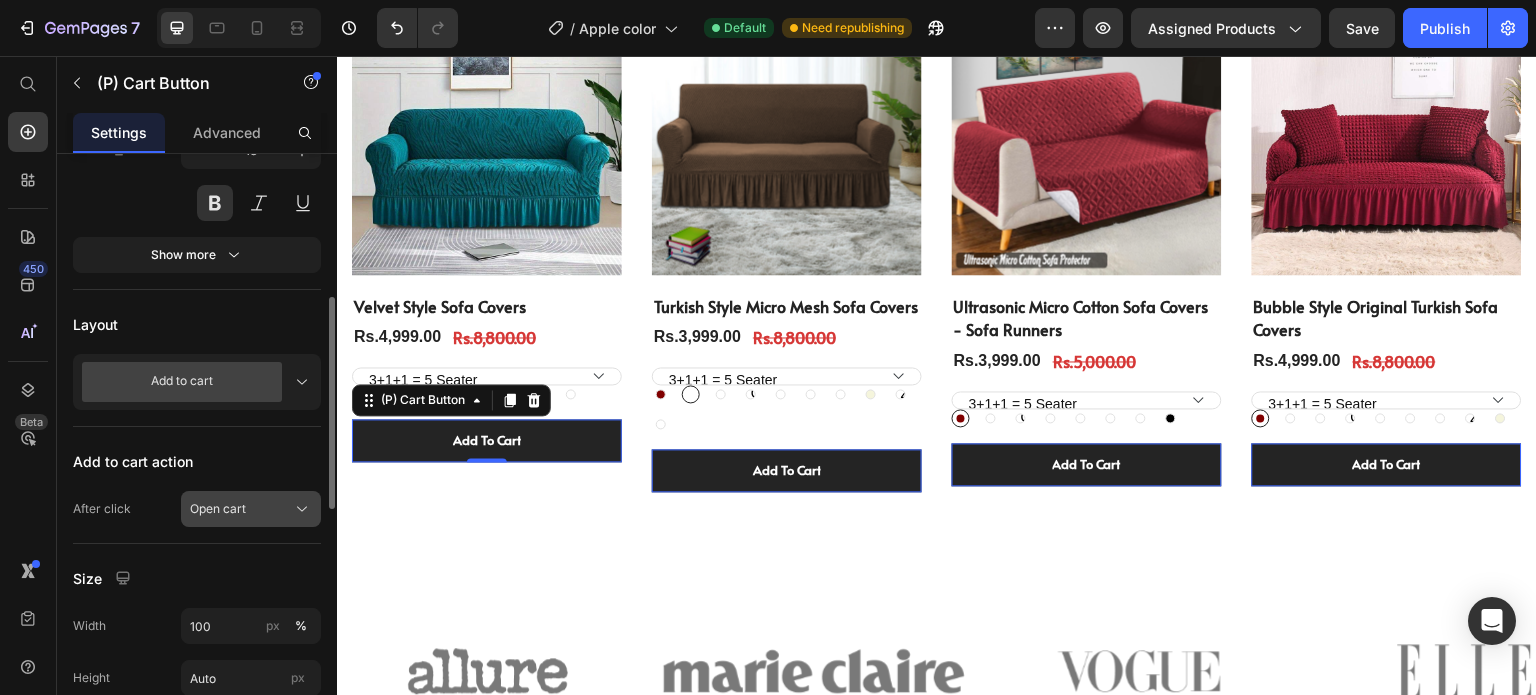 click on "Open cart" at bounding box center (251, 509) 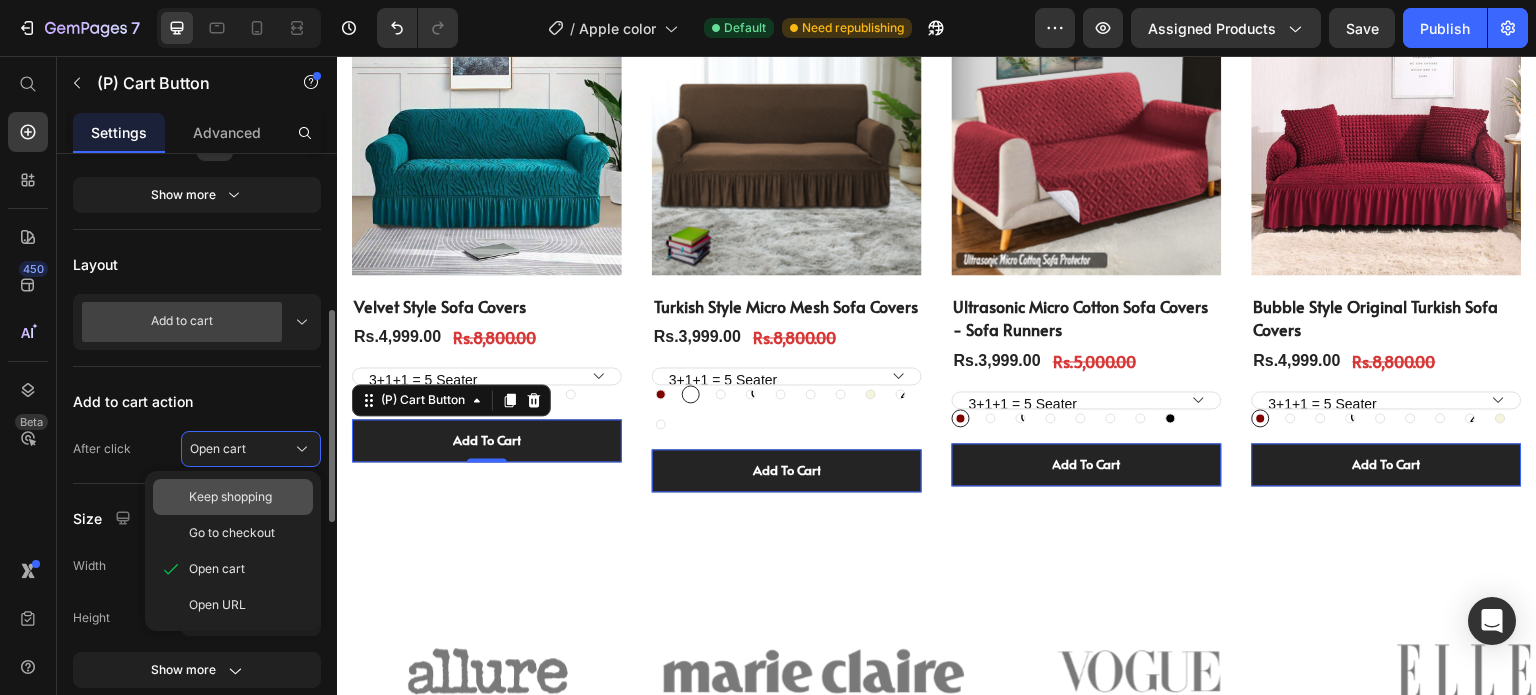 scroll, scrollTop: 464, scrollLeft: 0, axis: vertical 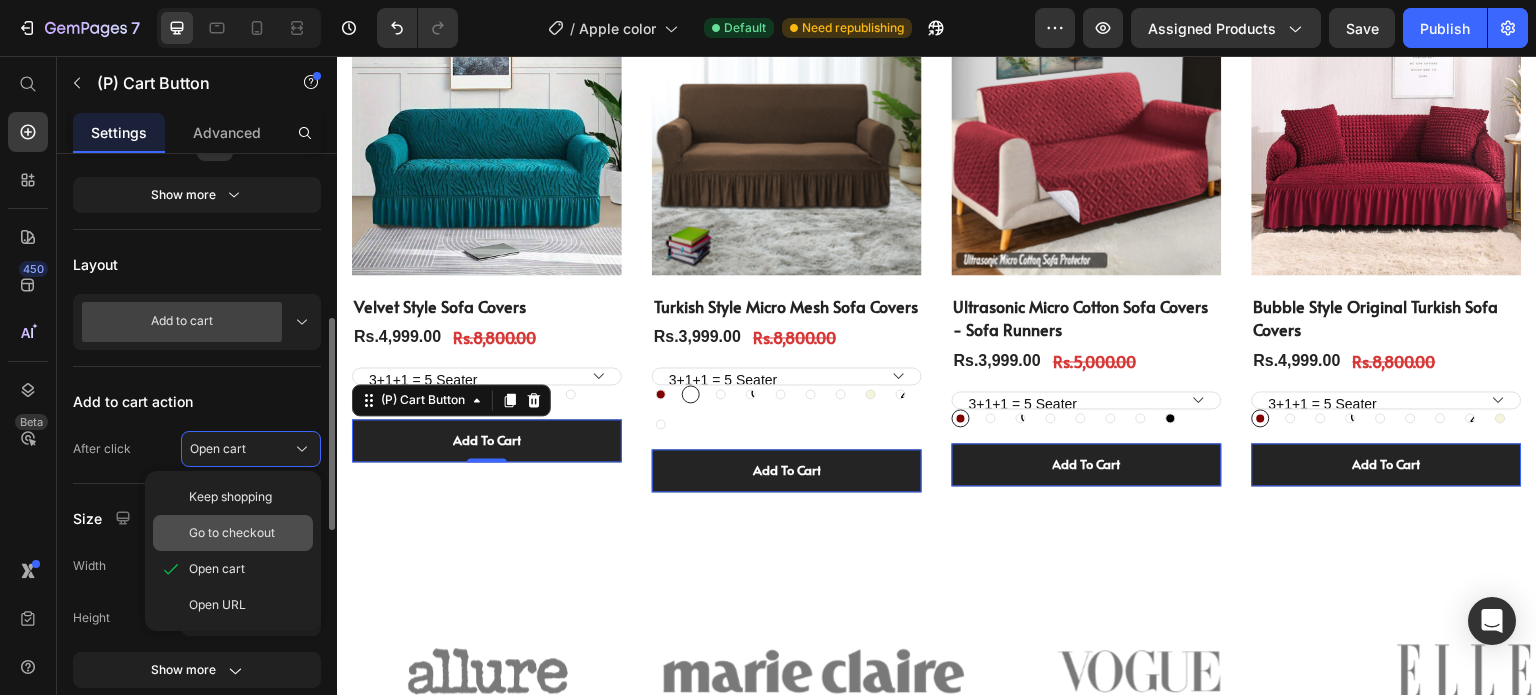 click on "Go to checkout" at bounding box center (232, 533) 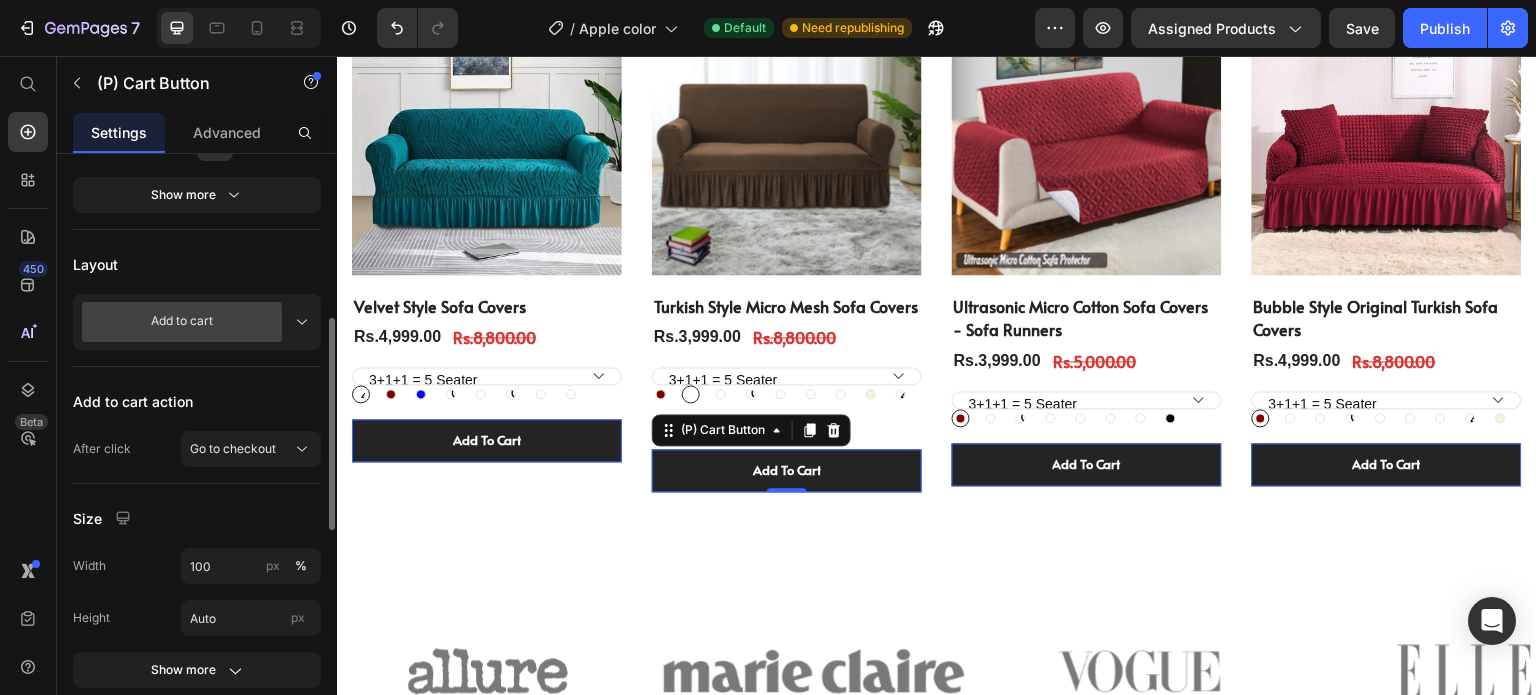 click on "Go to checkout" 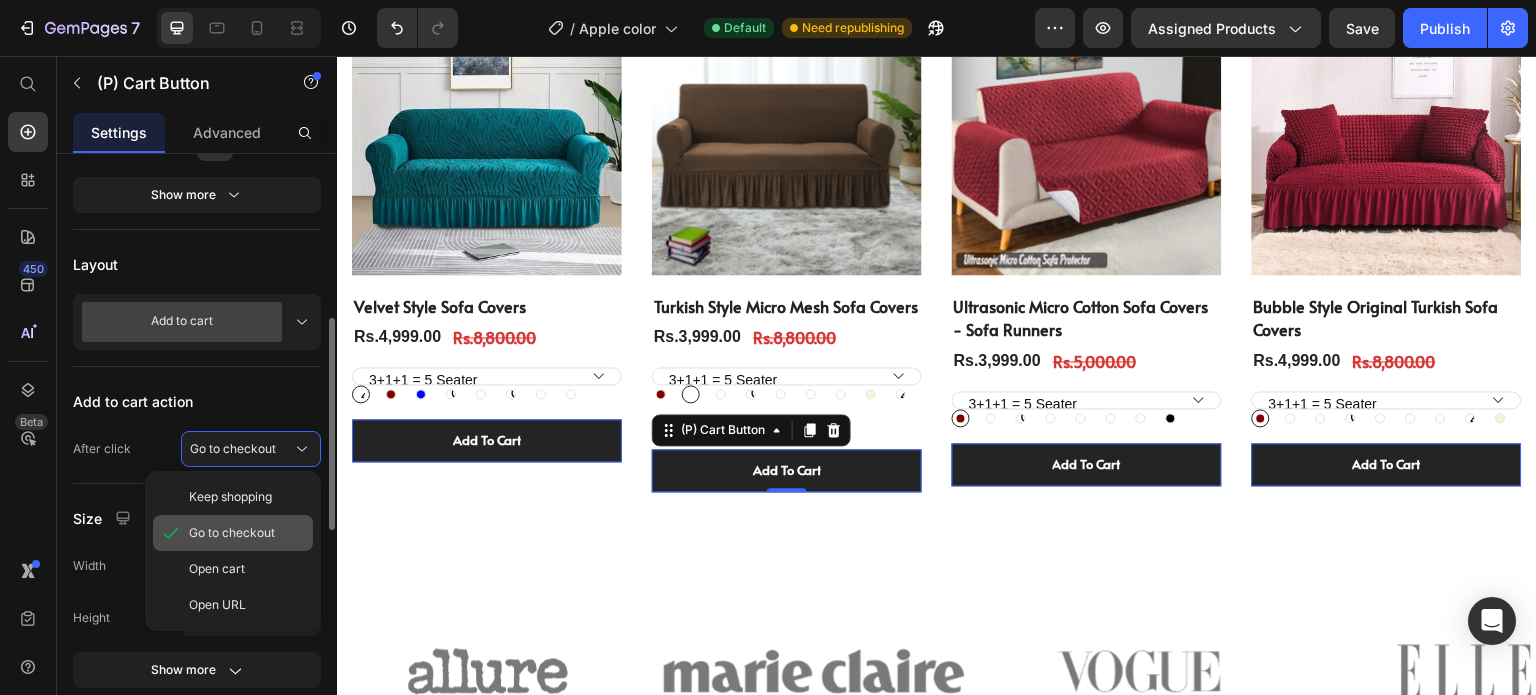 click on "Go to checkout" at bounding box center (232, 533) 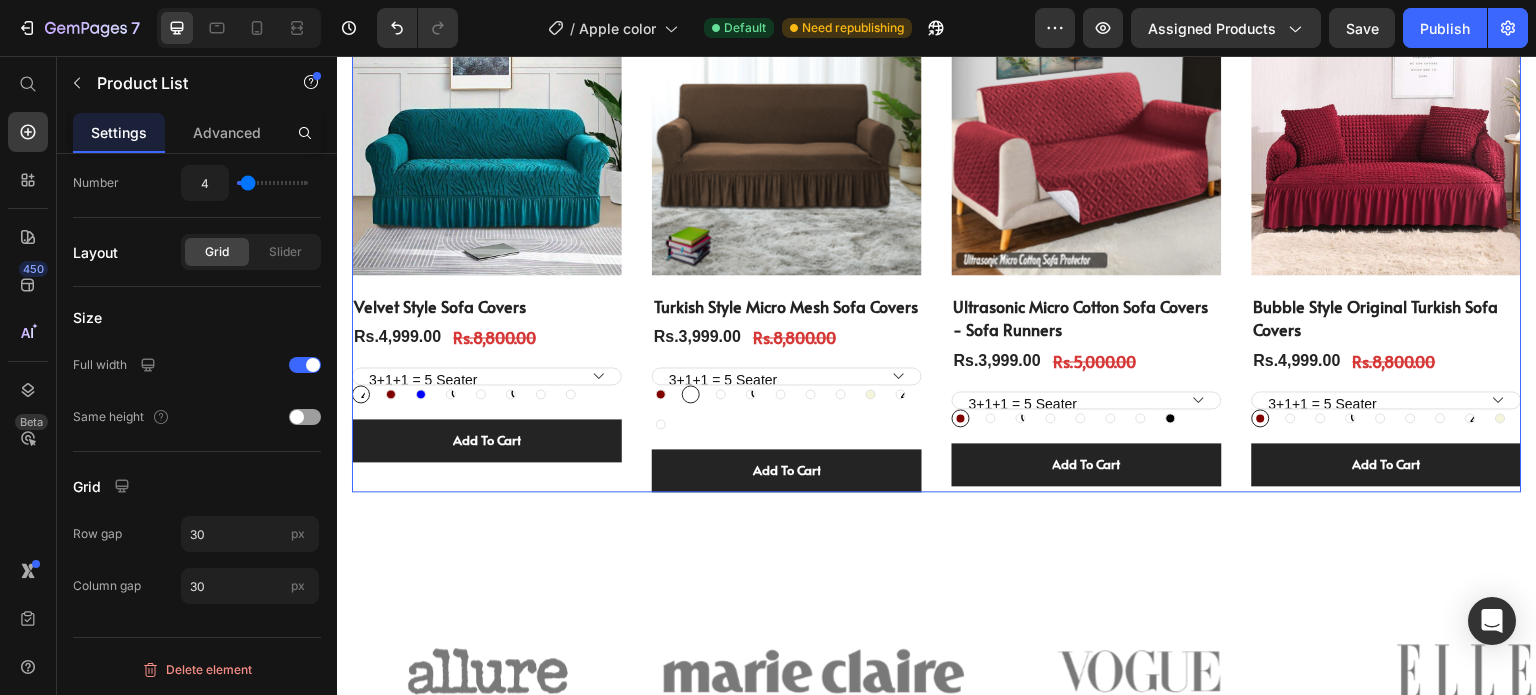 click on "(P) Images 20% off Product Badge Row Ultrasonic Micro Cotton Sofa Covers - Sofa Runners (P) Title Rs.3,999.00 (P) Price Rs.5,000.00 (P) Price Row 3+1+1 = 5 Seater 3+2+1 = 6 Seater 3+2+1+1 = 7 Seater 3 seater / Sofa combed 3+2 = 5 Seater 3+3 = 6 Seater 3+2+2 = 7 Seater 2 seater 1+1 = 2 Seater Maroon Maroon Dark Brown Dark Brown Dark Brown Grey Grey Grey Skin Golden Skin Golden Skin Golden Navy Blue Navy Blue Navy Blue Dark Green Dark Green Dark Green Light Brown Light Brown Light Brown Black Black (P) Variants & Swatches add to cart (P) Cart Button Row" at bounding box center (1087, 249) 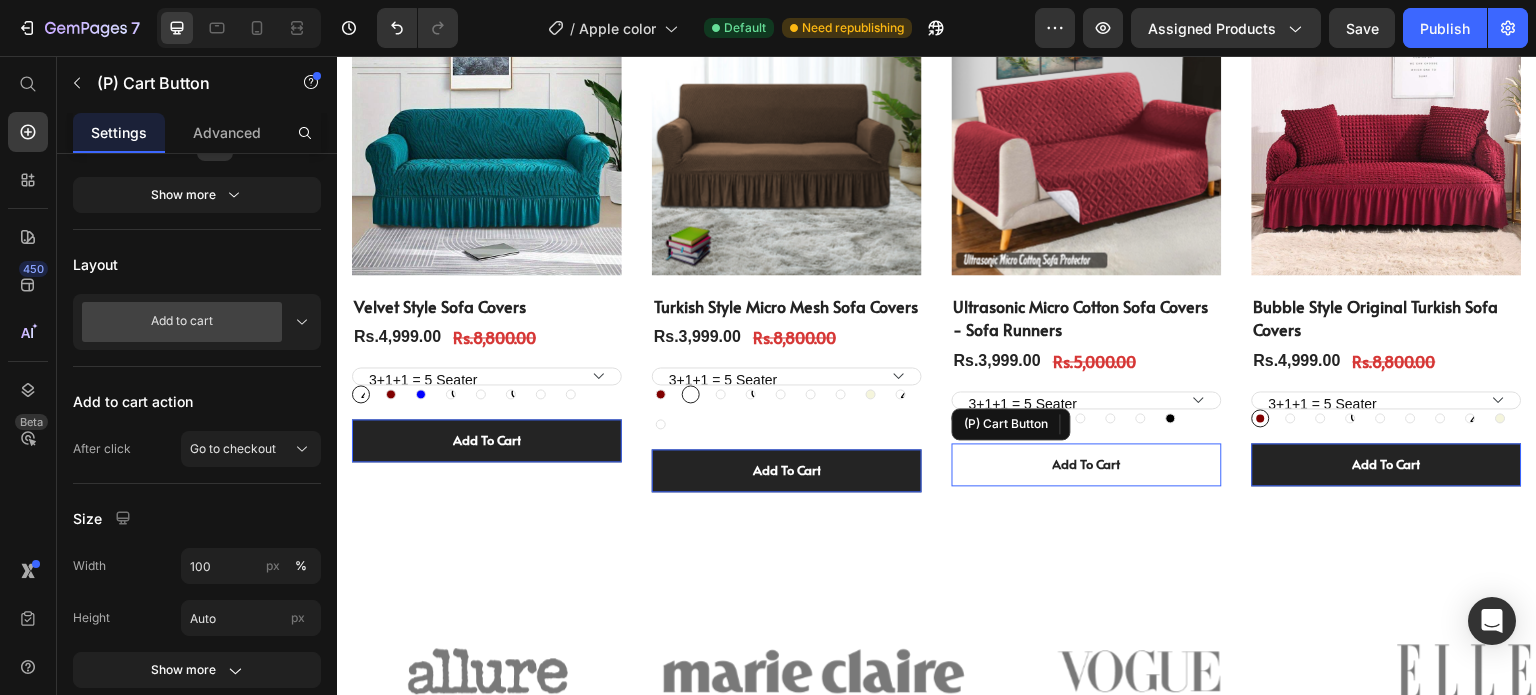 scroll, scrollTop: 0, scrollLeft: 0, axis: both 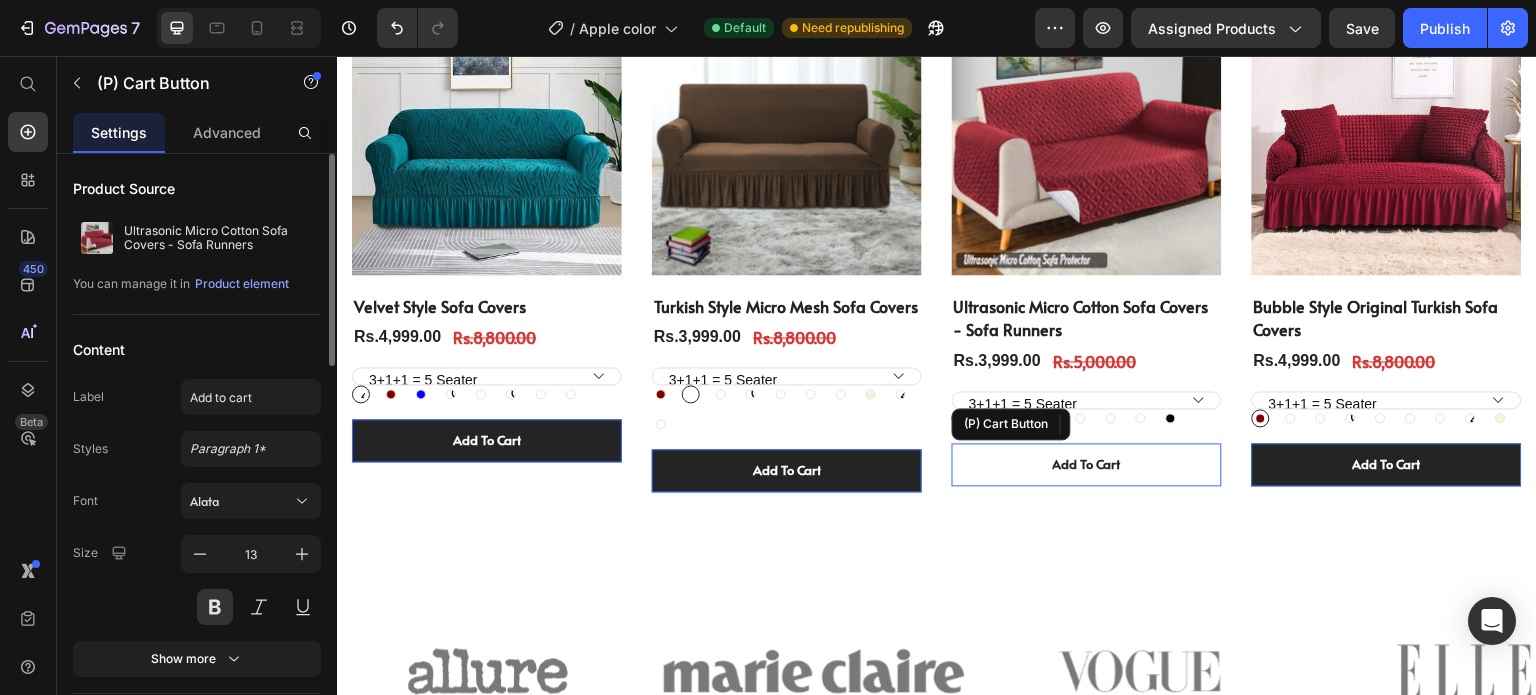 click on "add to cart" at bounding box center (487, 441) 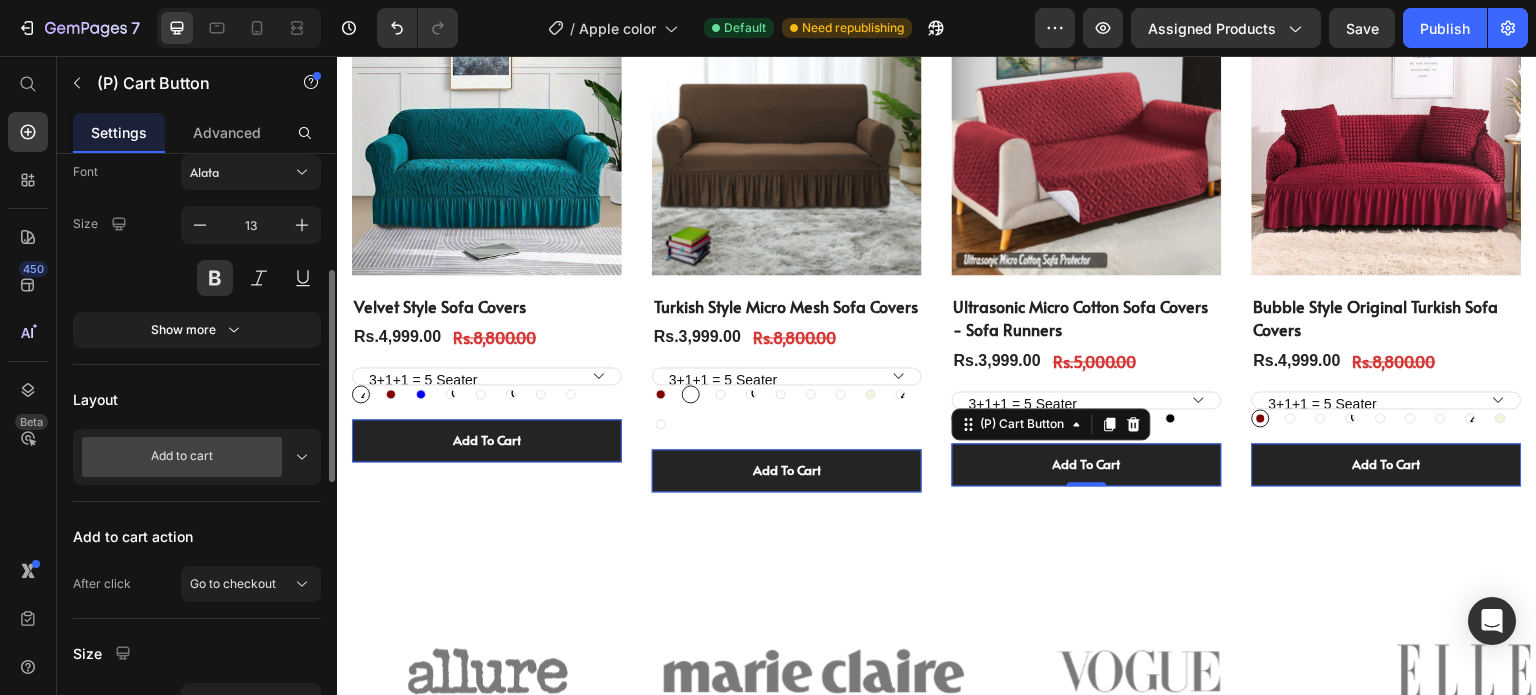 scroll, scrollTop: 330, scrollLeft: 0, axis: vertical 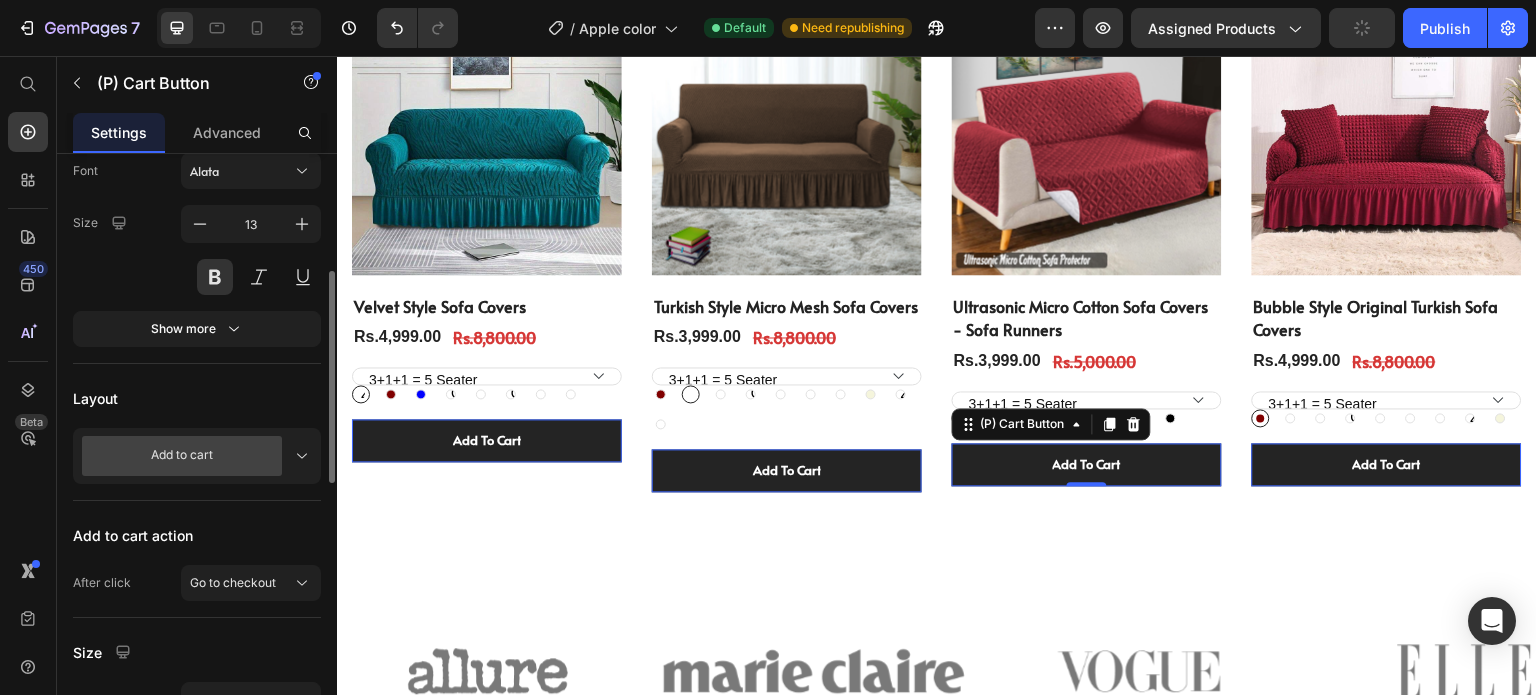 click 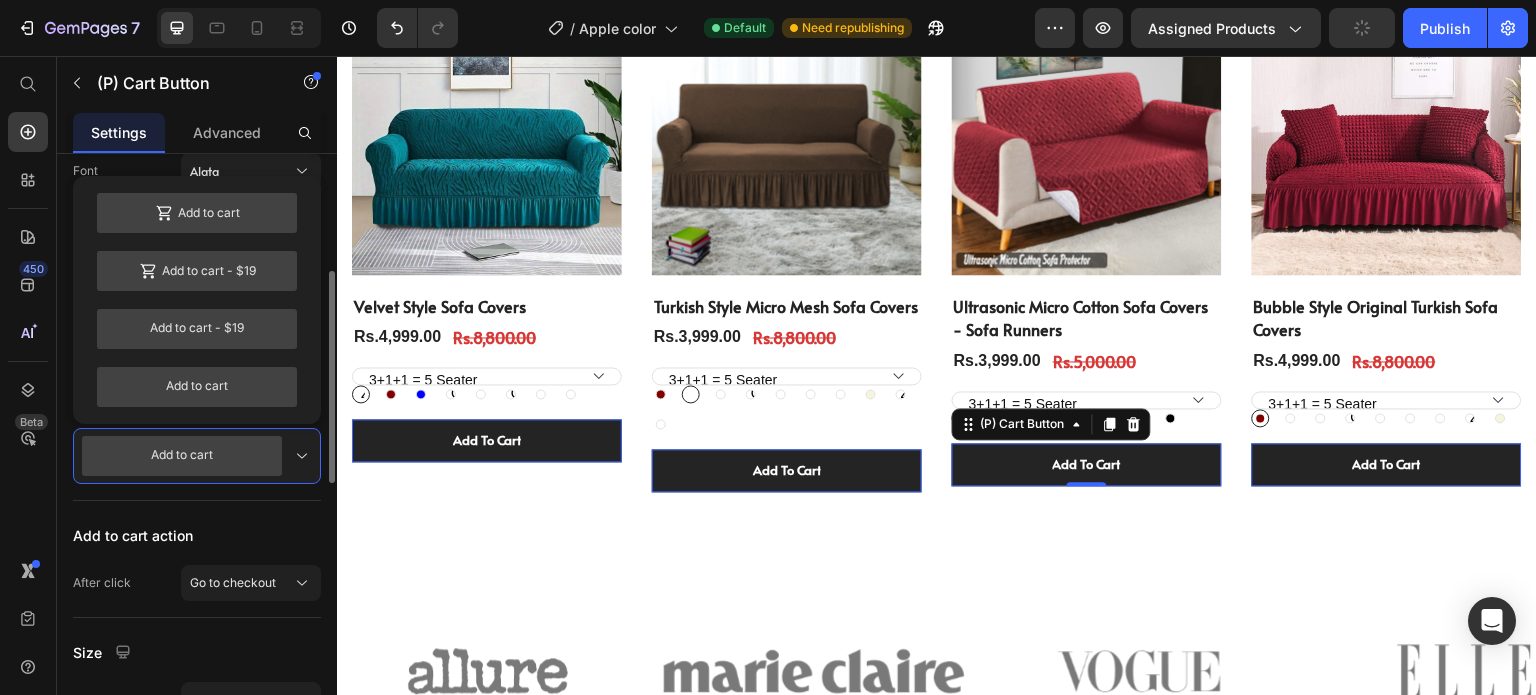 click 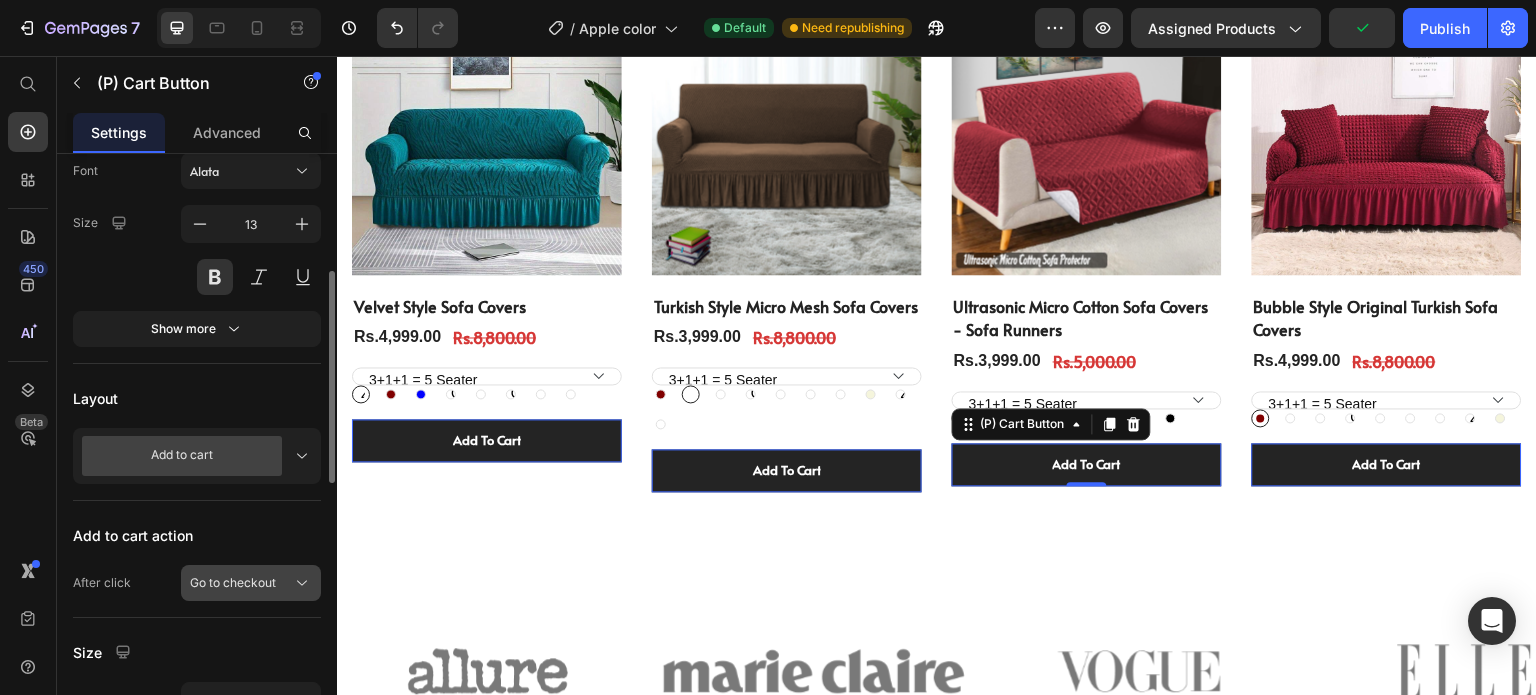 click on "Go to checkout" at bounding box center [251, 583] 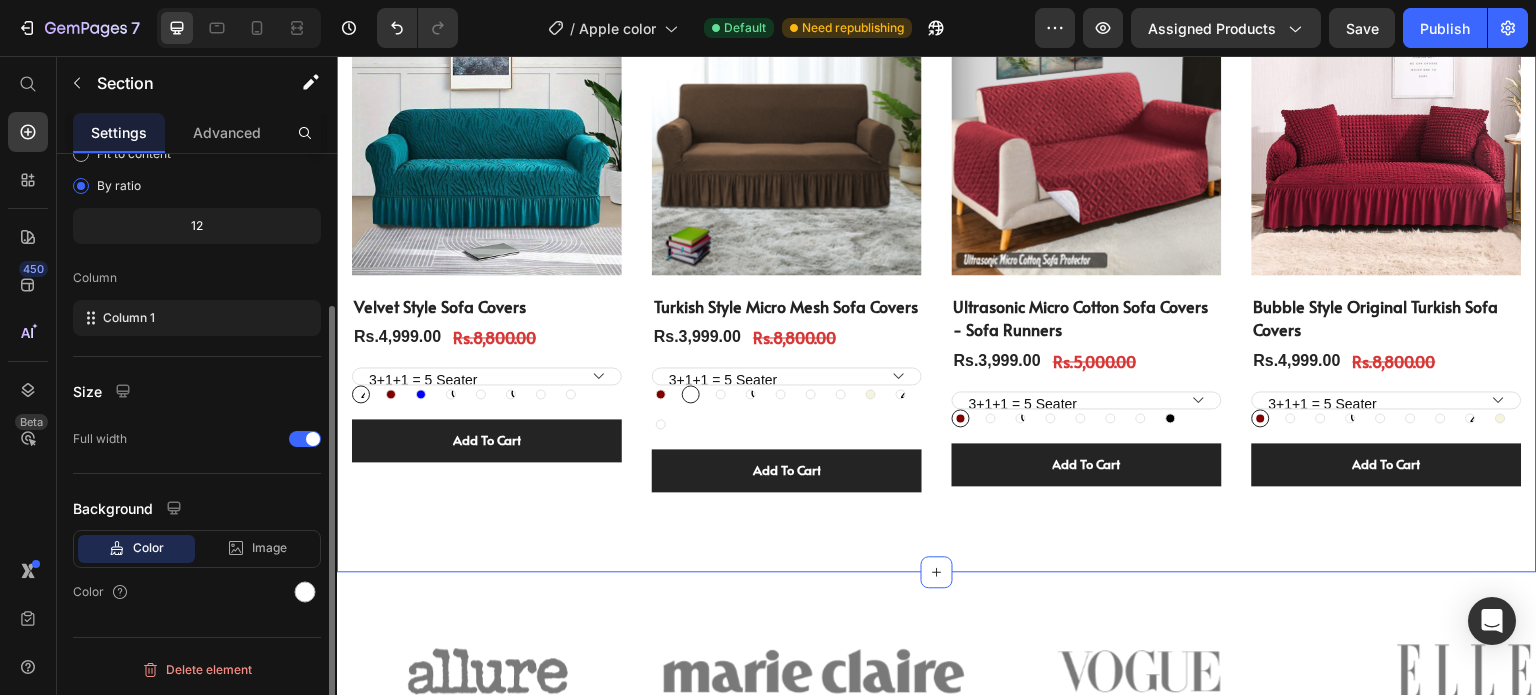 scroll, scrollTop: 0, scrollLeft: 0, axis: both 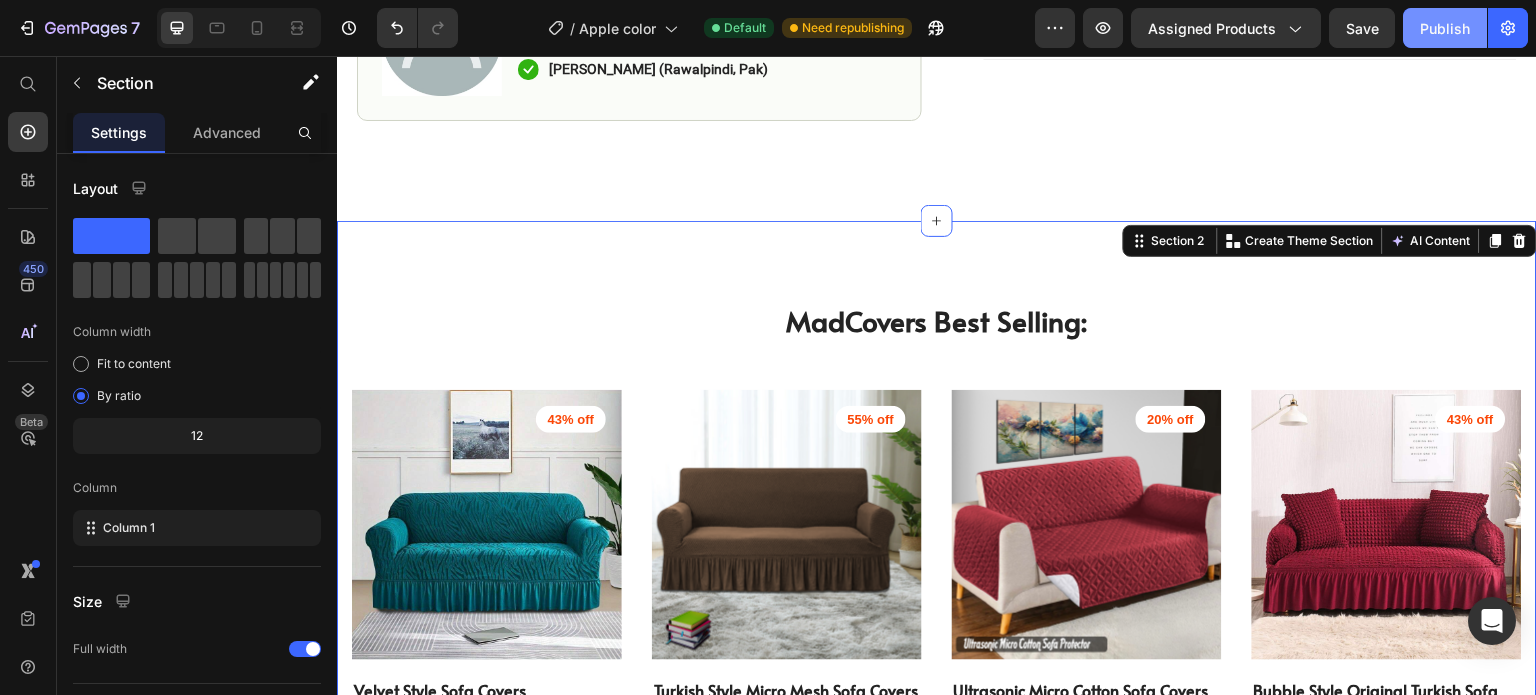 click on "Publish" 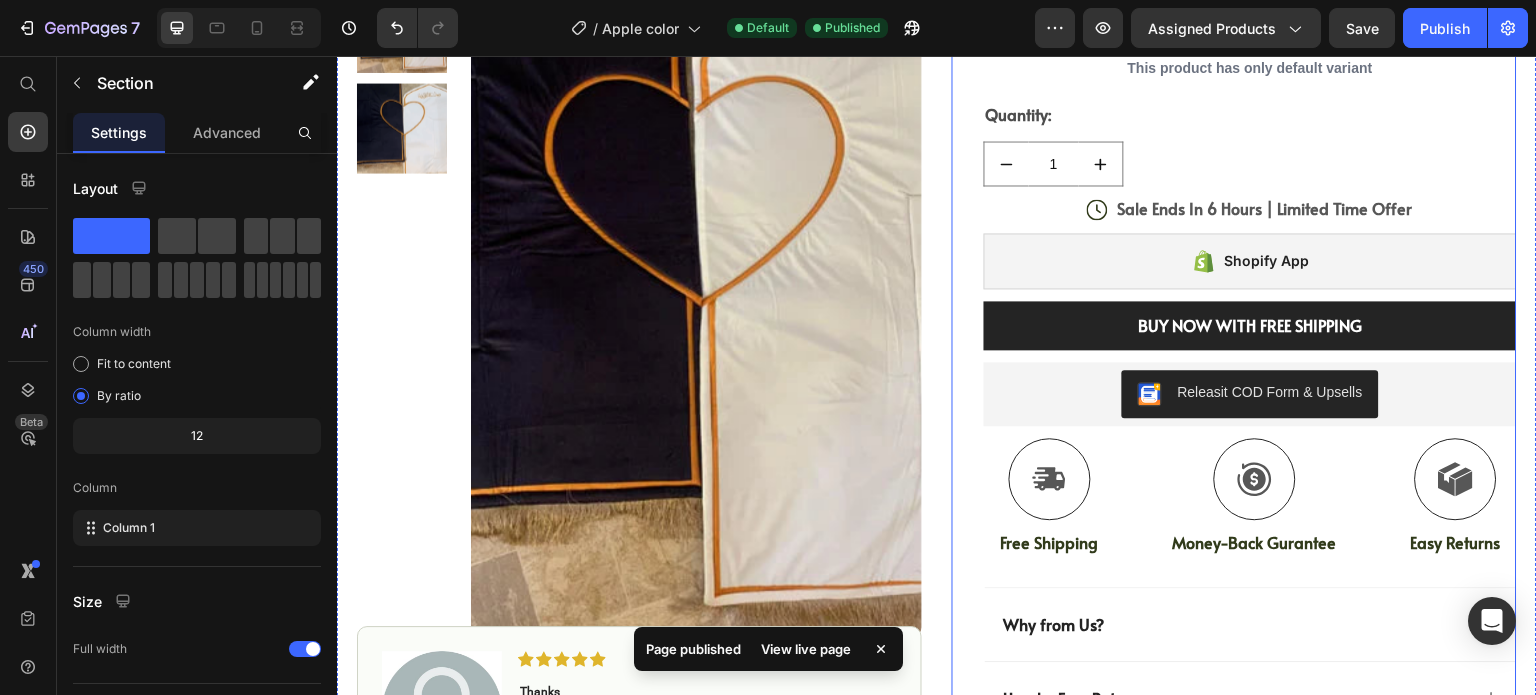 scroll, scrollTop: 383, scrollLeft: 0, axis: vertical 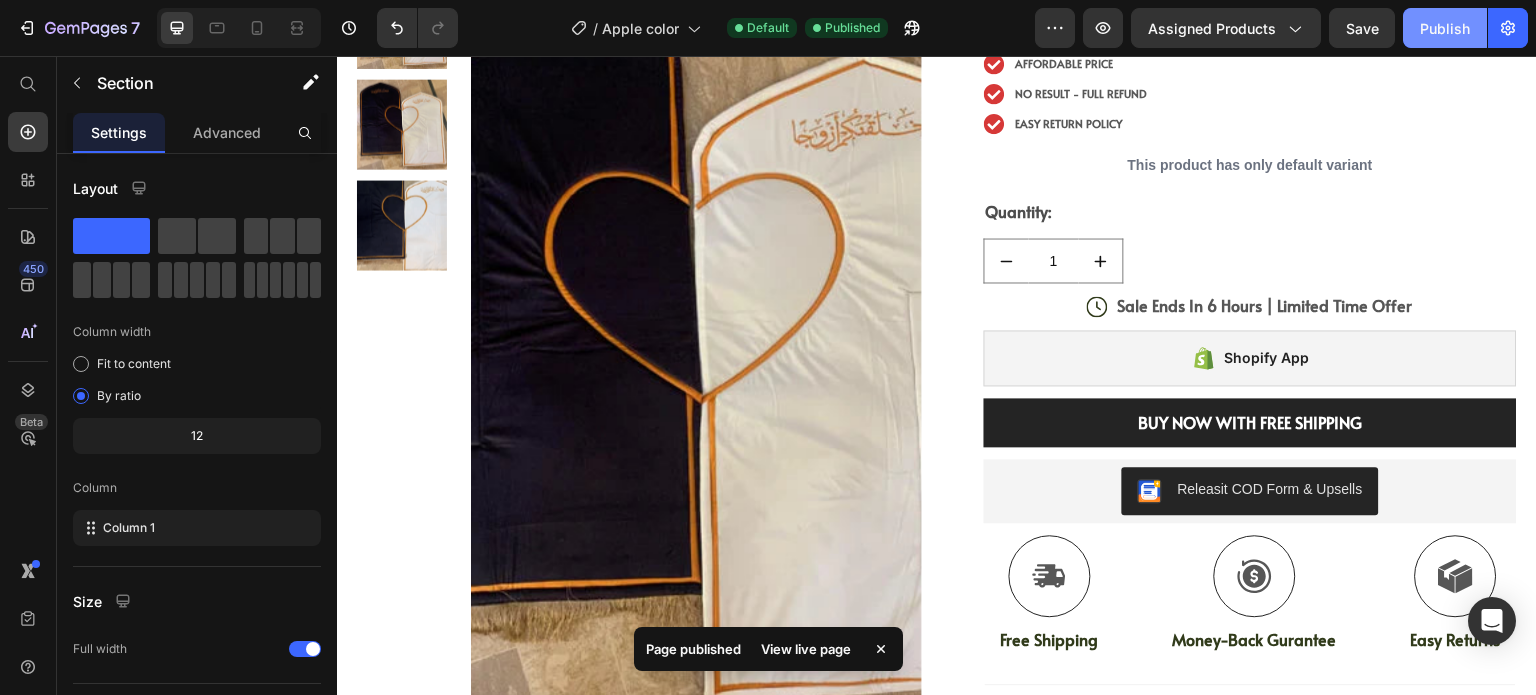 click on "Publish" at bounding box center (1445, 28) 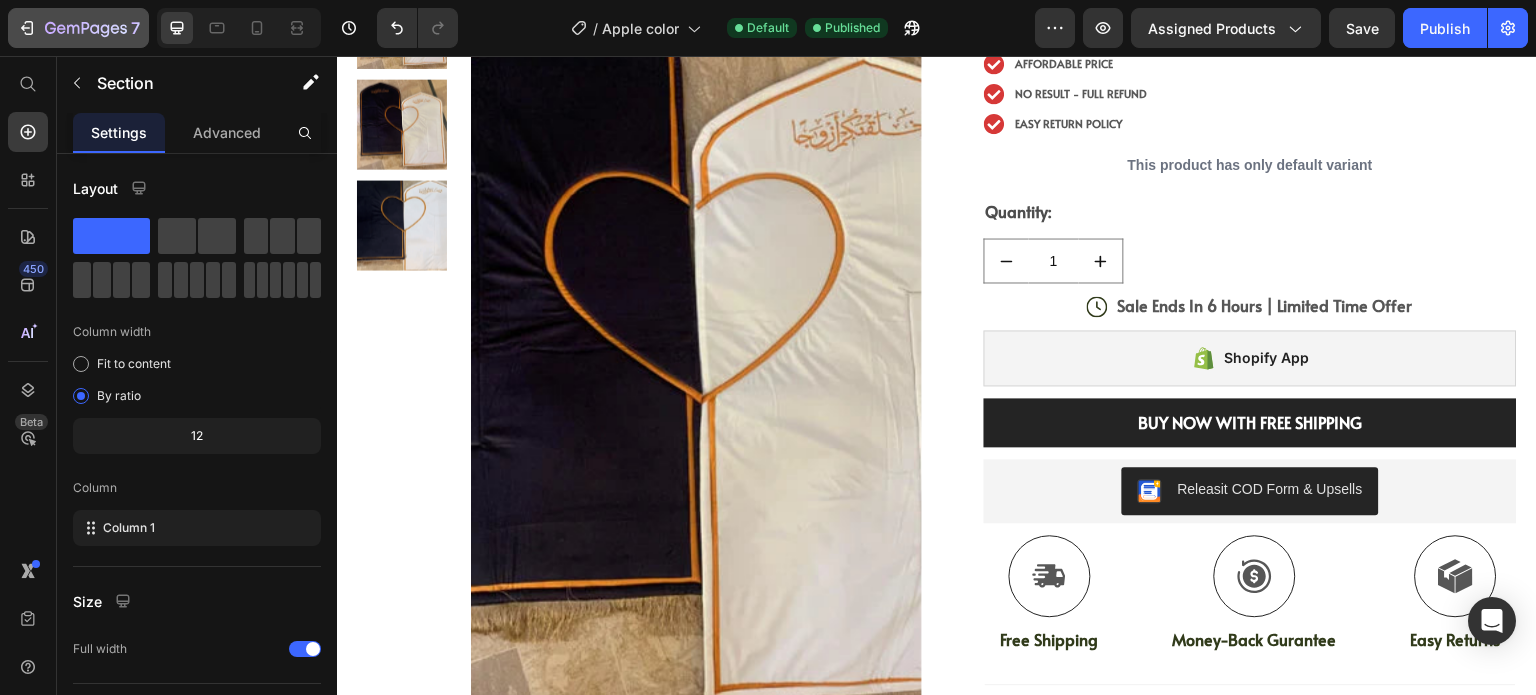 click on "7" 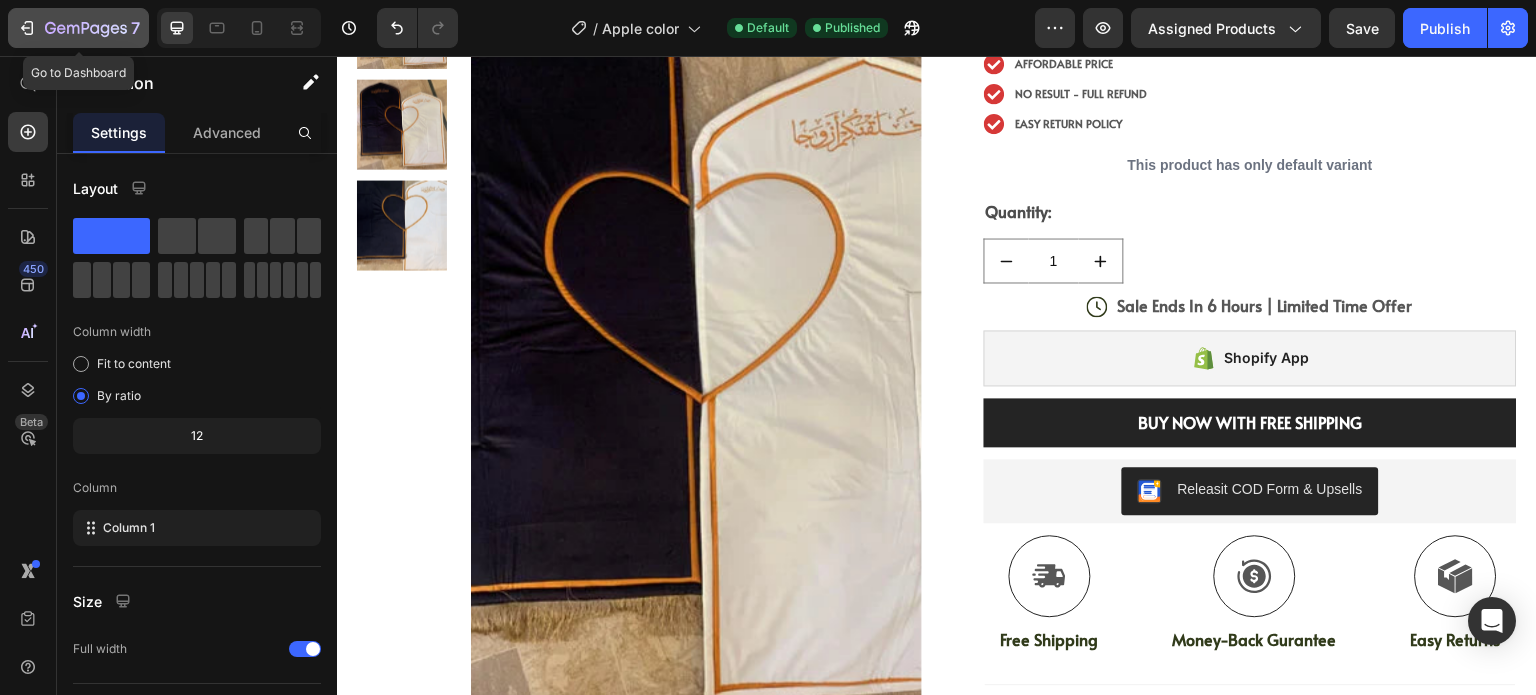 scroll, scrollTop: 2536, scrollLeft: 0, axis: vertical 